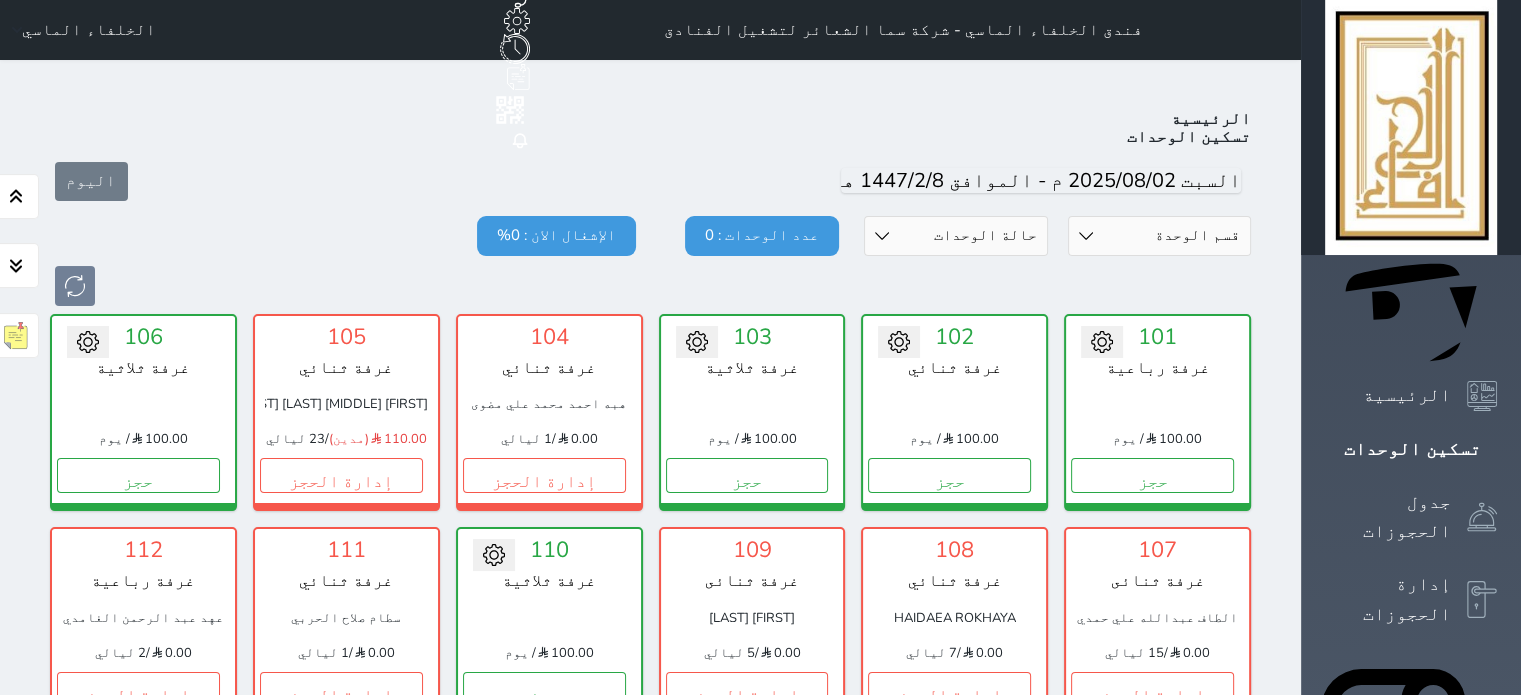 scroll, scrollTop: 78, scrollLeft: 0, axis: vertical 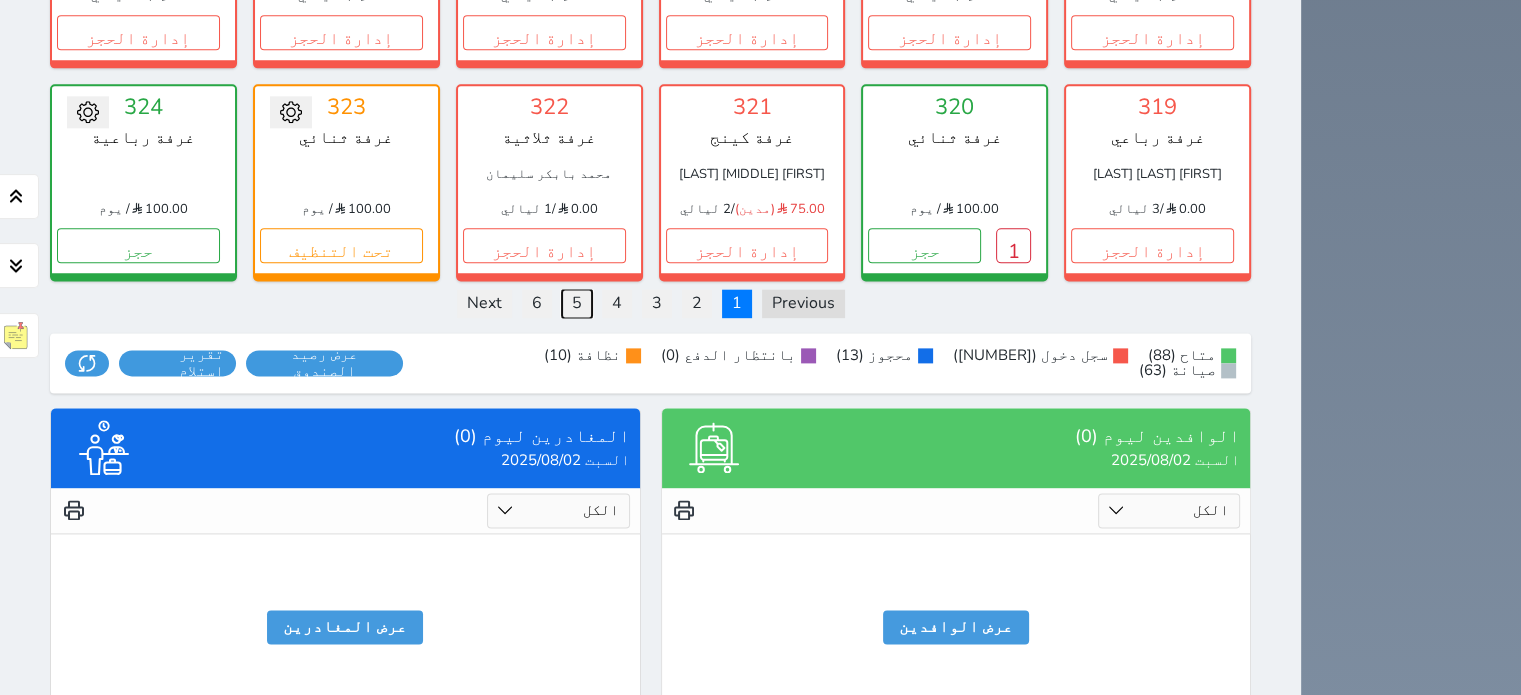 click on "5" at bounding box center (577, 303) 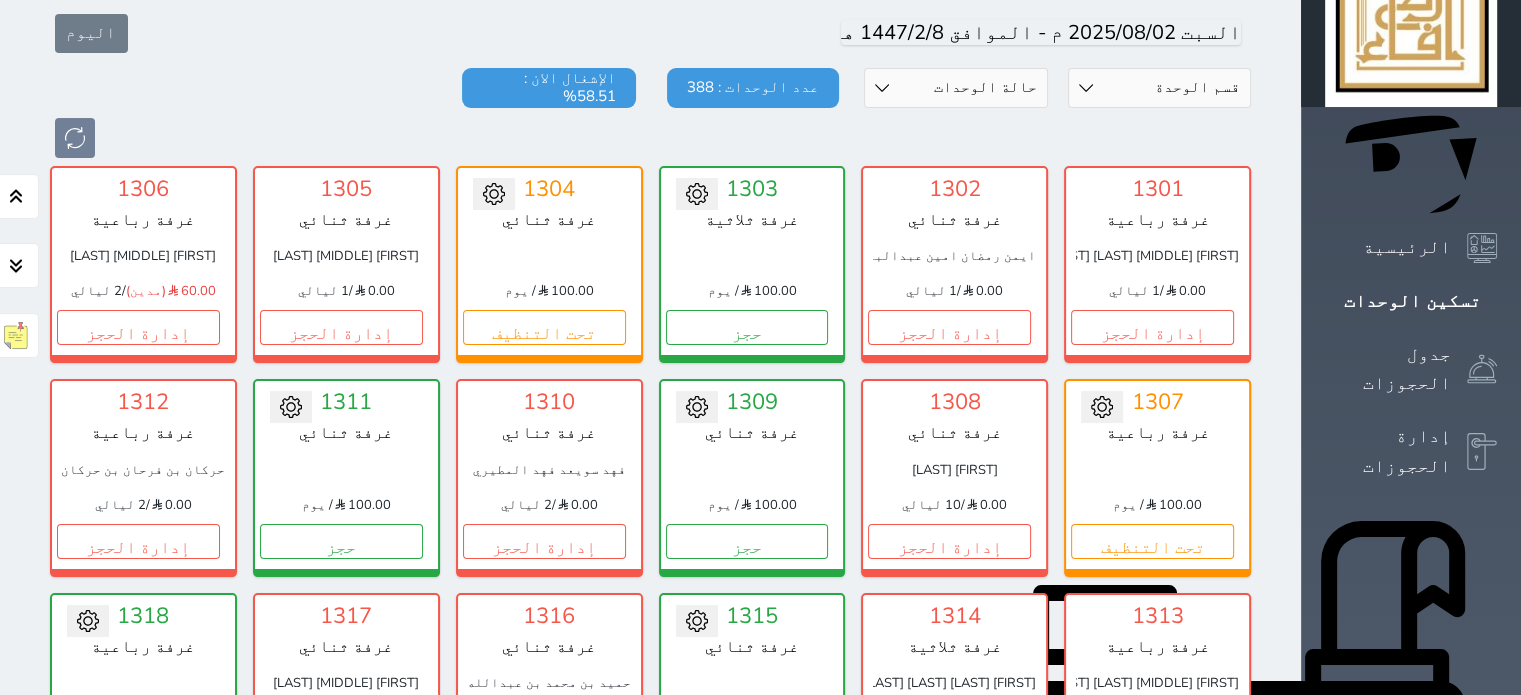 scroll, scrollTop: 78, scrollLeft: 0, axis: vertical 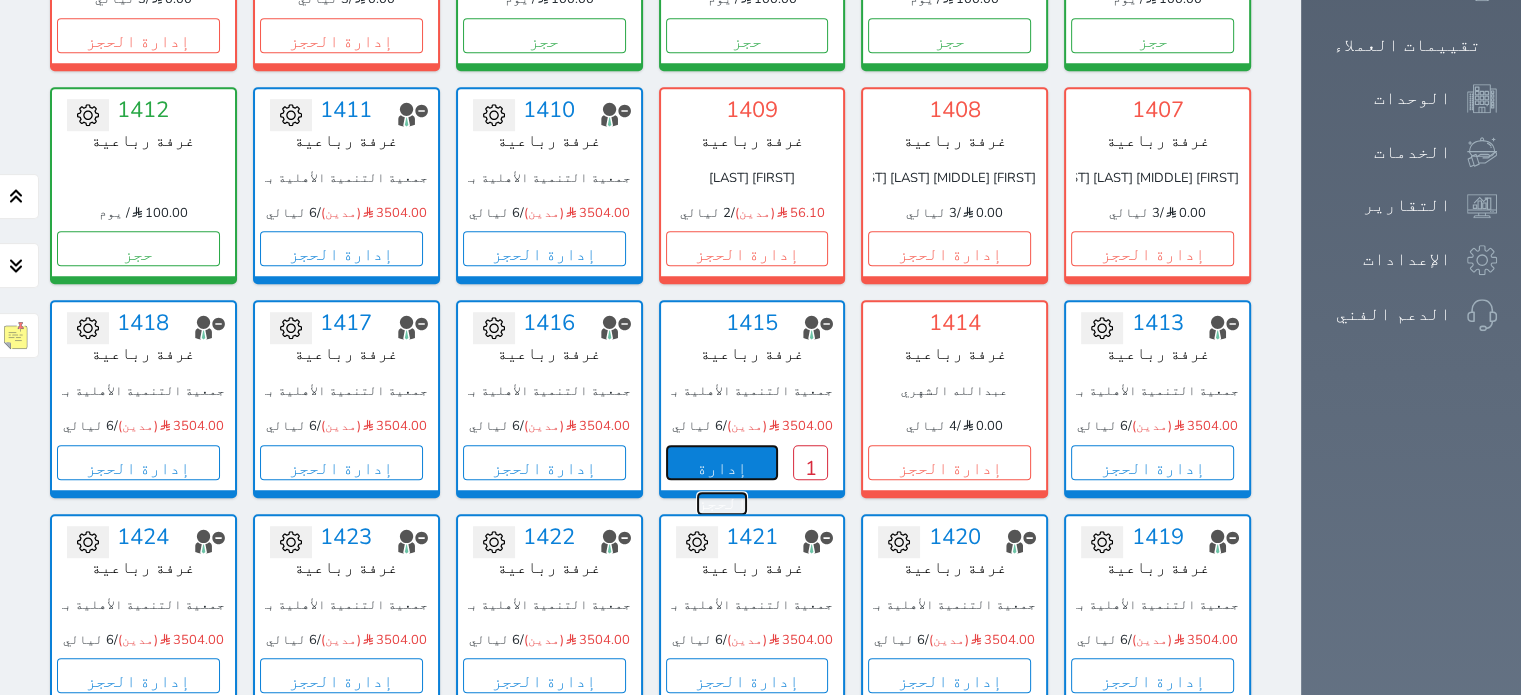click on "إدارة الحجز" at bounding box center [722, 462] 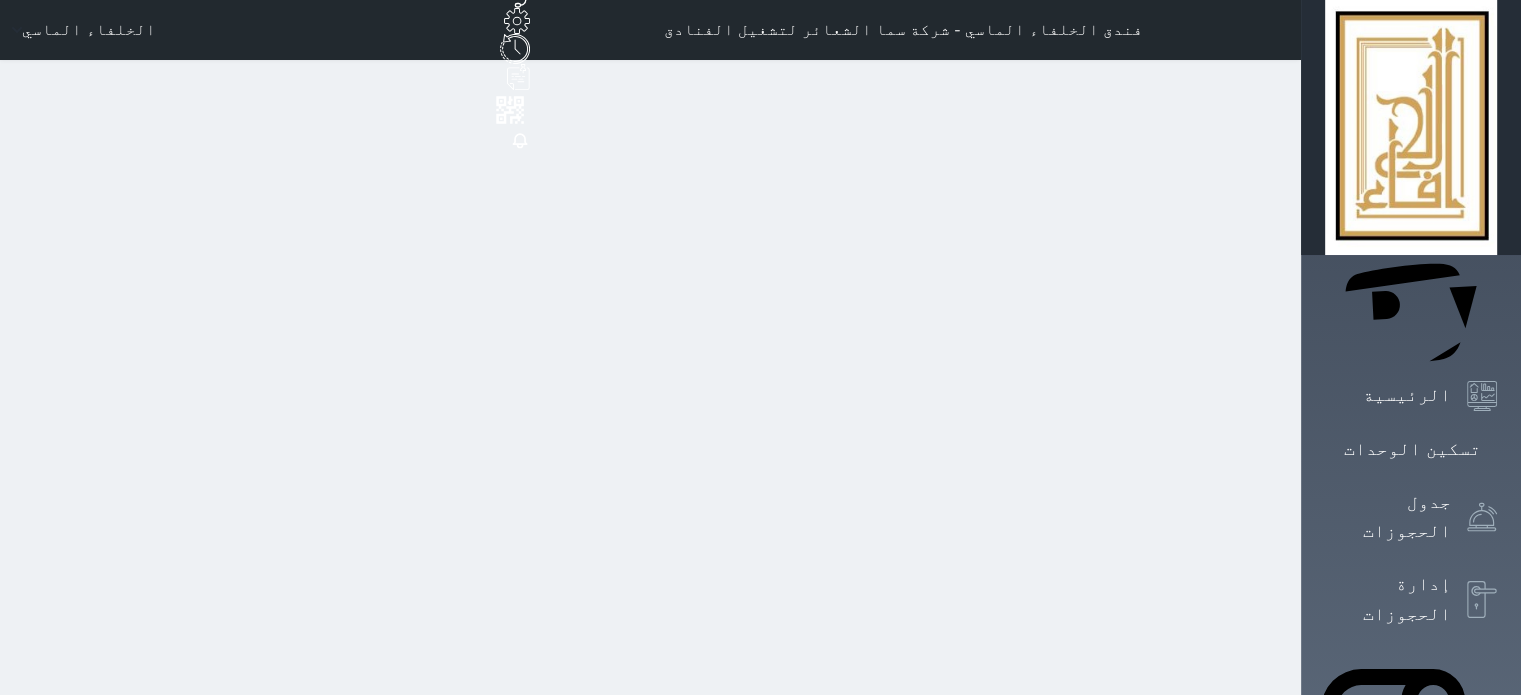 scroll, scrollTop: 0, scrollLeft: 0, axis: both 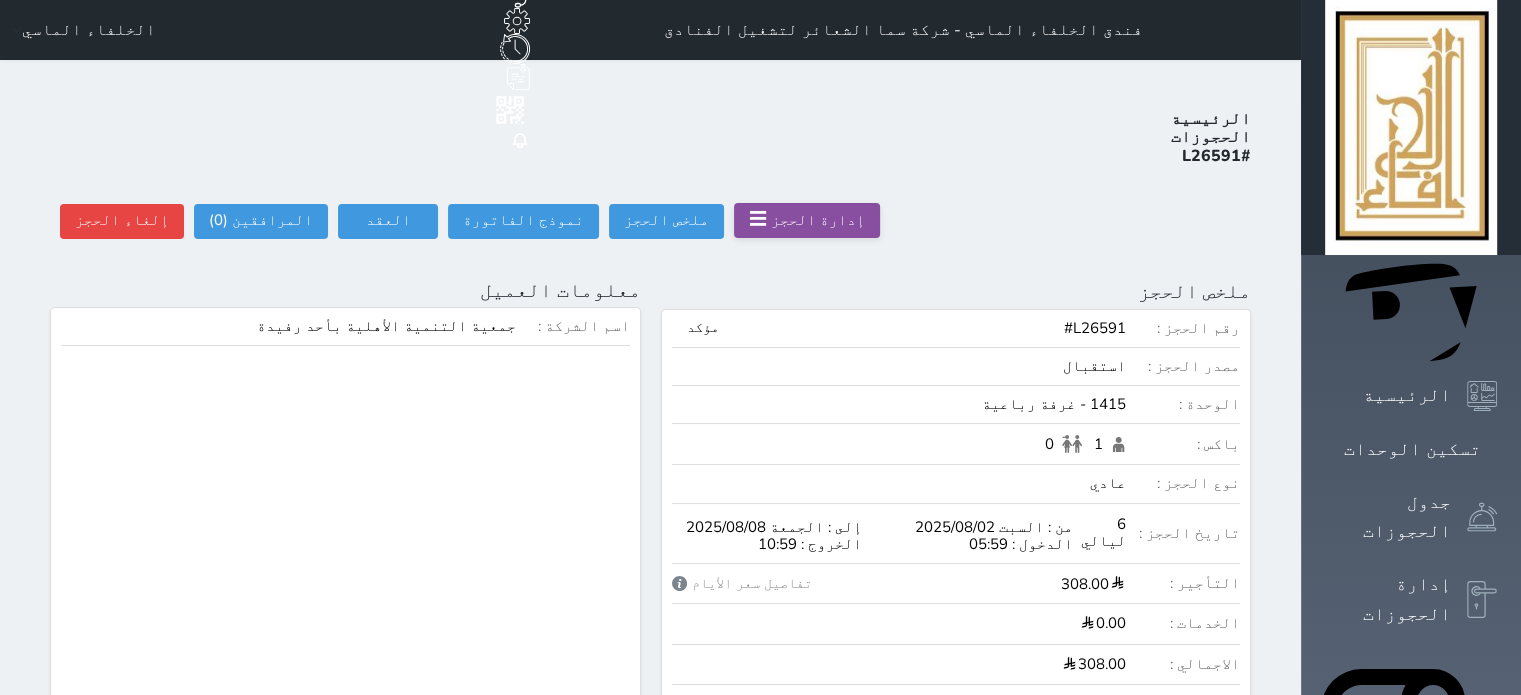 click on "إدارة الحجز" at bounding box center (818, 220) 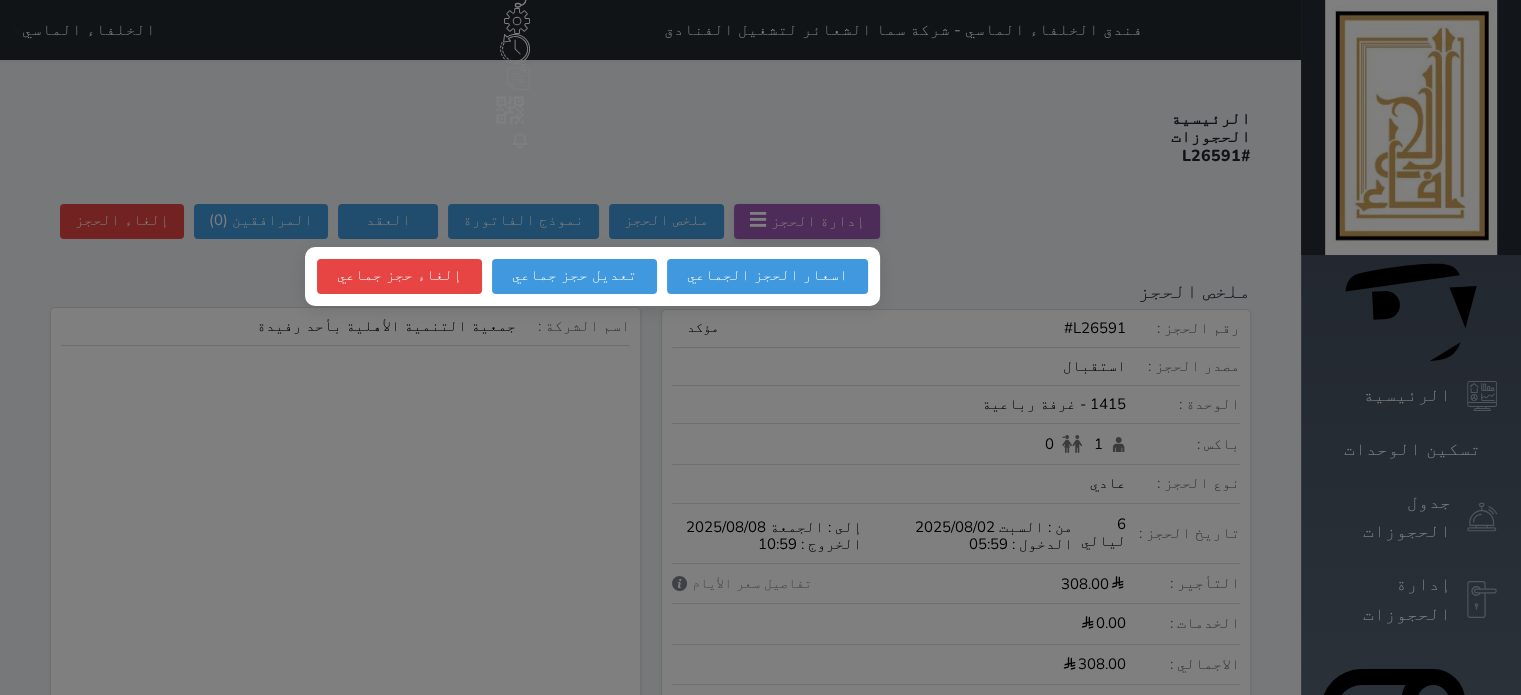 click at bounding box center [760, 347] 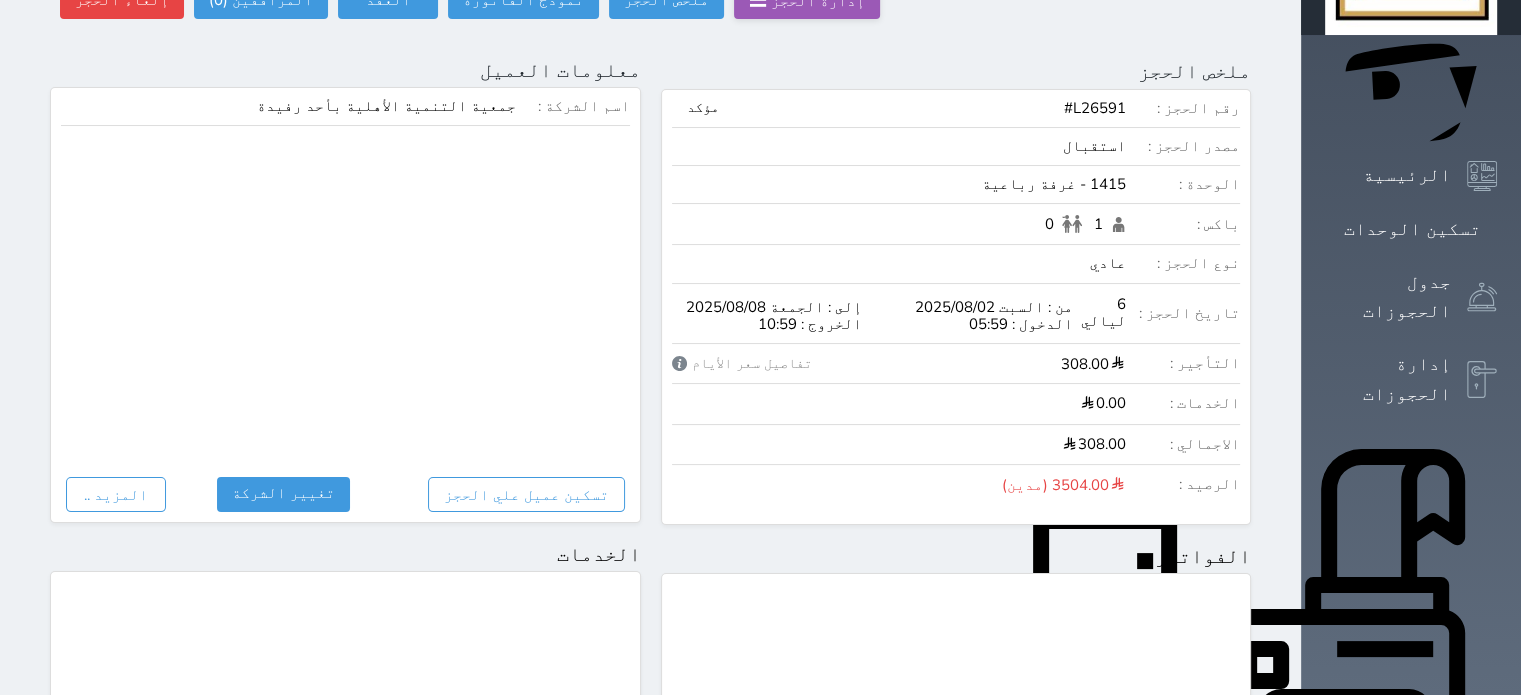 scroll, scrollTop: 261, scrollLeft: 0, axis: vertical 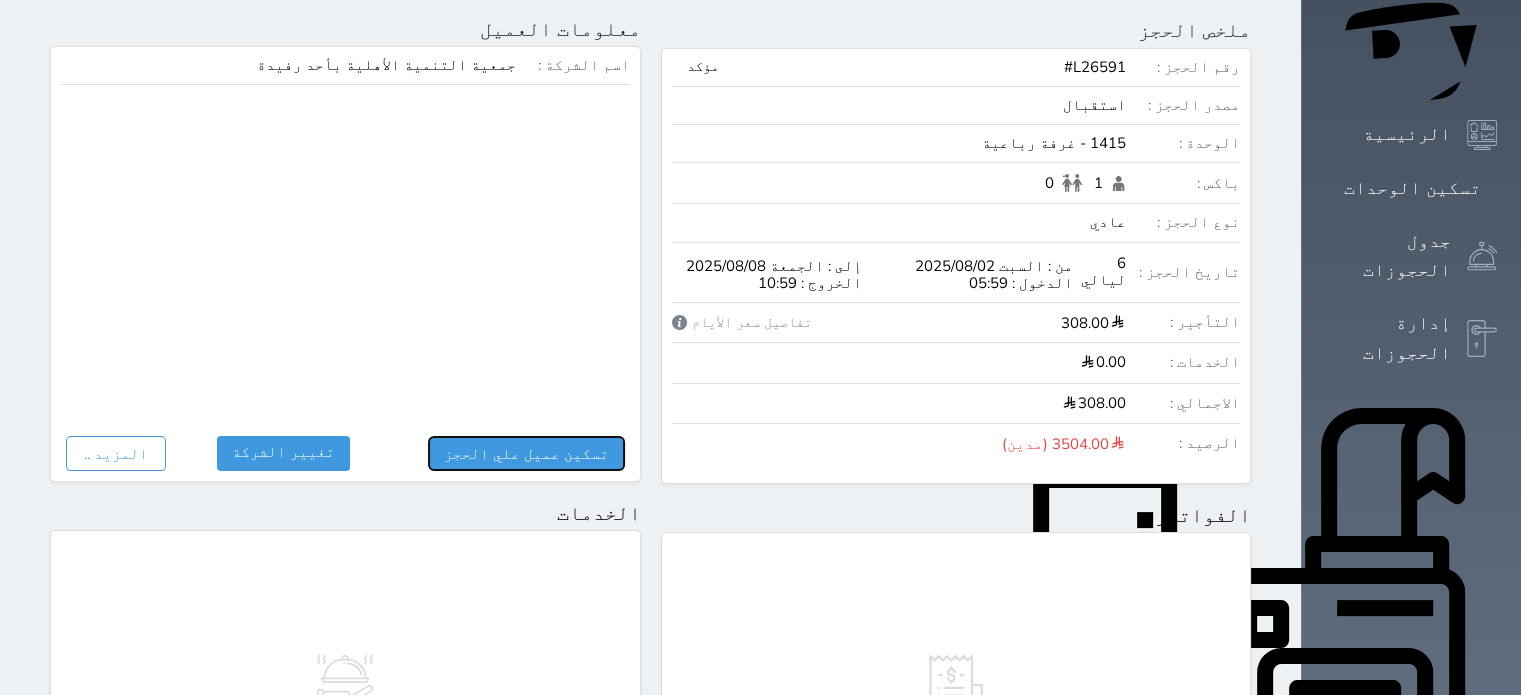 click on "تسكين عميل علي الحجز" at bounding box center [526, 453] 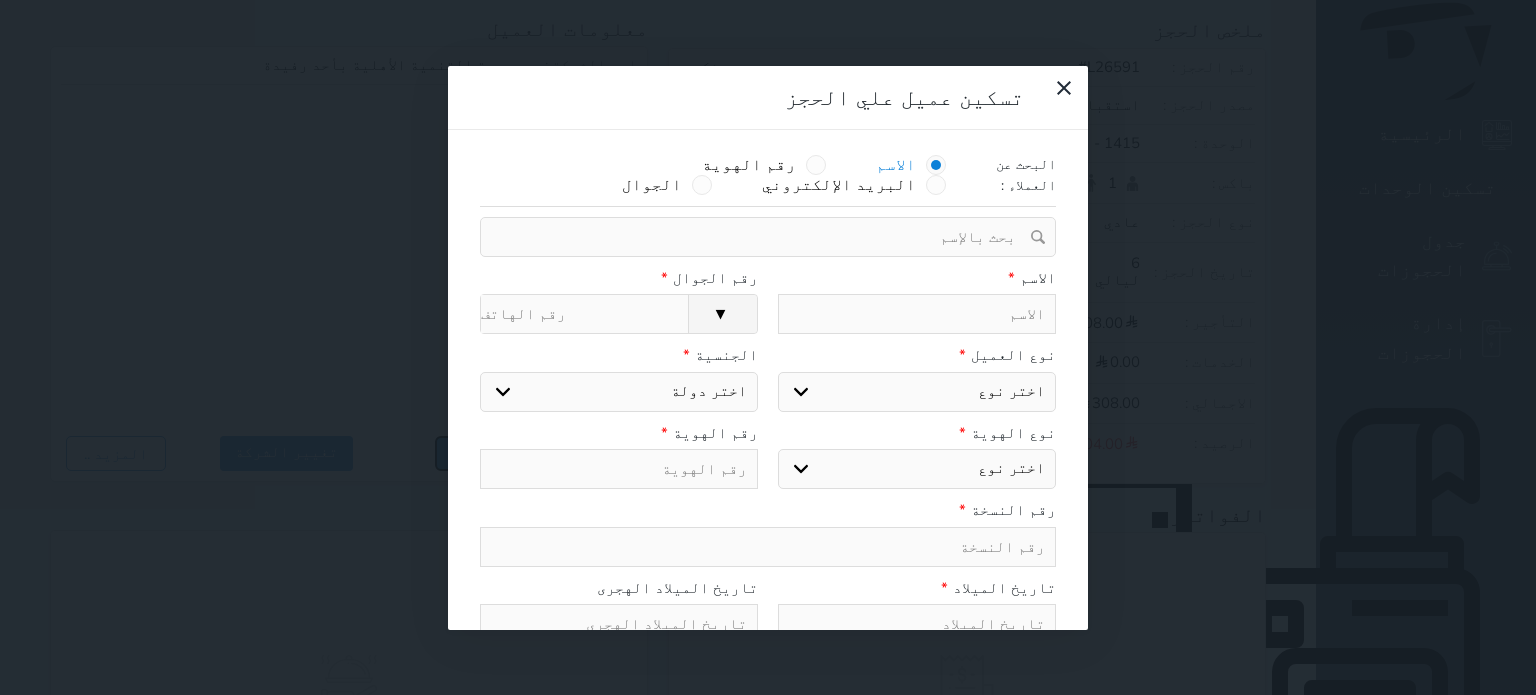 select 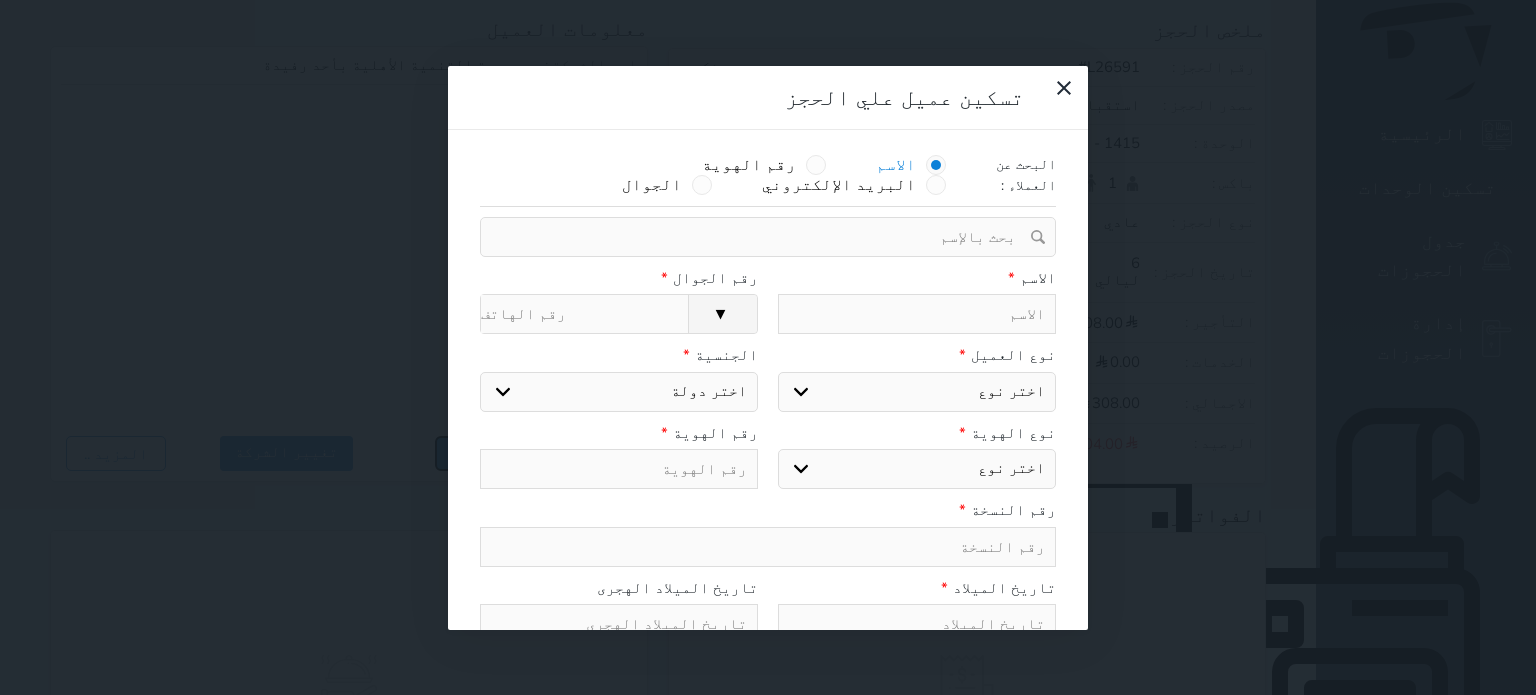 select 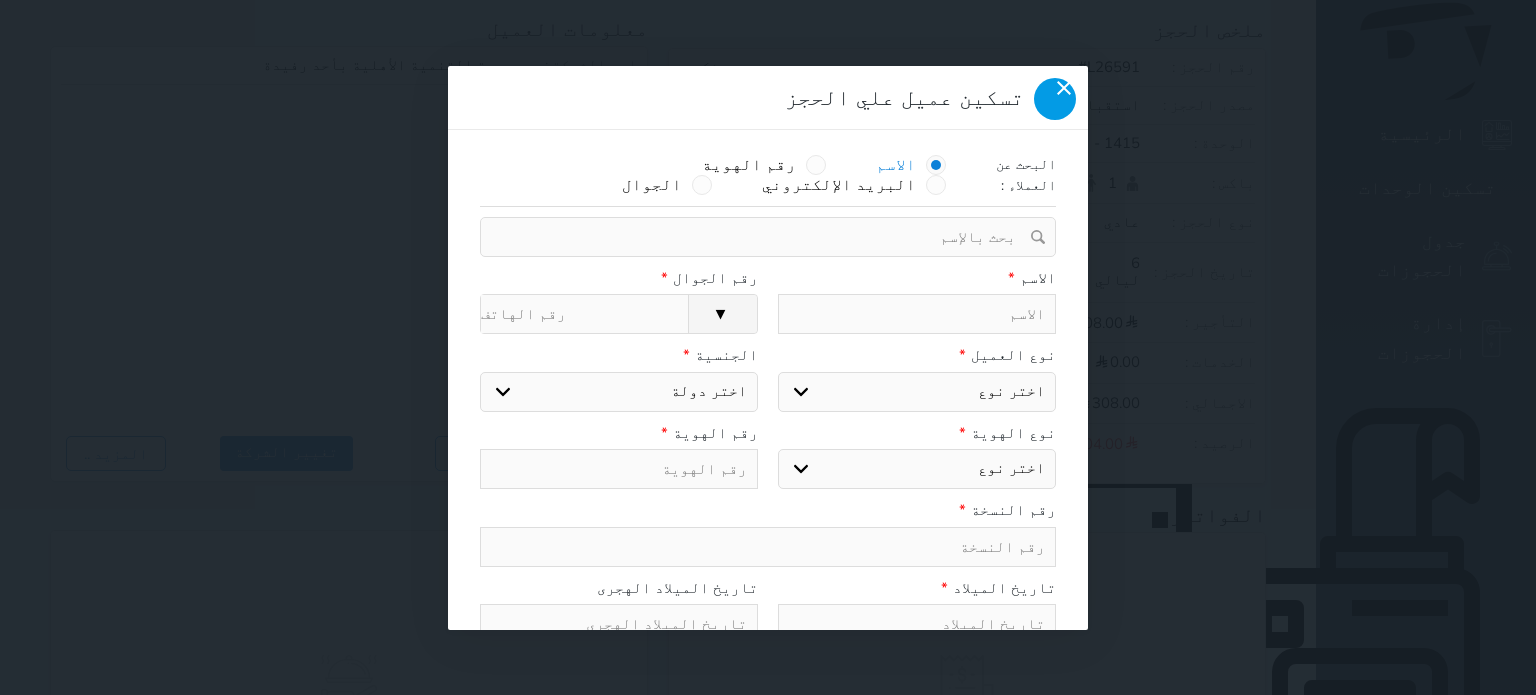 click 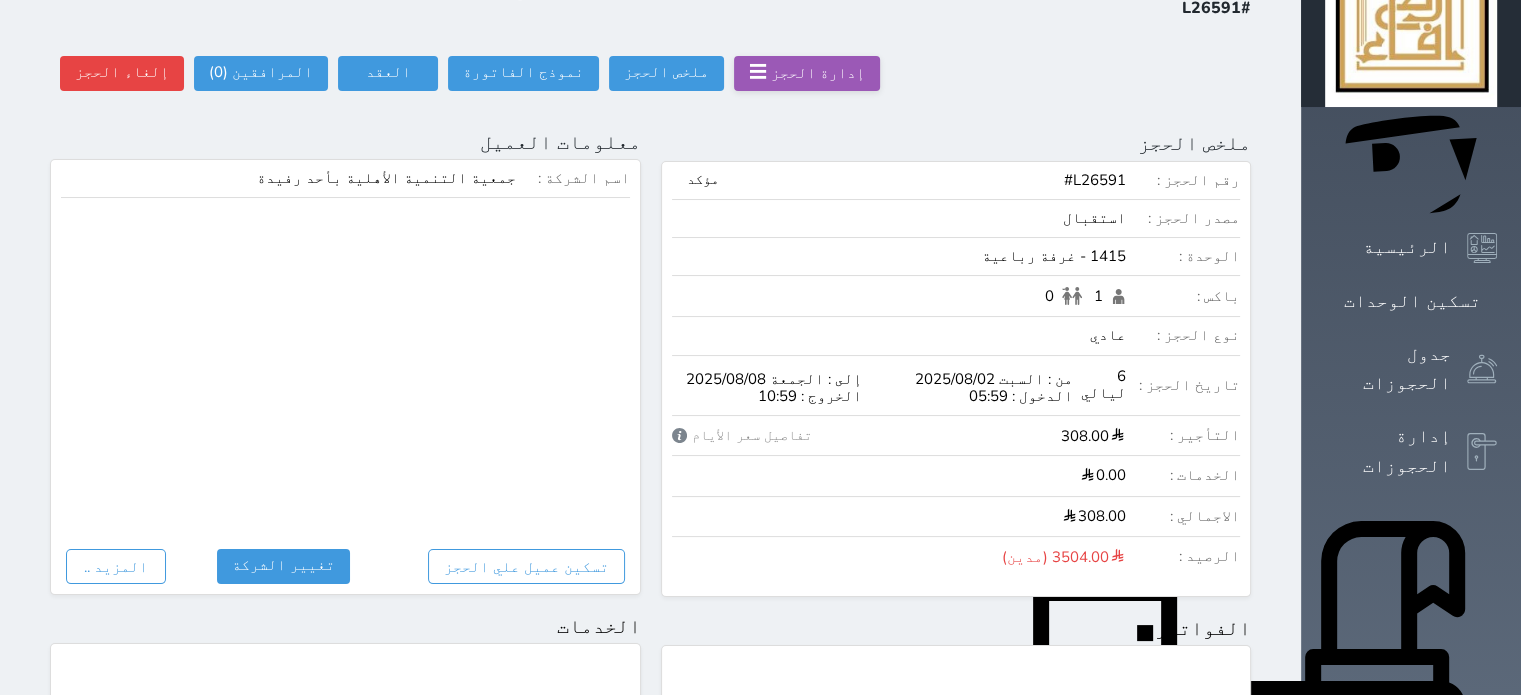 scroll, scrollTop: 149, scrollLeft: 0, axis: vertical 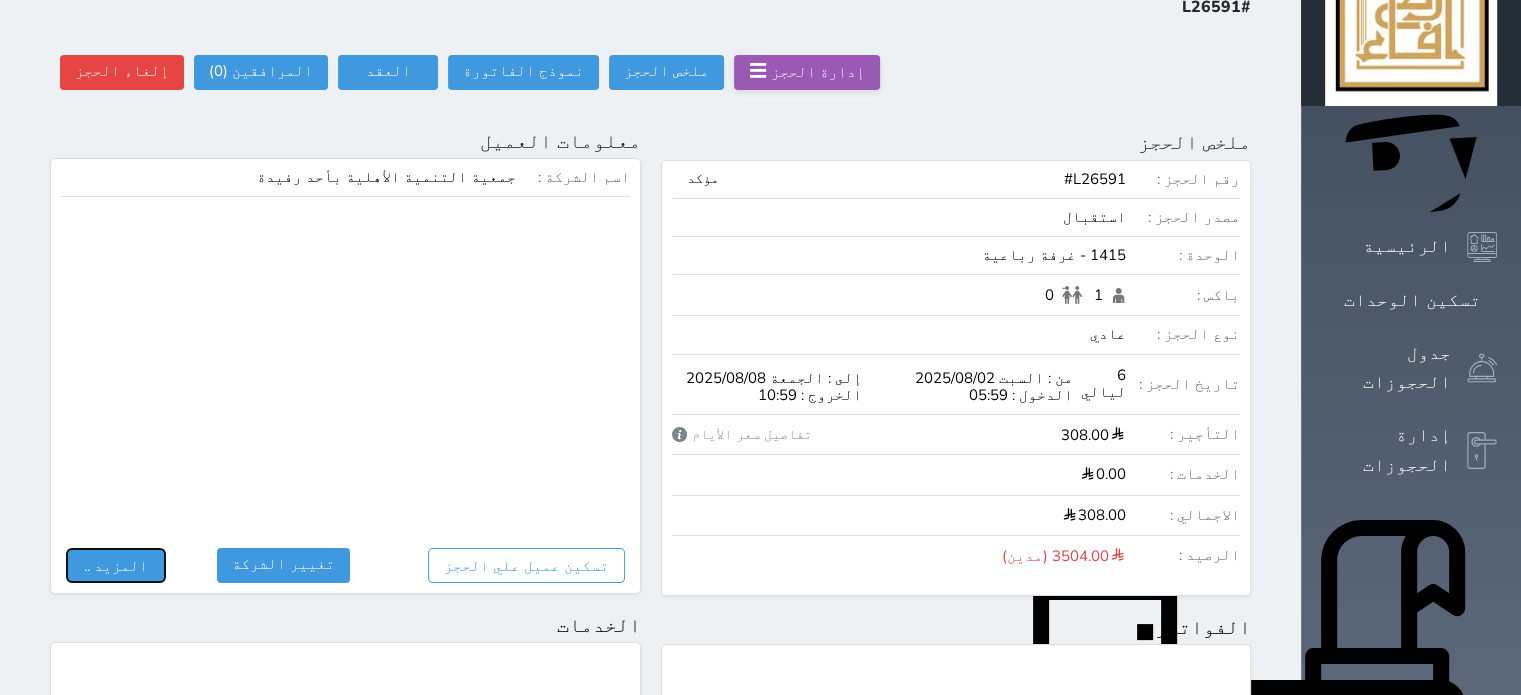 click on "المزيد .." at bounding box center [116, 565] 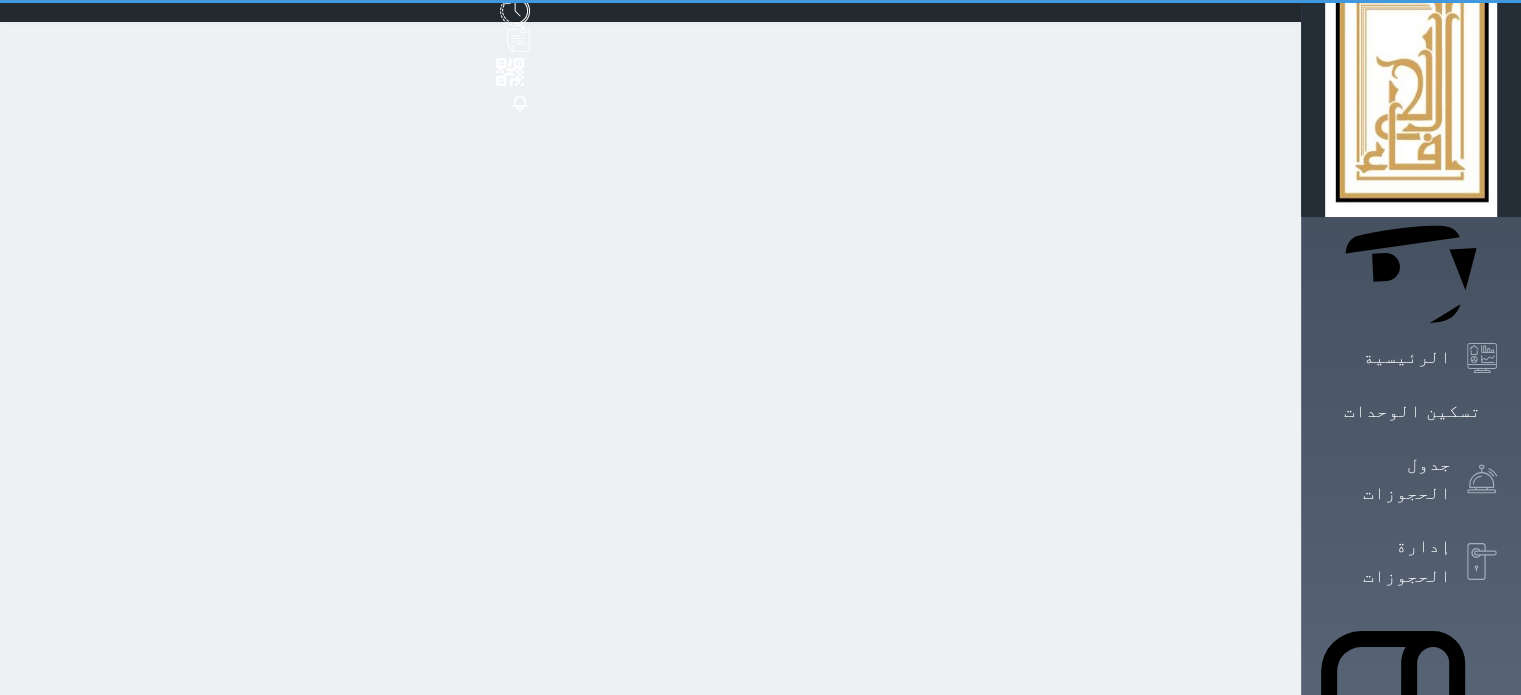 scroll, scrollTop: 0, scrollLeft: 0, axis: both 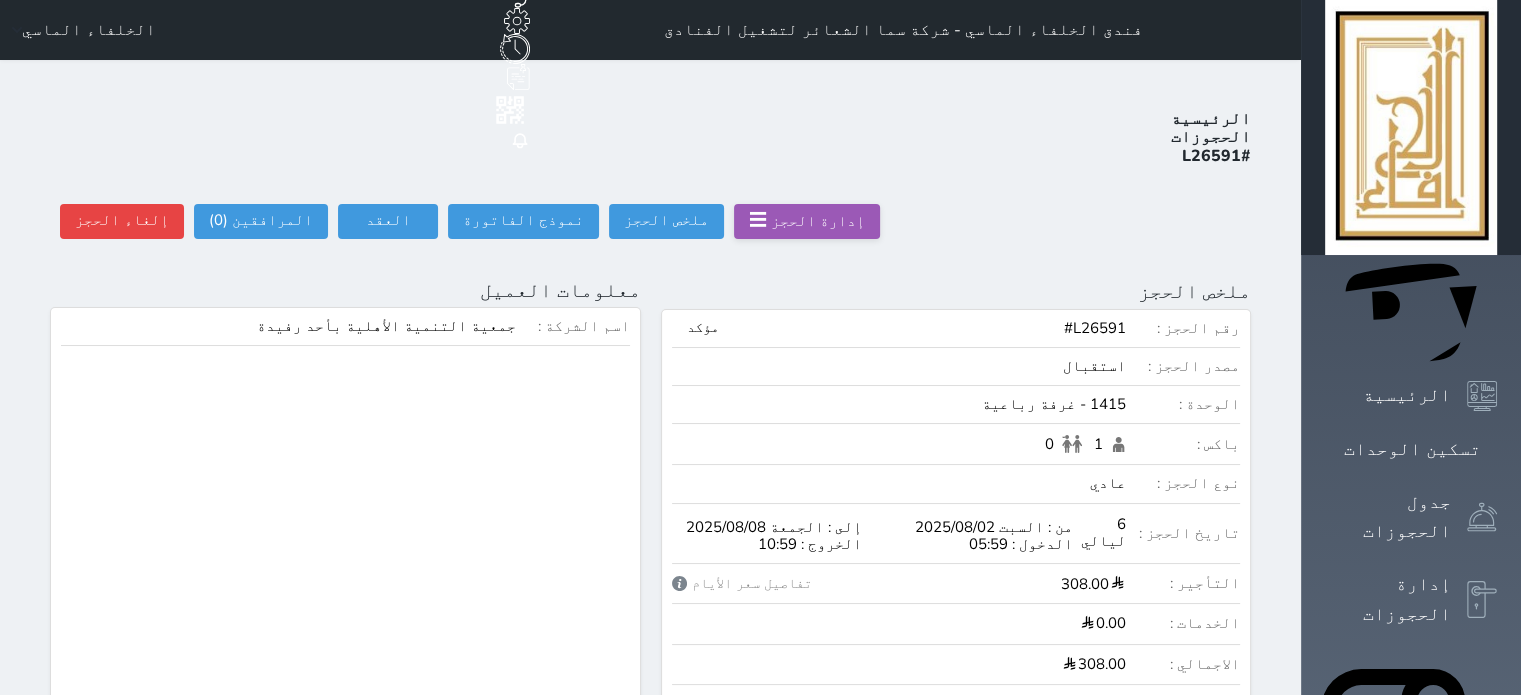 click on "تسكين عميل علي الحجز" at bounding box center [526, 714] 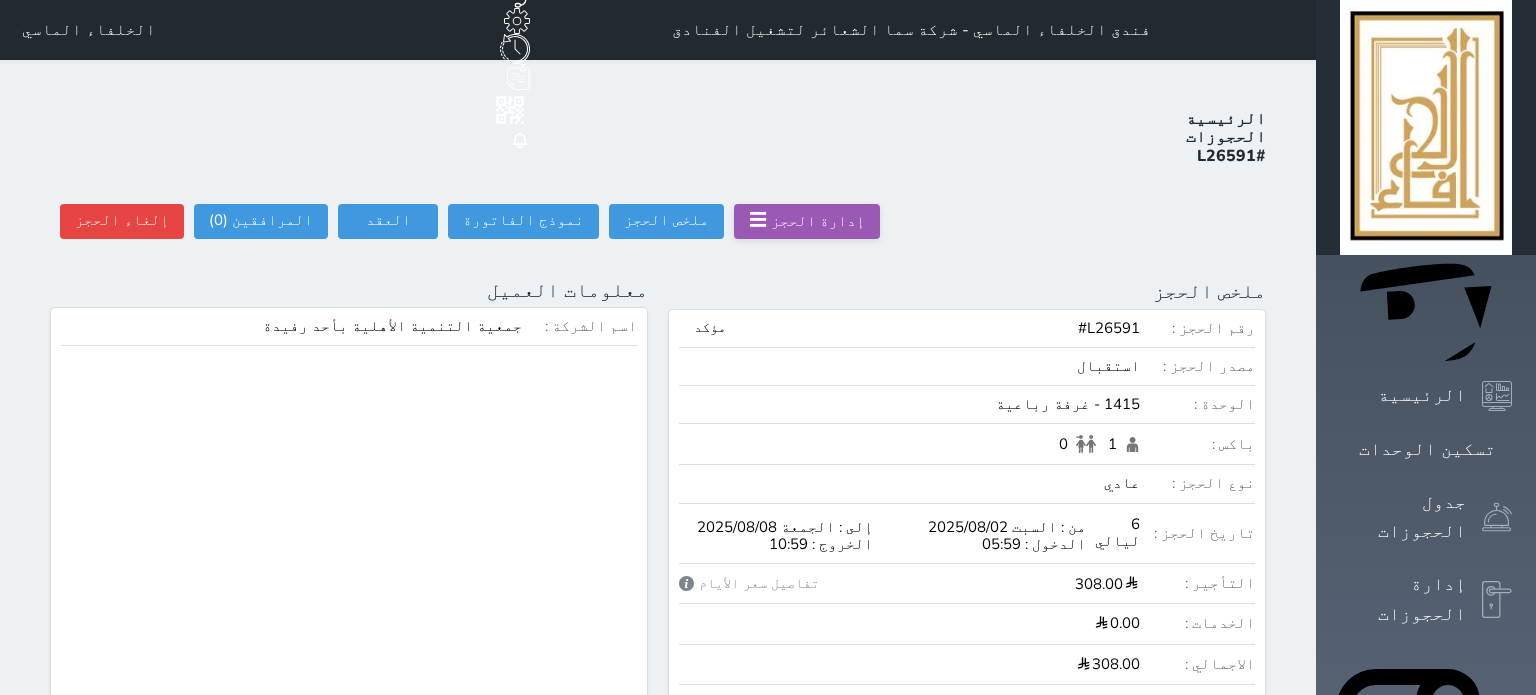 select 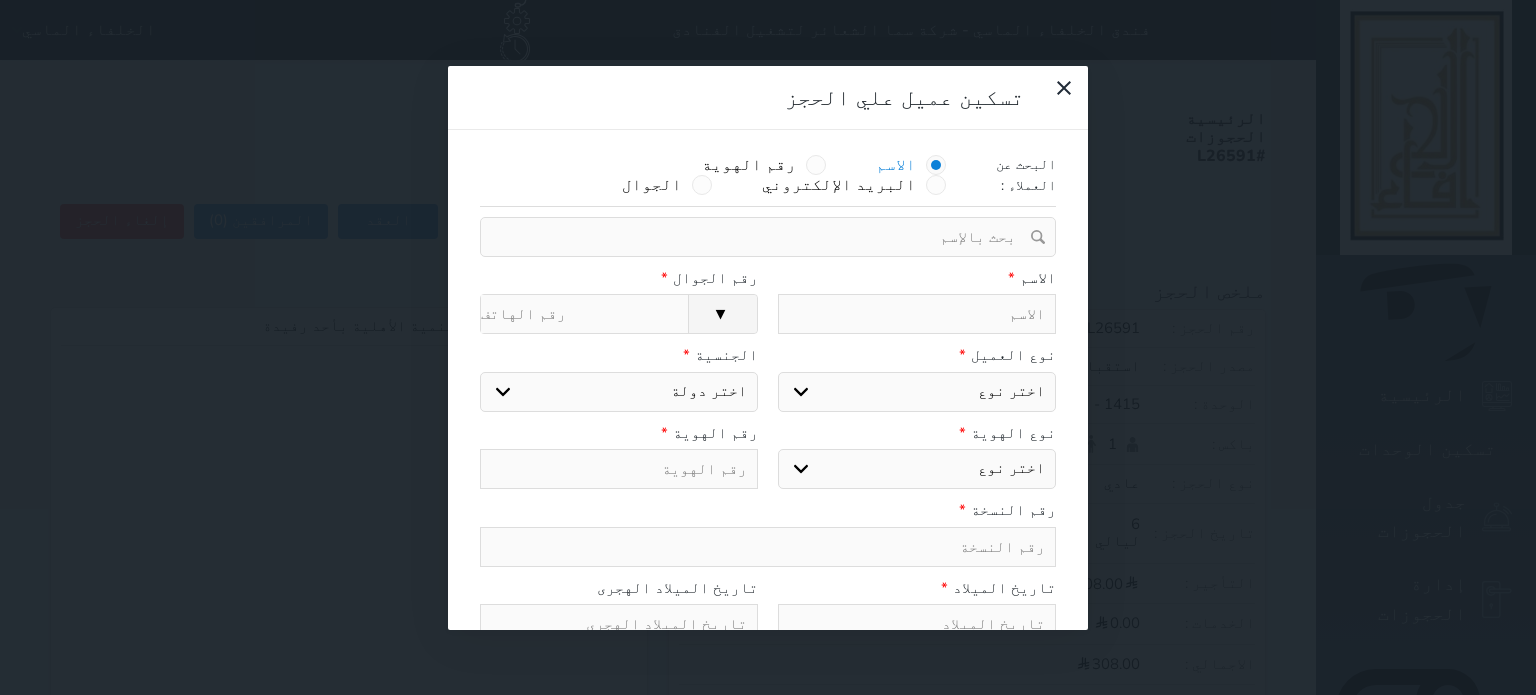 select 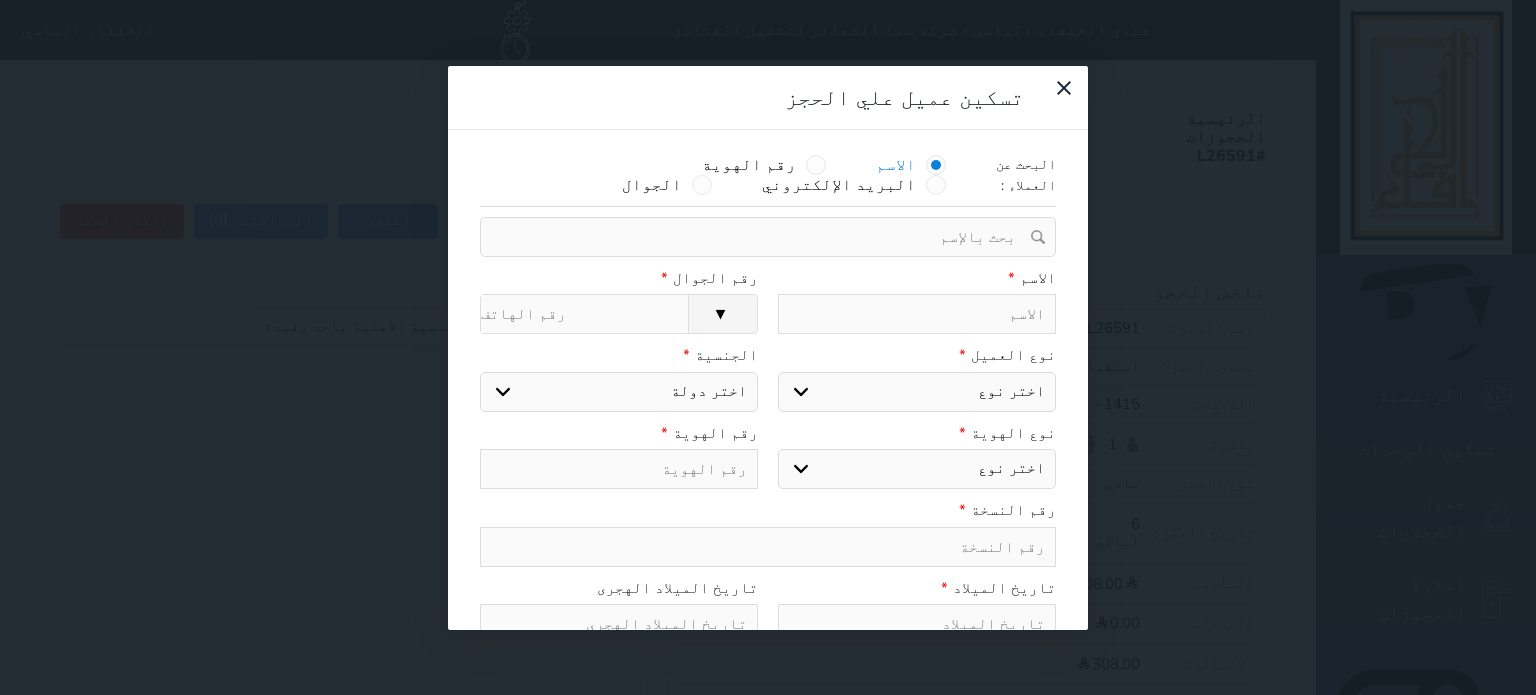 select 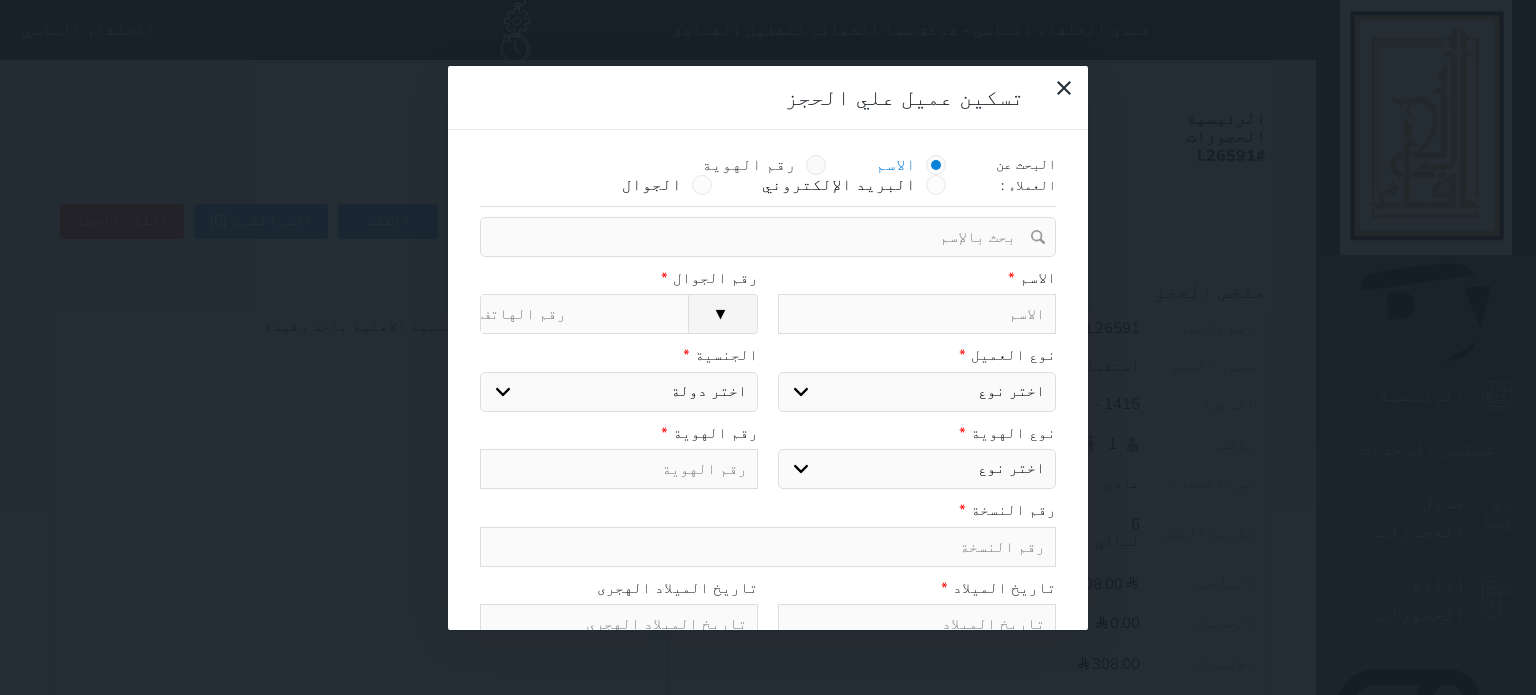 click at bounding box center [816, 165] 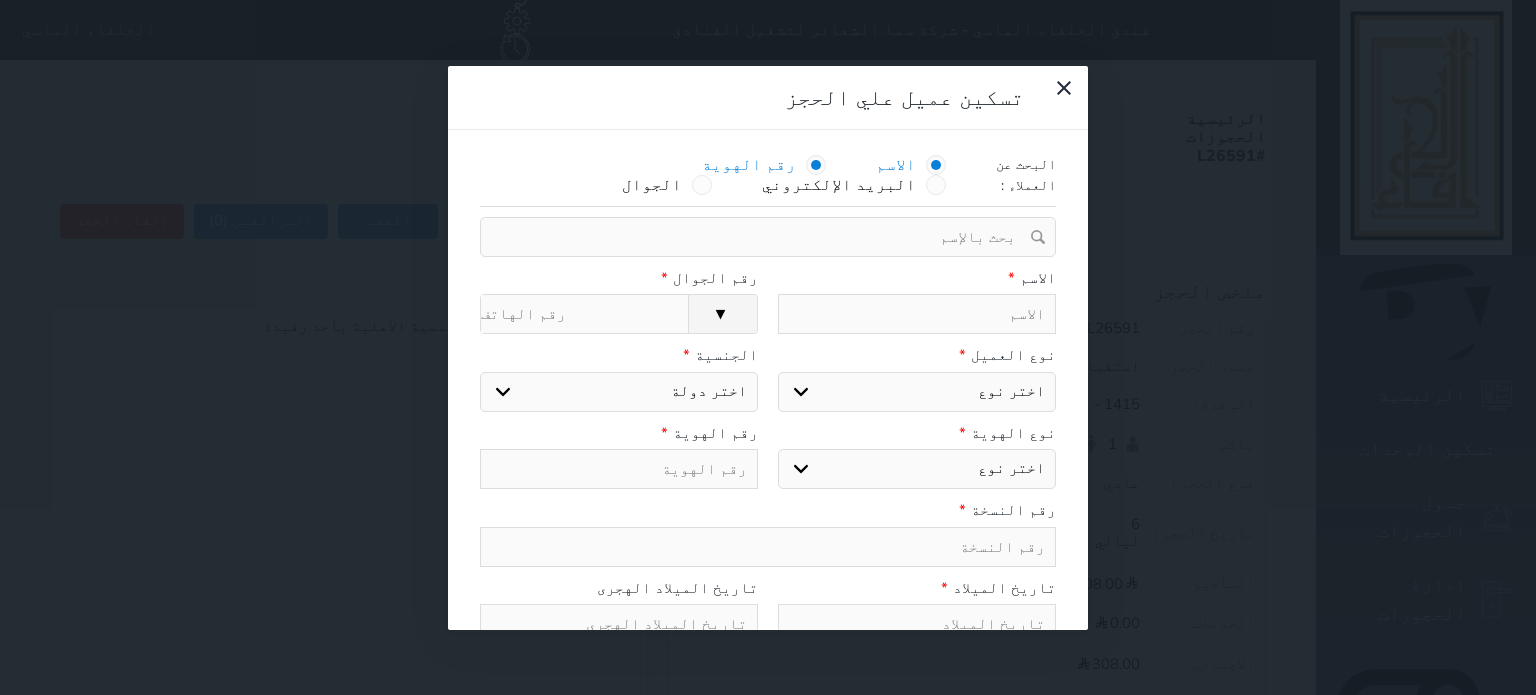 select 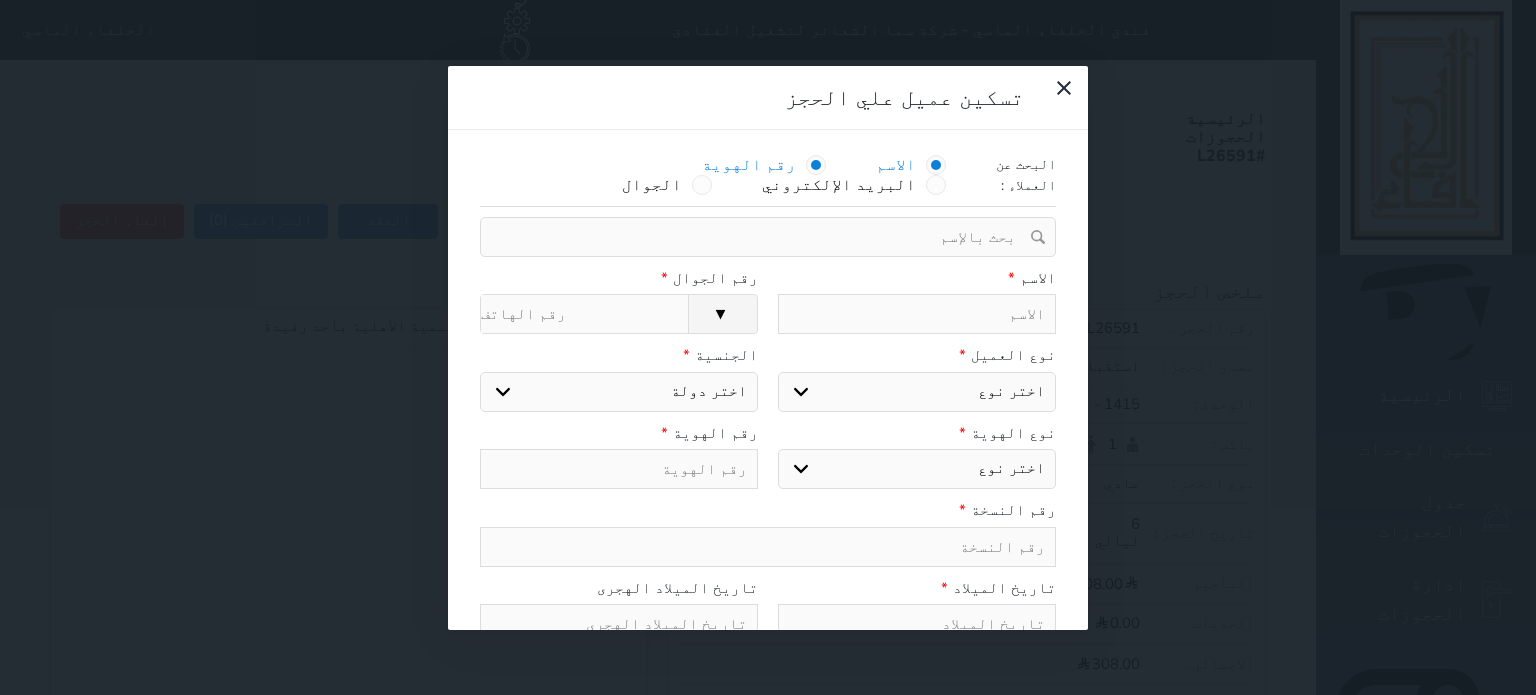 select 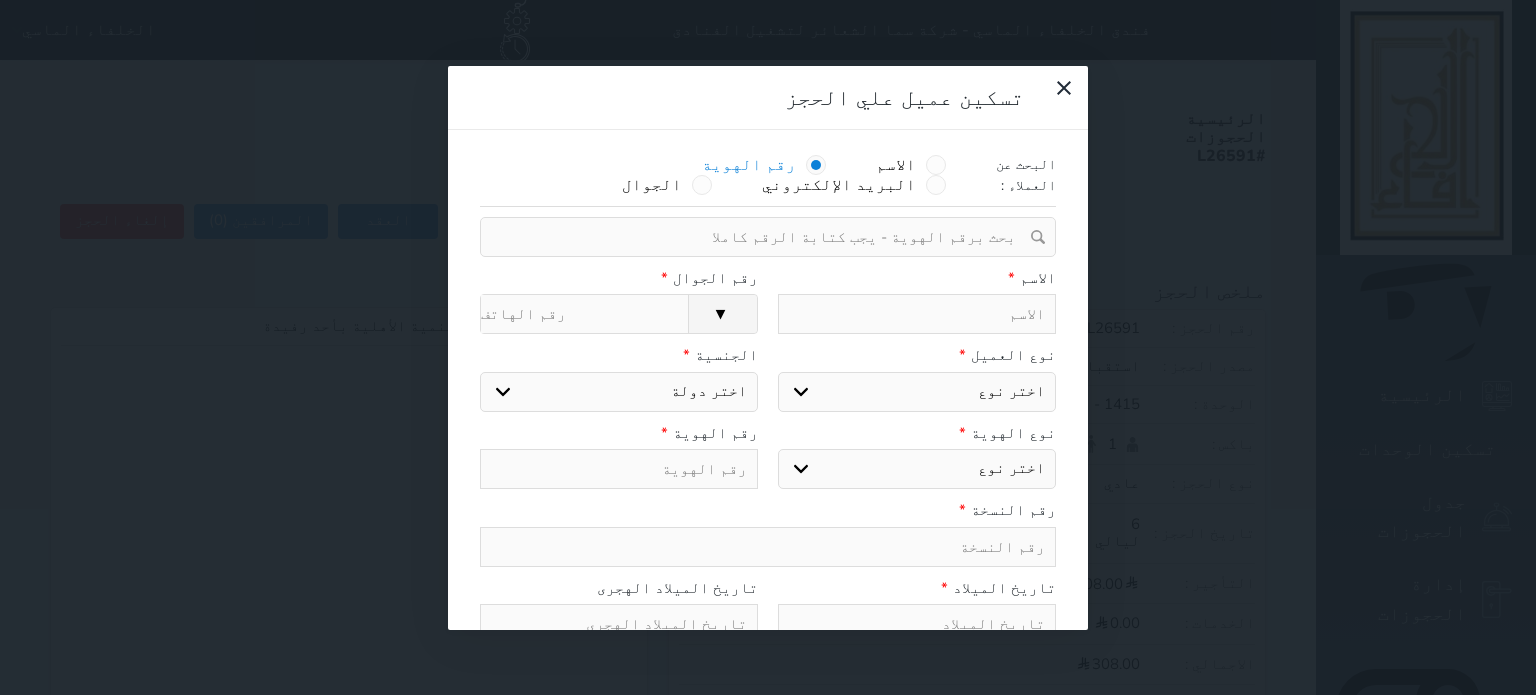 click at bounding box center [761, 237] 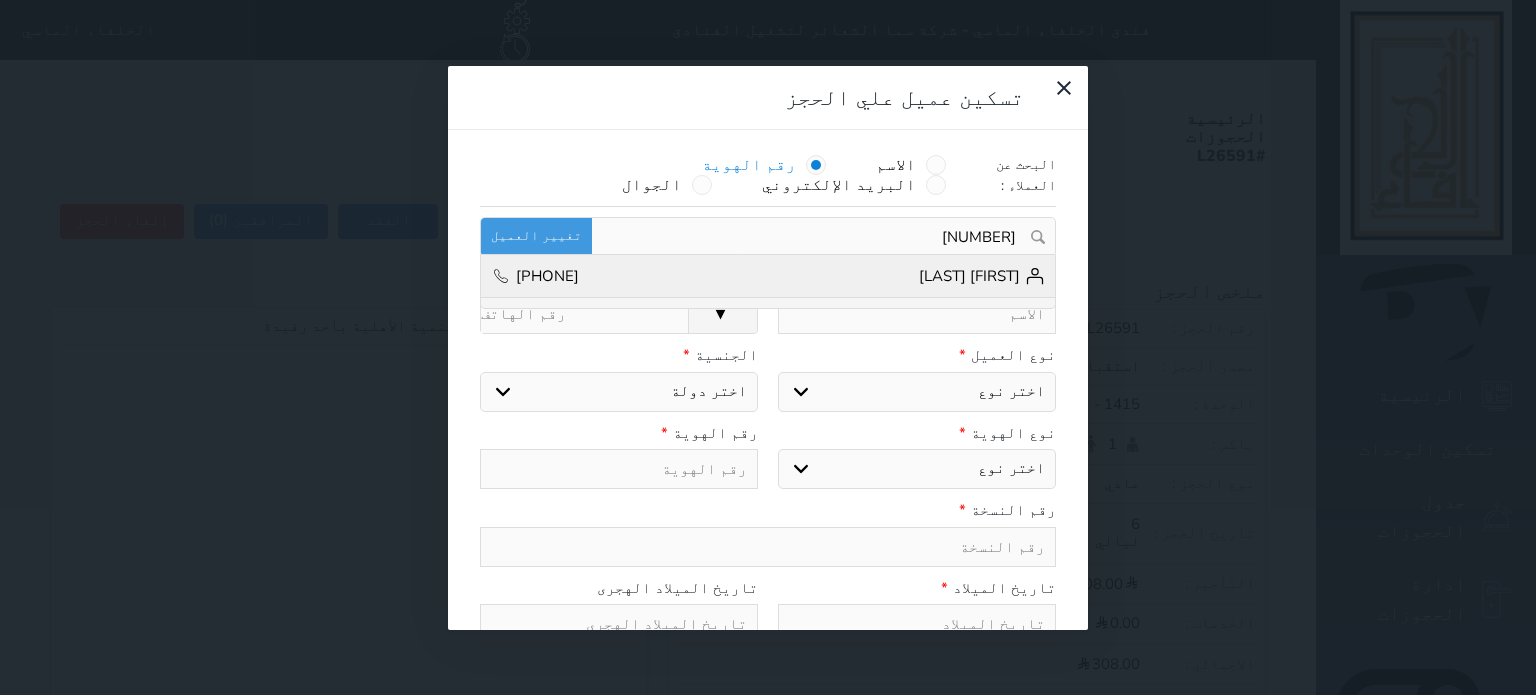 click on "محمد الدقاق   +966509822971" at bounding box center [768, 277] 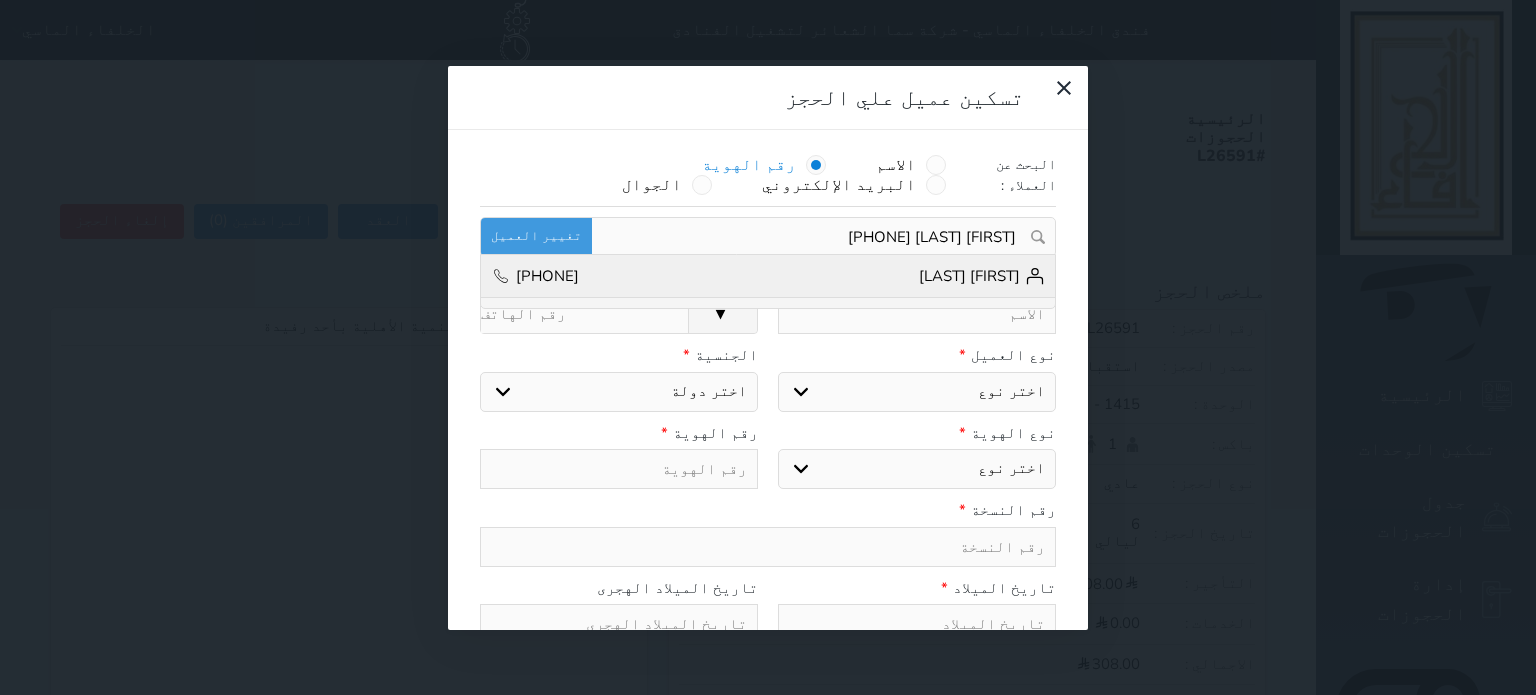 type on "محمد الدقاق" 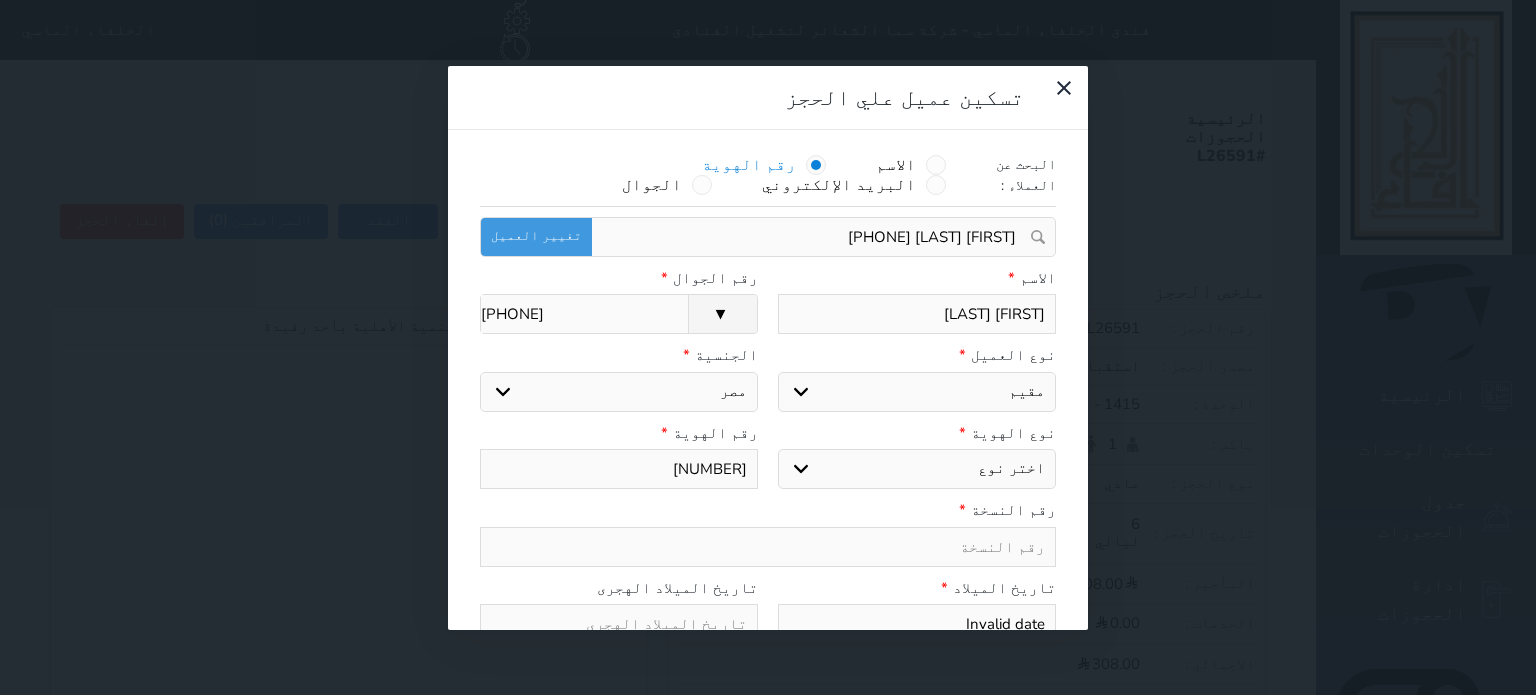 click on "تسكين عميل علي الحجز                 البحث عن العملاء :        الاسم       رقم الهوية       البريد الإلكتروني       الجوال       محمد الدقاق +966509822971     تغيير العميل            الاسم *   محمد الدقاق   رقم الجوال *       ▼     Afghanistan (‫افغانستان‬‎)   +93   Albania (Shqipëri)   +355   Algeria (‫الجزائر‬‎)   +213   American Samoa   +1684   Andorra   +376   Angola   +244   Anguilla   +1264   Antigua and Barbuda   +1268   Argentina   +54   Armenia (Հայաստան)   +374   Aruba   +297   Australia   +61   Austria (Österreich)   +43   Azerbaijan (Azərbaycan)   +994   Bahamas   +1242   Bahrain (‫البحرين‬‎)   +973   Bangladesh (বাংলাদেশ)   +880   Barbados   +1246   Belarus (Беларусь)   +375   Belgium (België)   +32   Belize   +501   Benin (Bénin)   +229   Bermuda   +1441   Bhutan (འབྲུག)   +975   Bolivia" at bounding box center [768, 347] 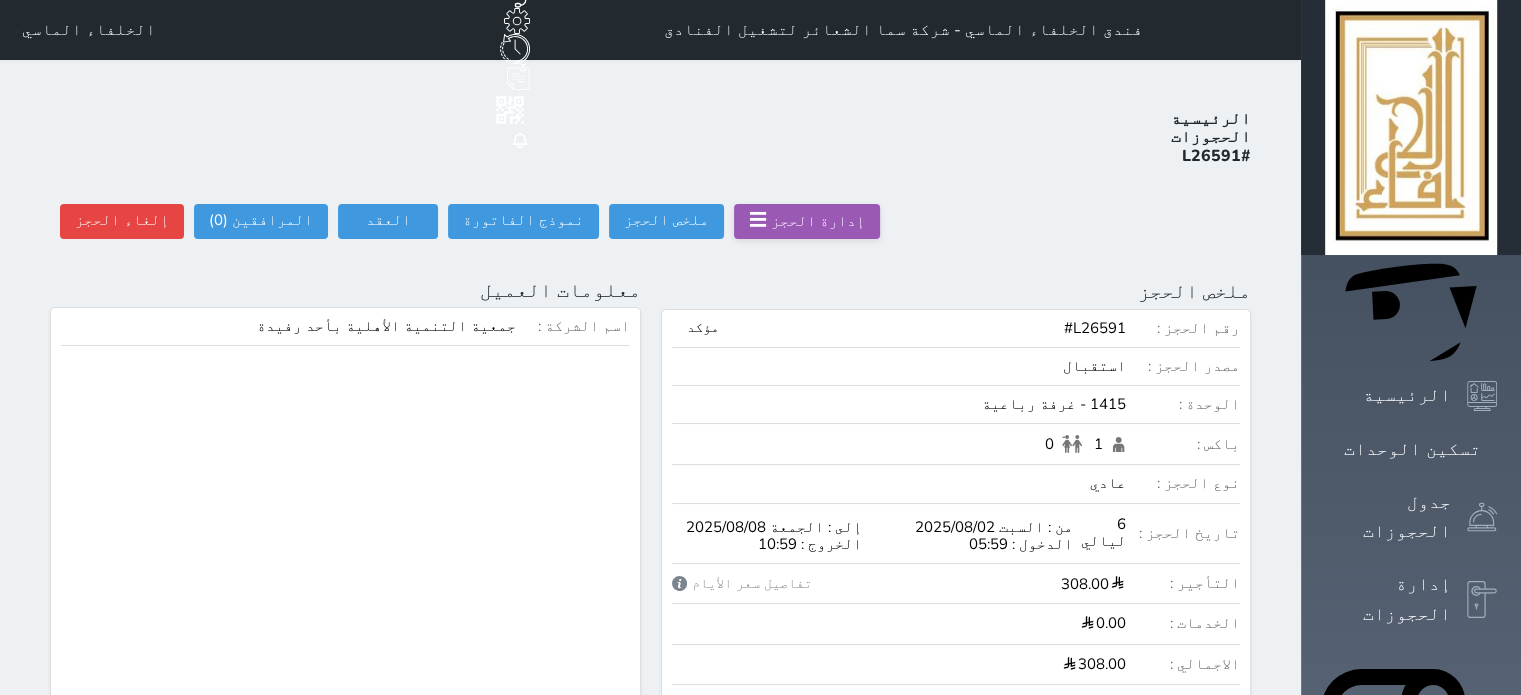 click on "تسكين عميل علي الحجز" at bounding box center [526, 714] 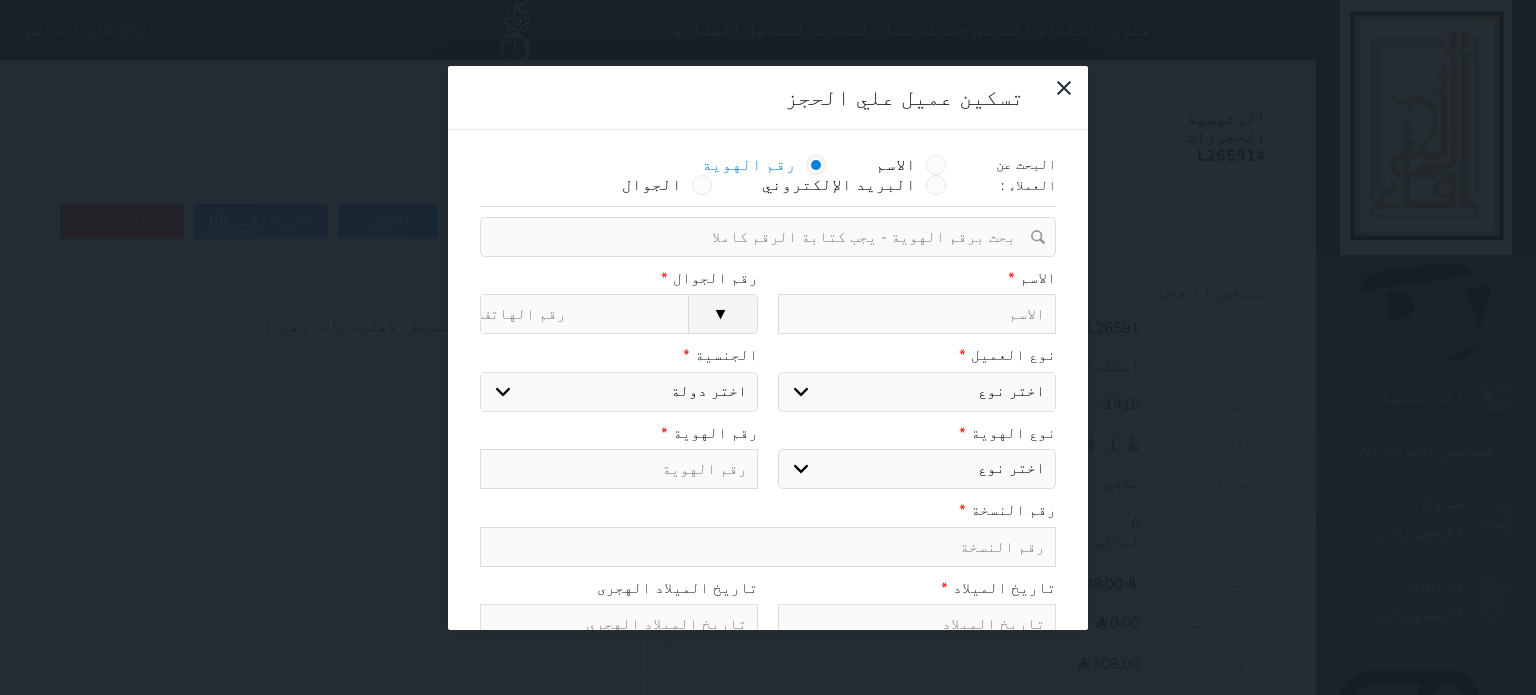 select 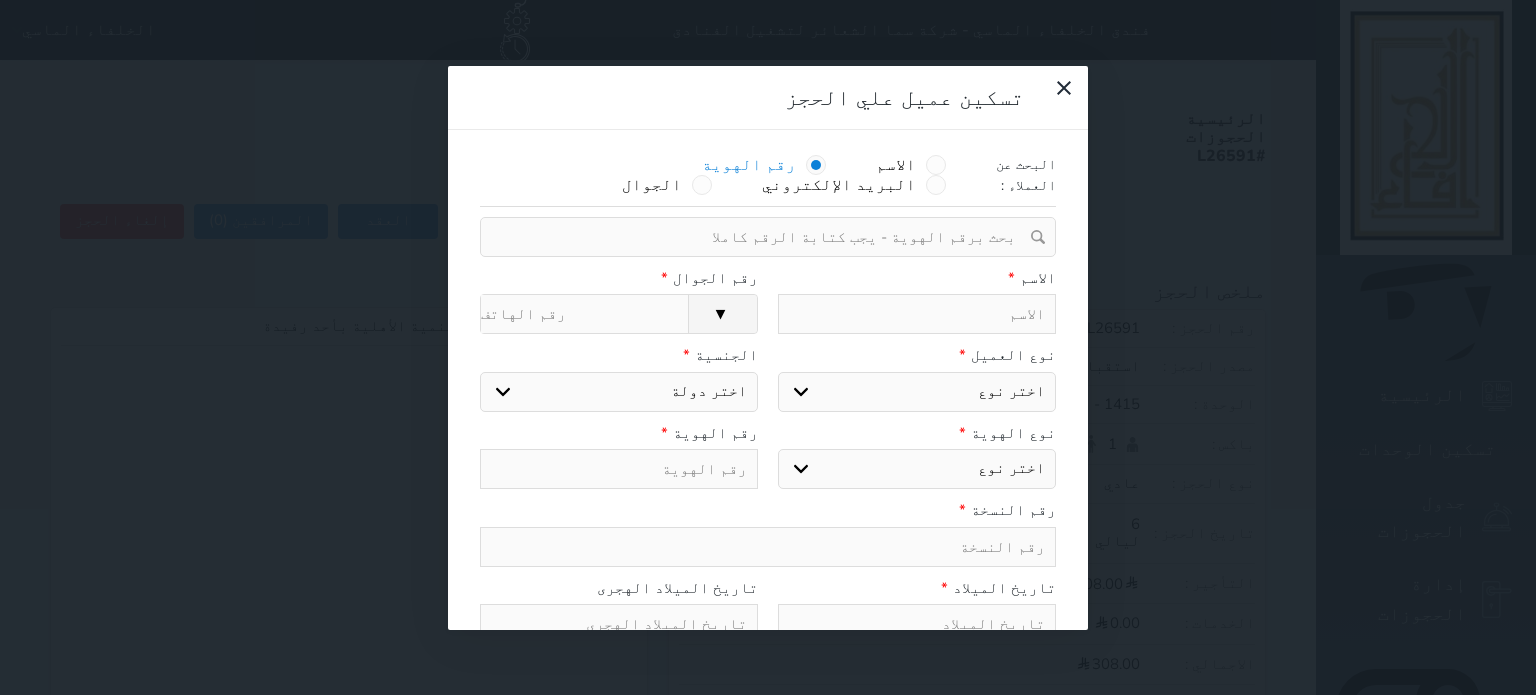 select 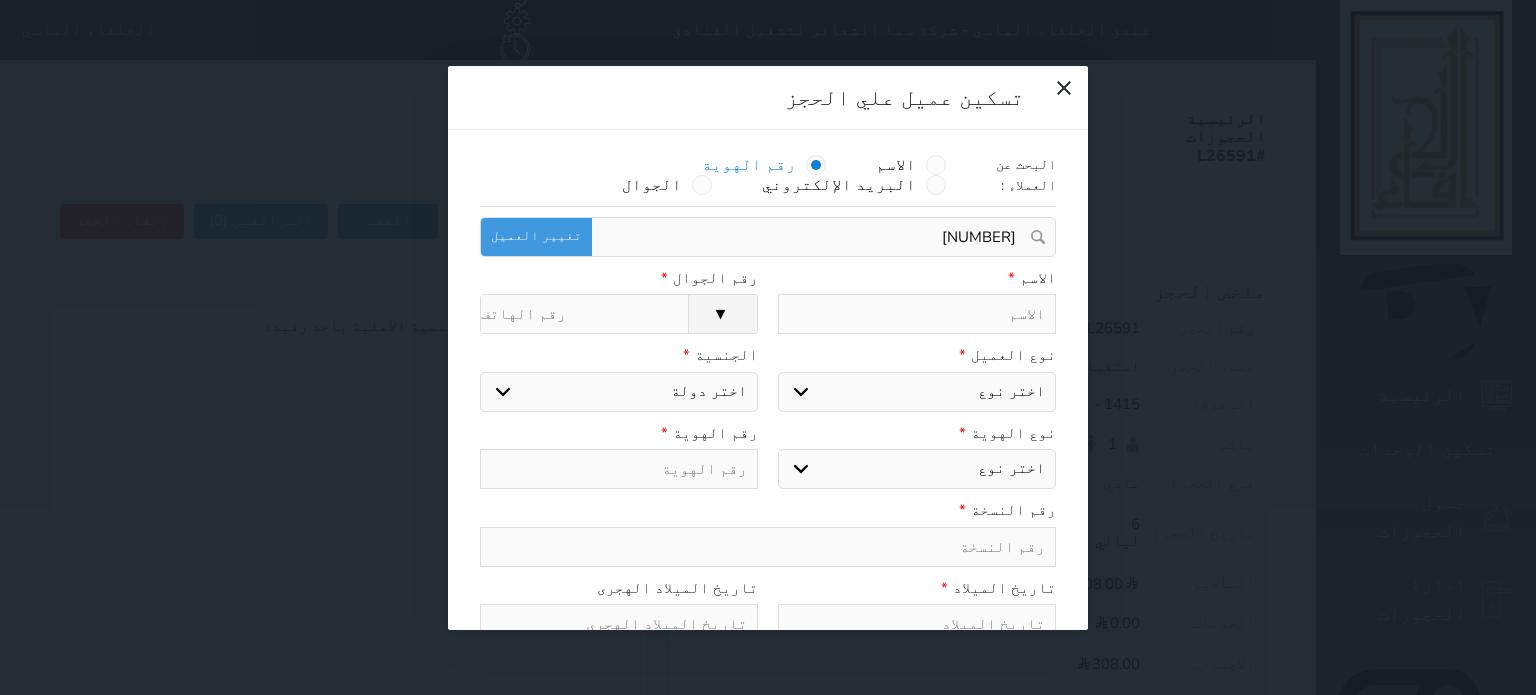 type on "2162374660" 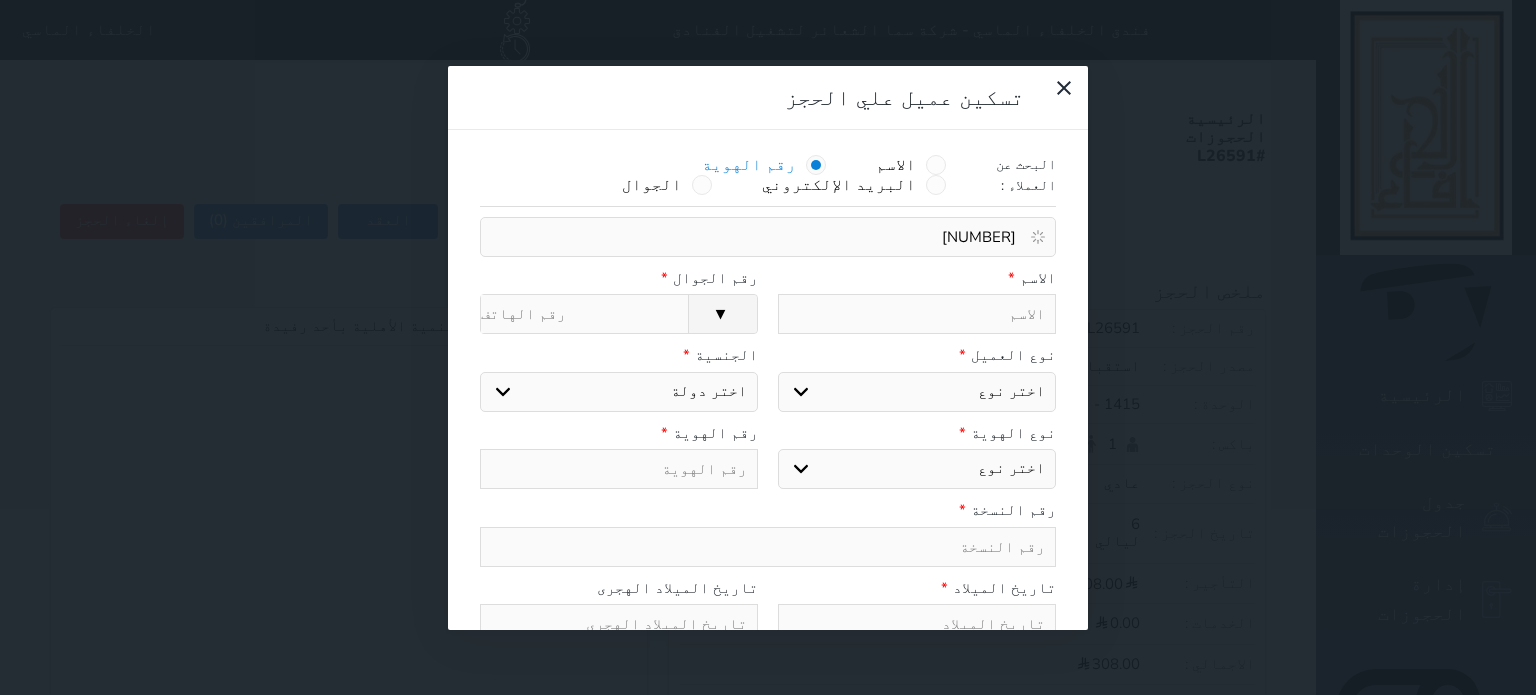 type 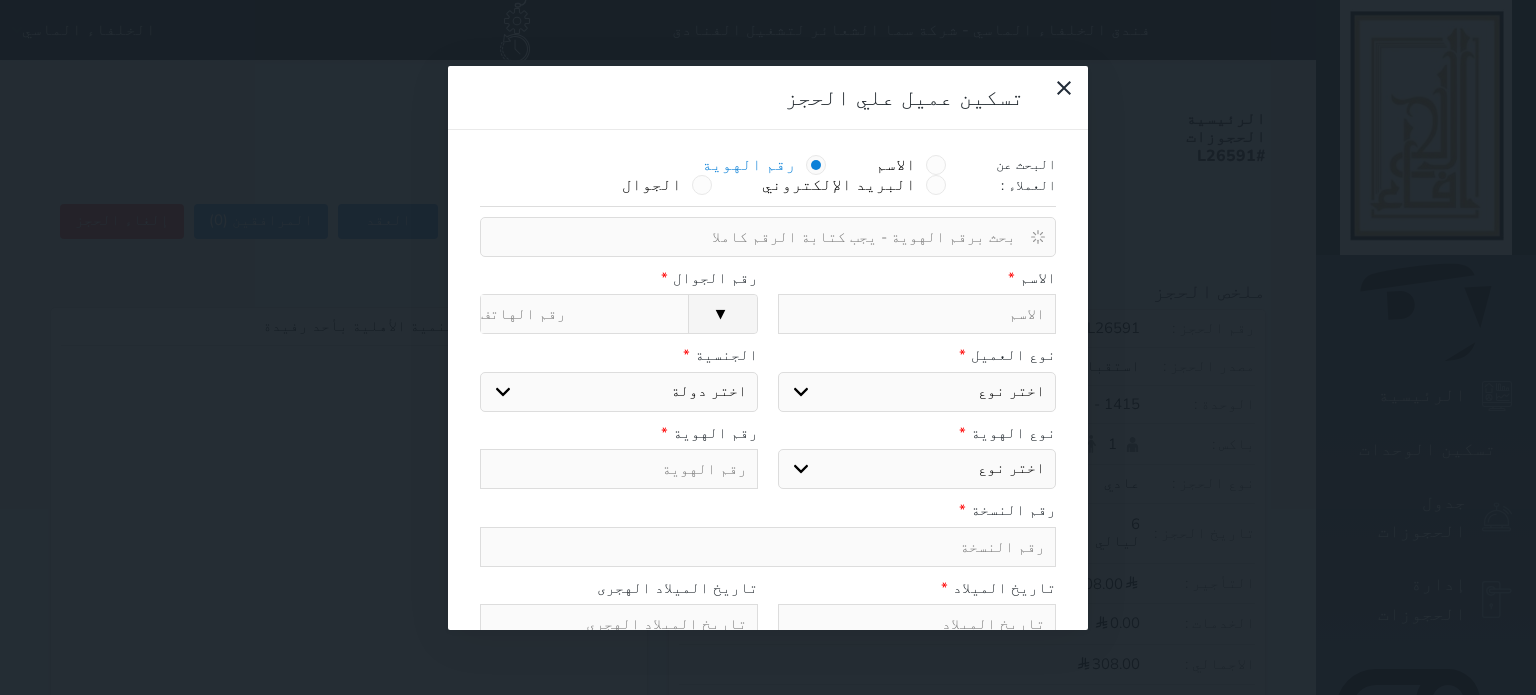 select 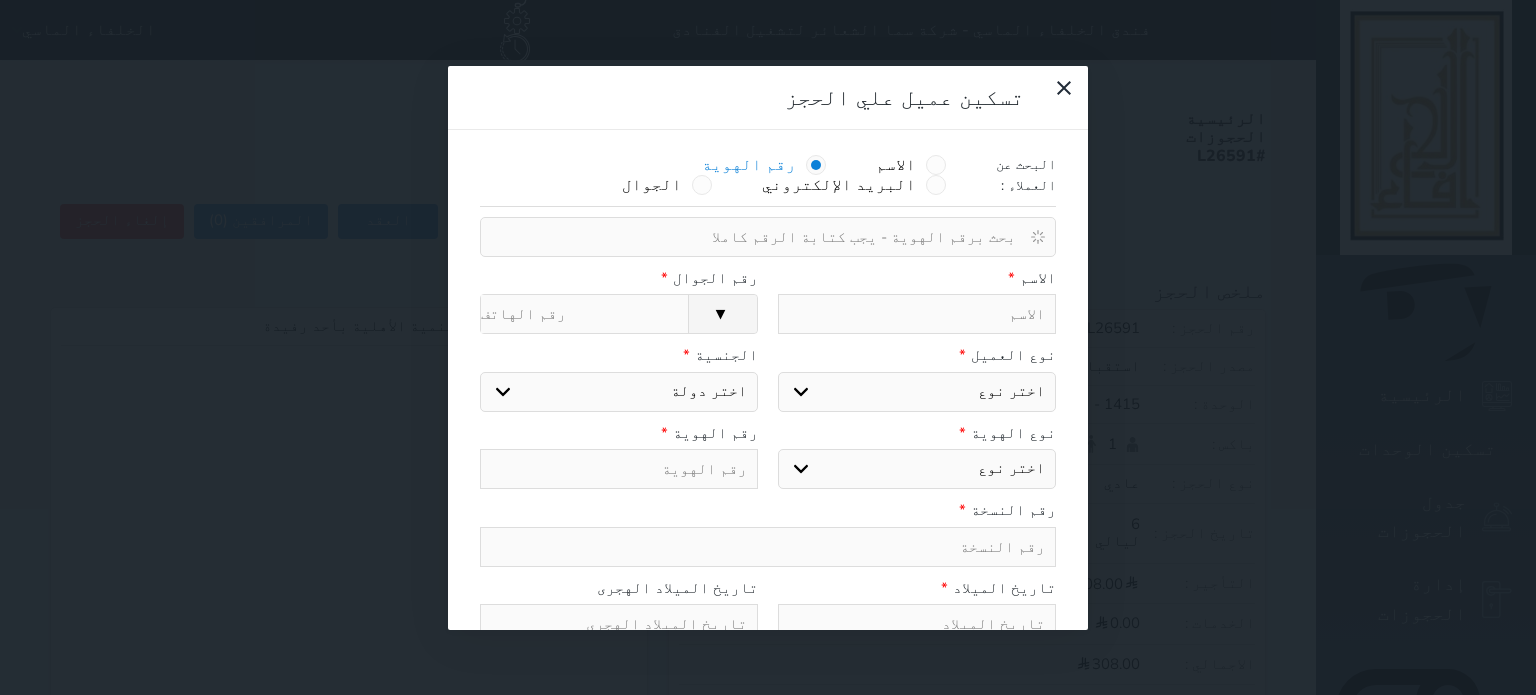 select 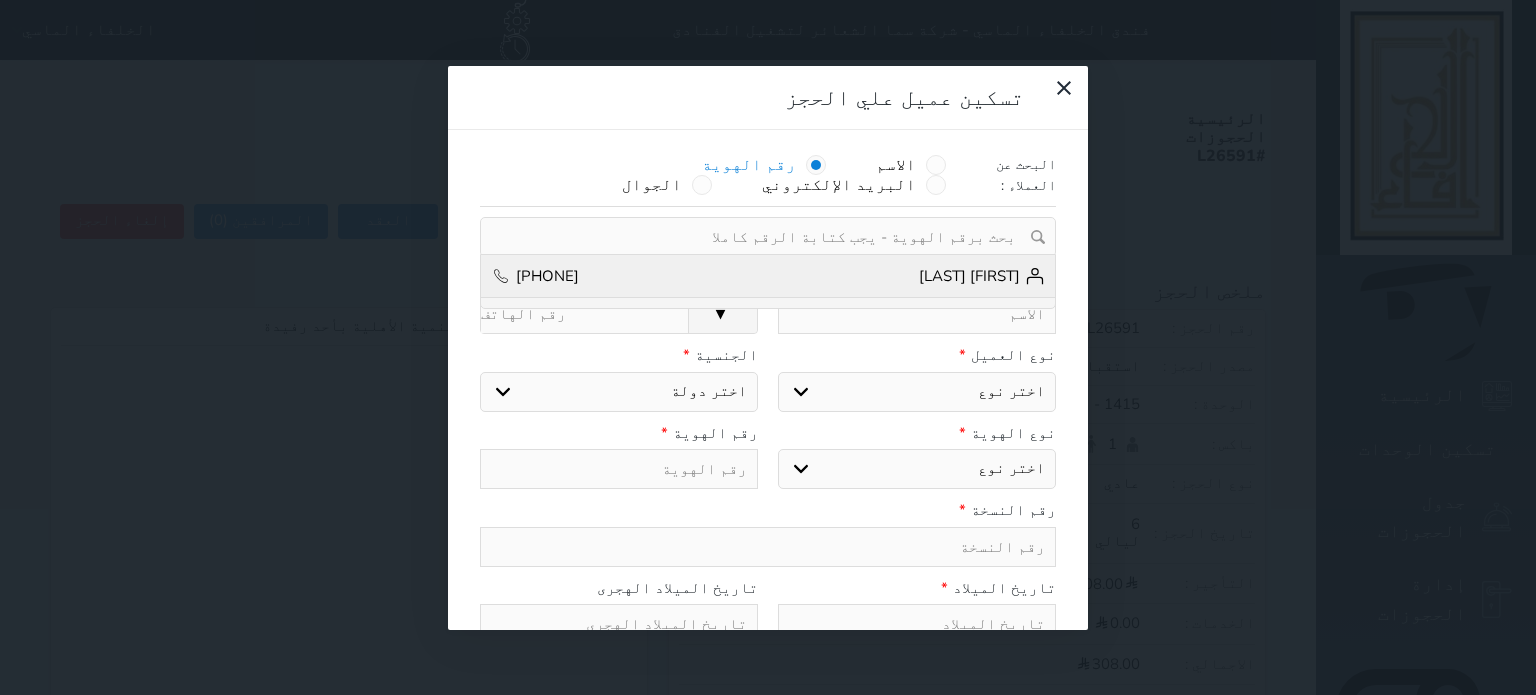 click on "محمد الدقاق   +966509822971" at bounding box center [768, 277] 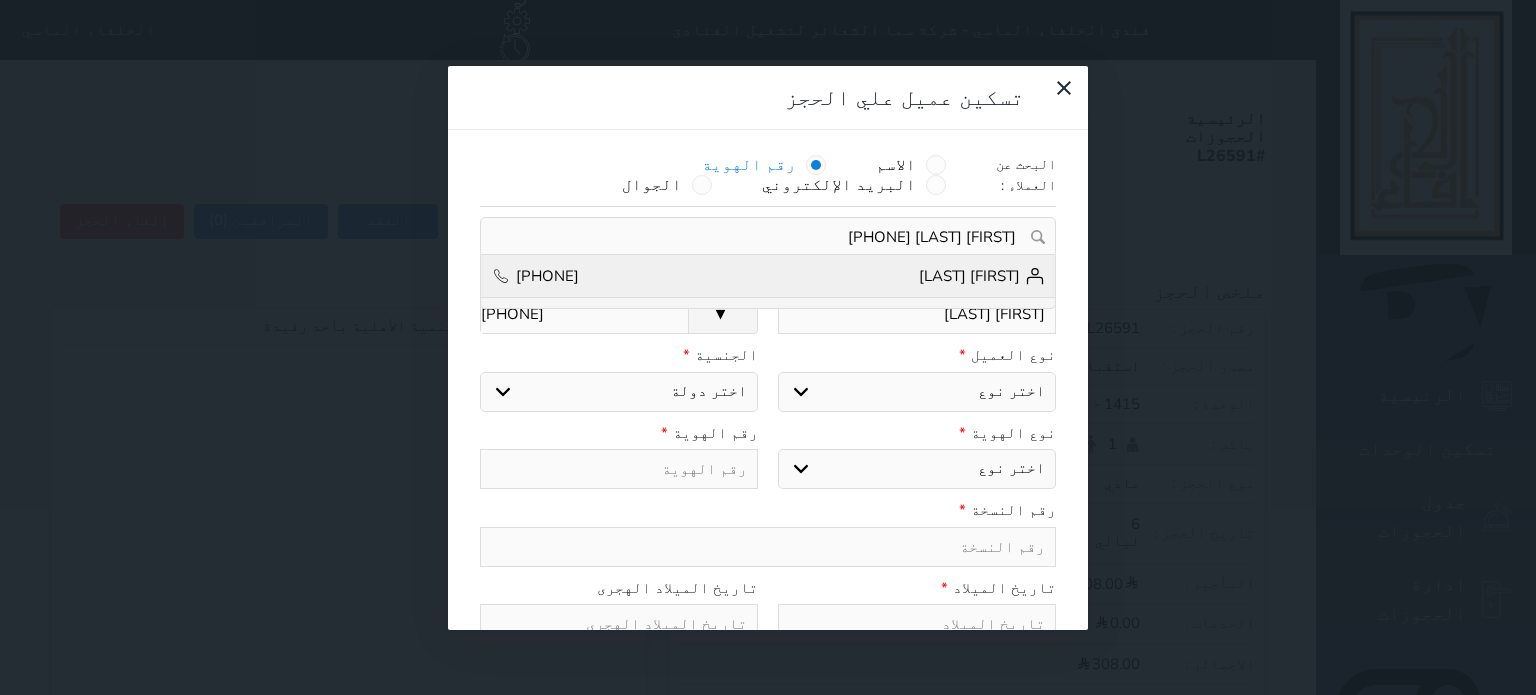 select on "4" 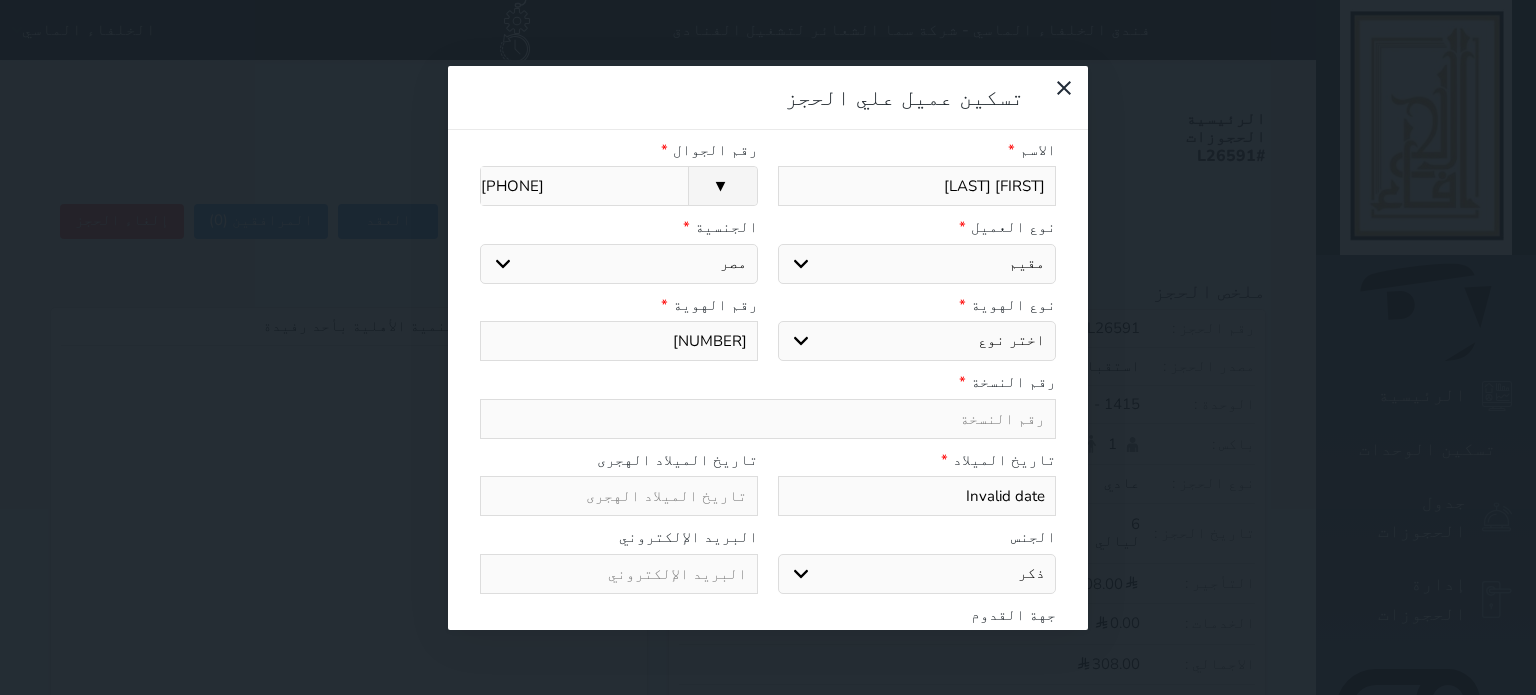 scroll, scrollTop: 188, scrollLeft: 0, axis: vertical 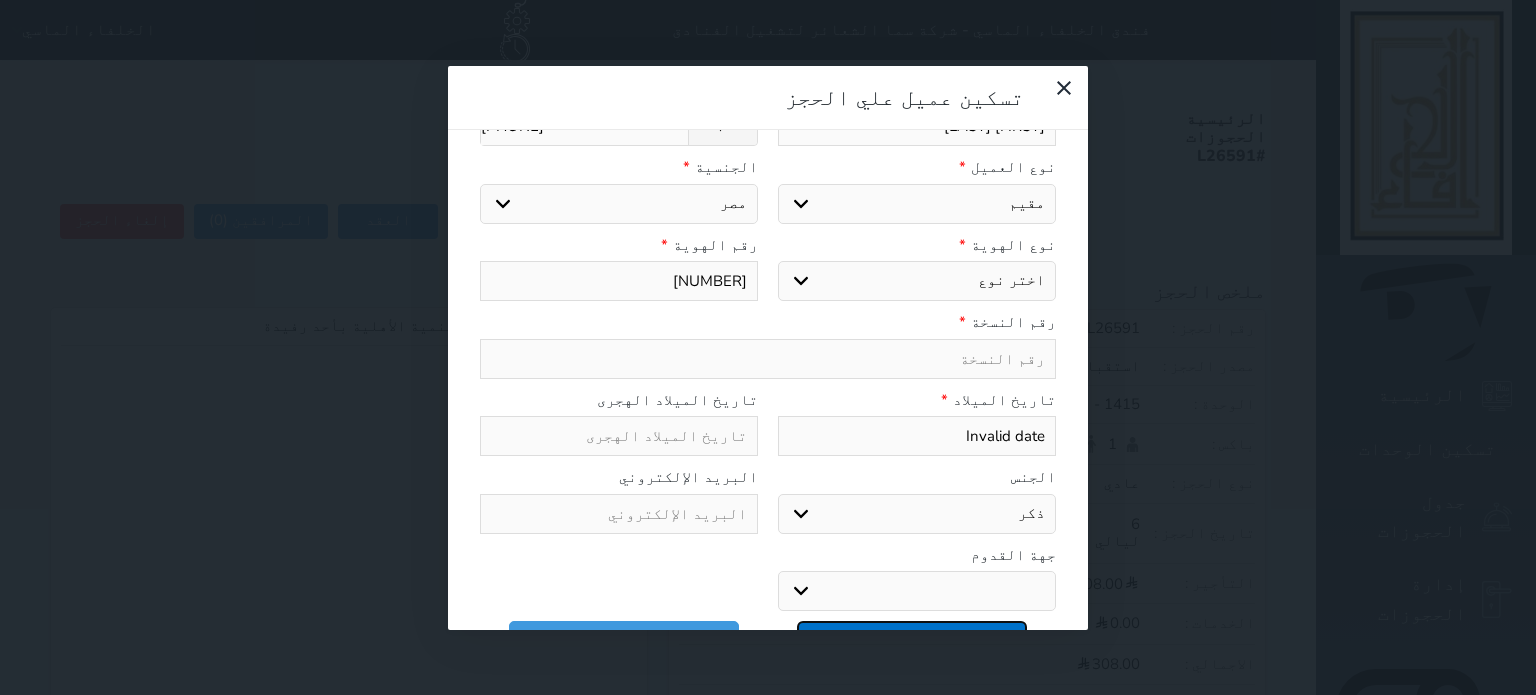 click on "تسكين عميل علي الحجز" at bounding box center (912, 638) 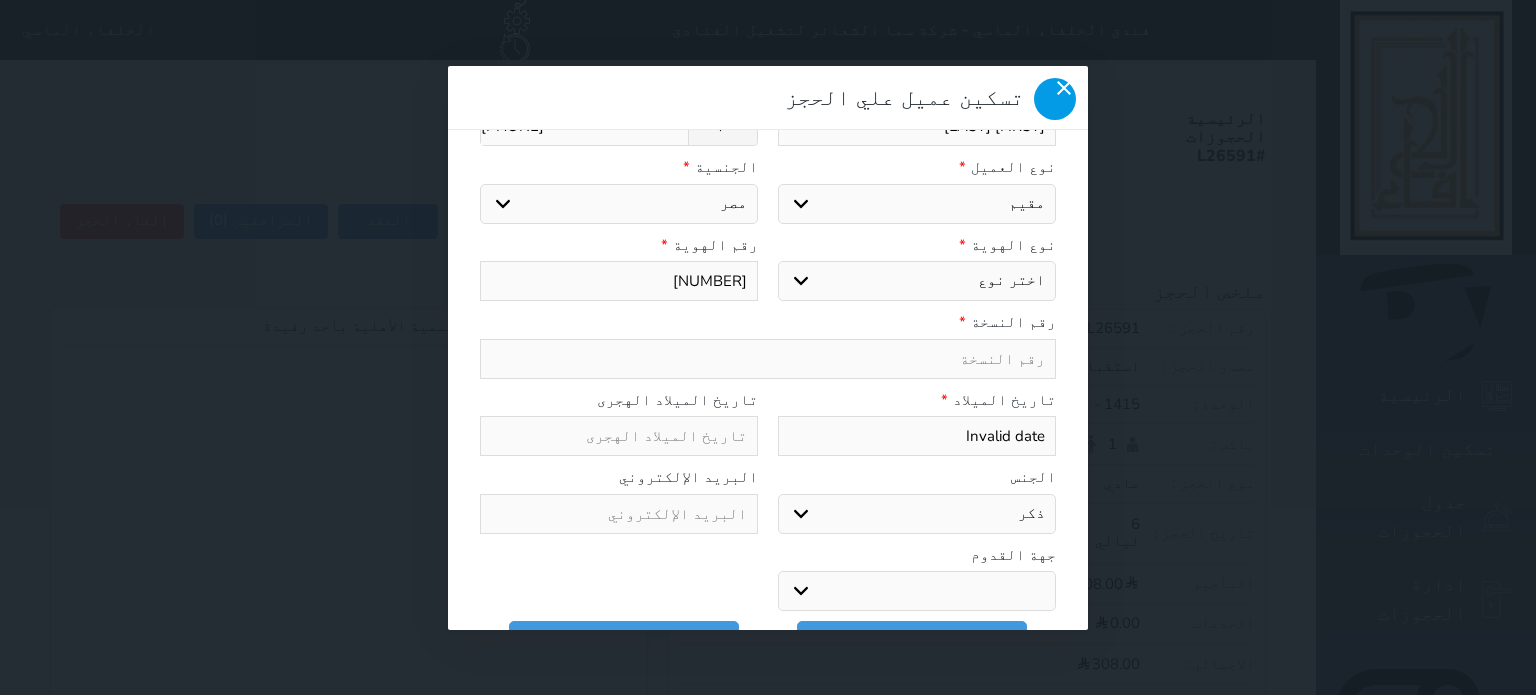 click 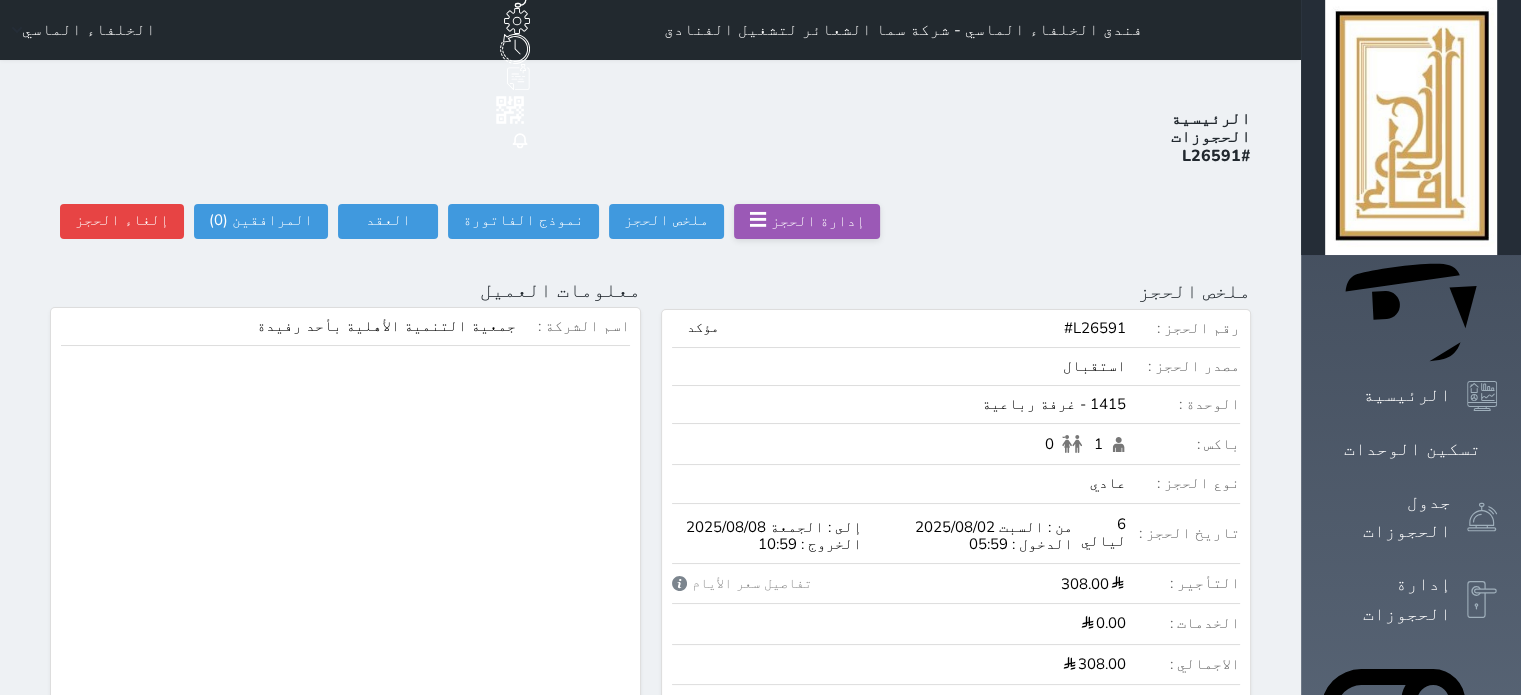 click on "تسكين عميل علي الحجز" at bounding box center [526, 714] 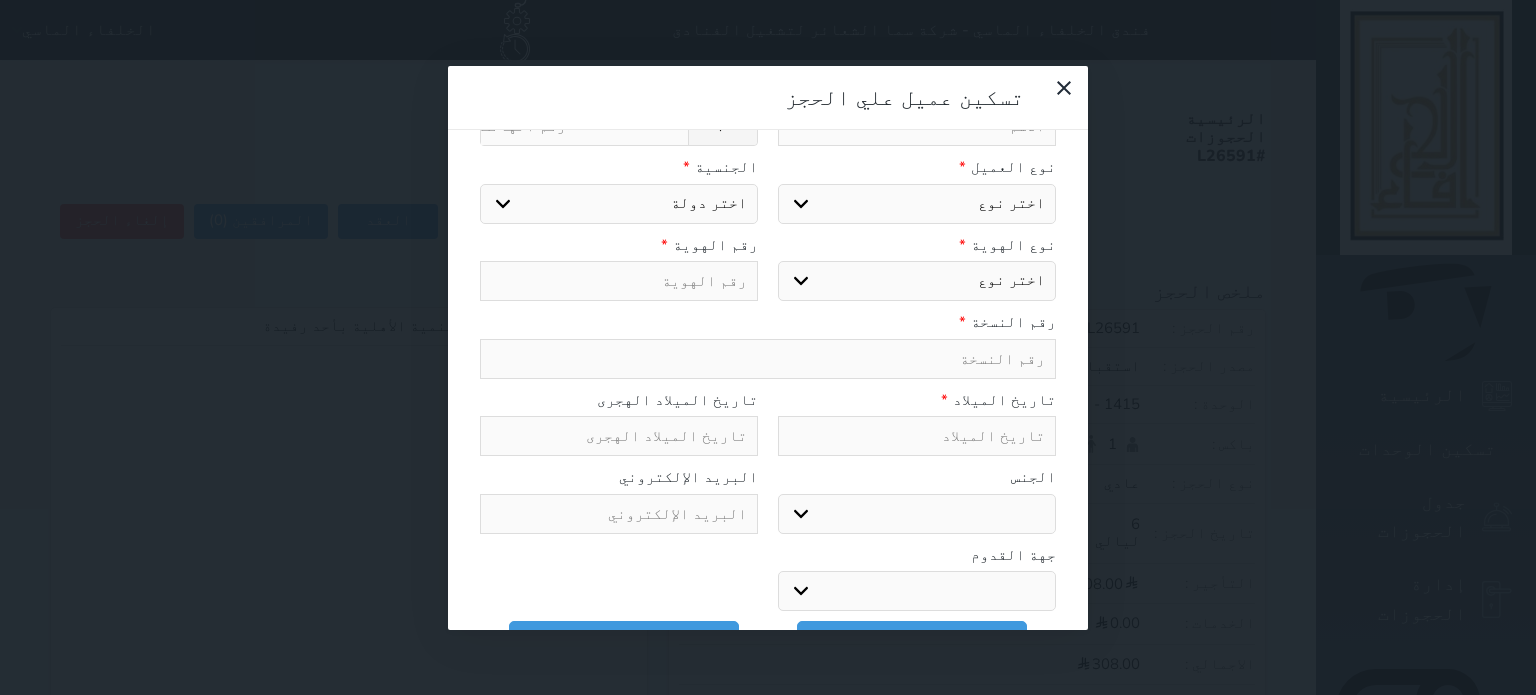 select 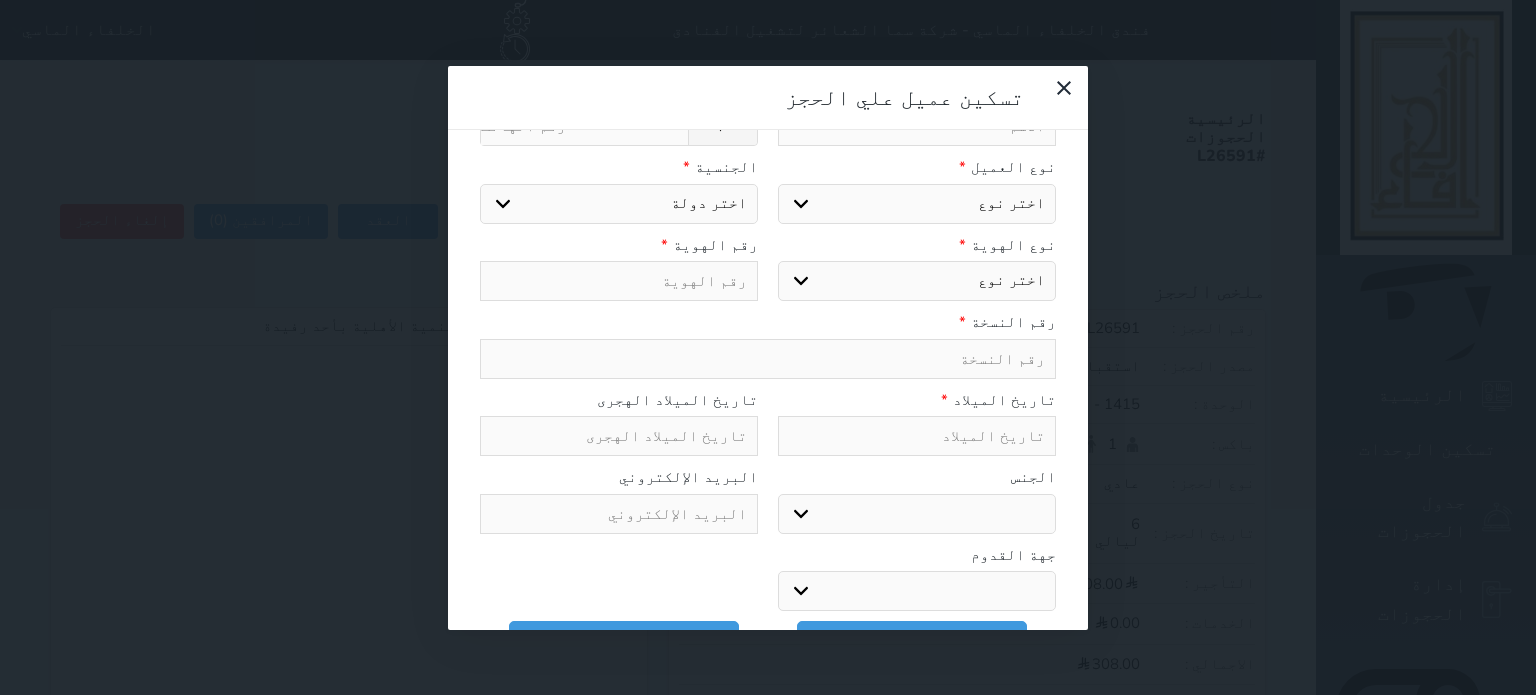 select 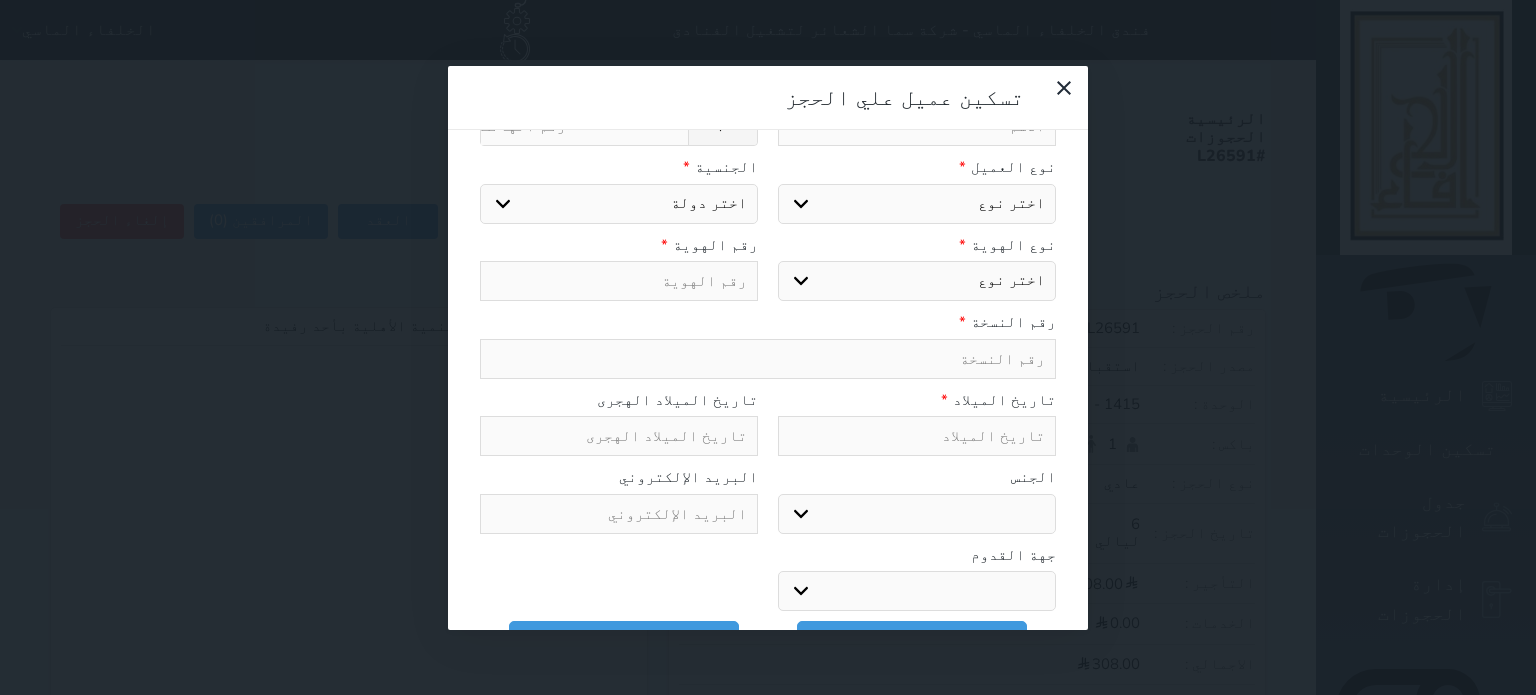 select 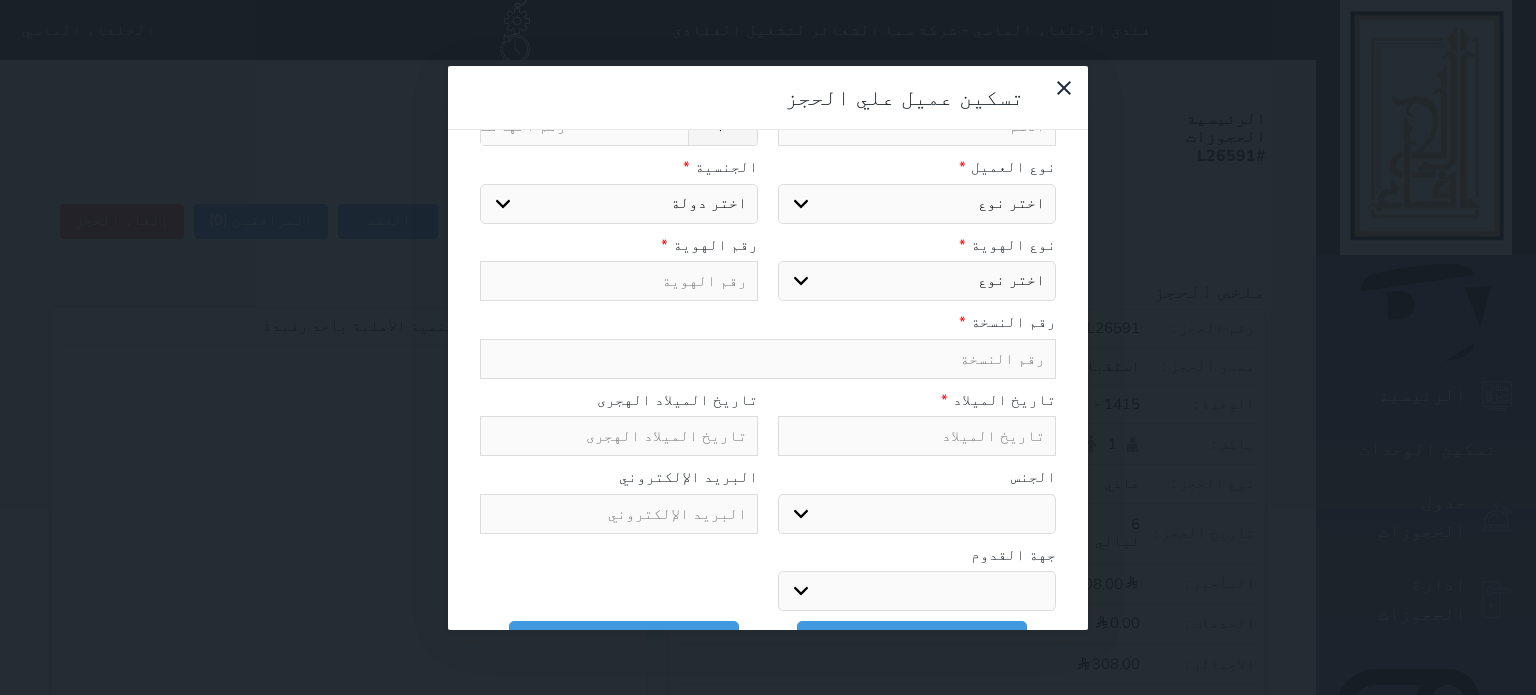 select 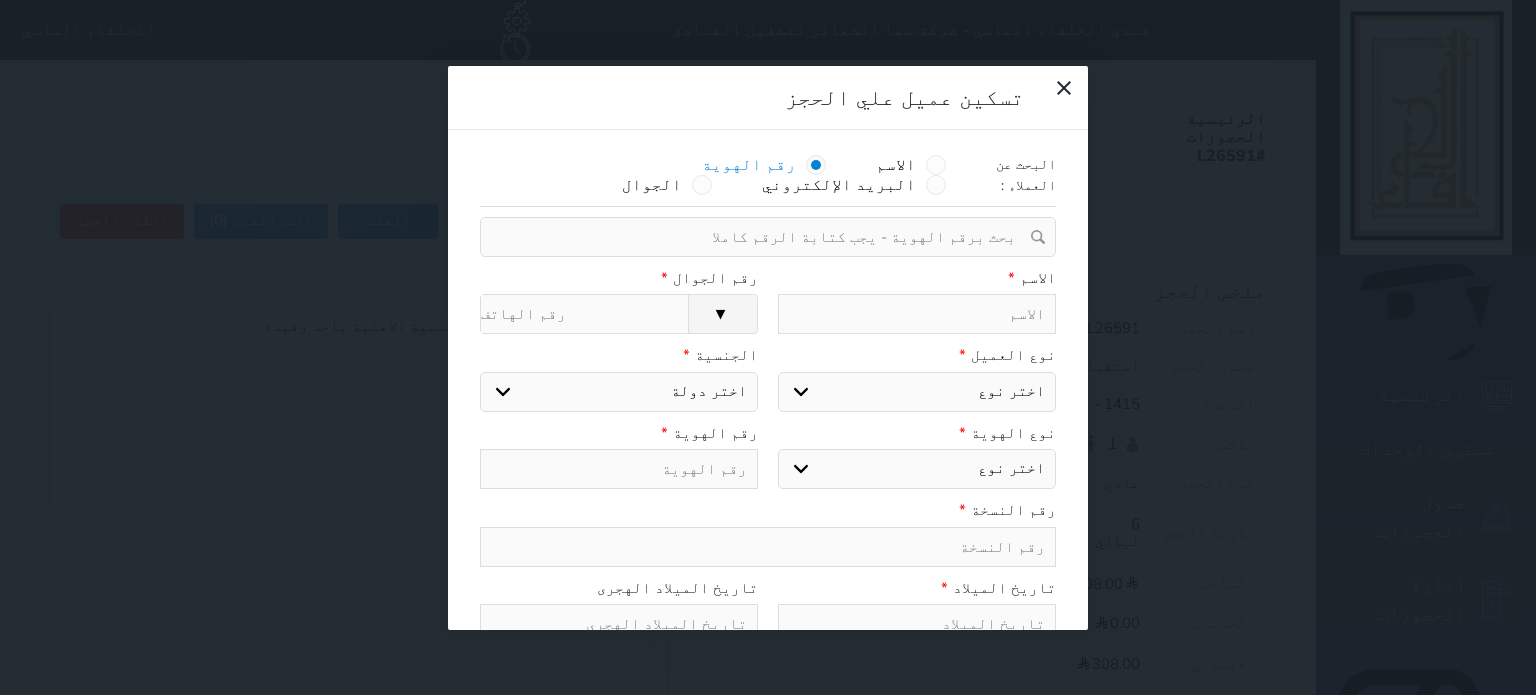 click at bounding box center [761, 237] 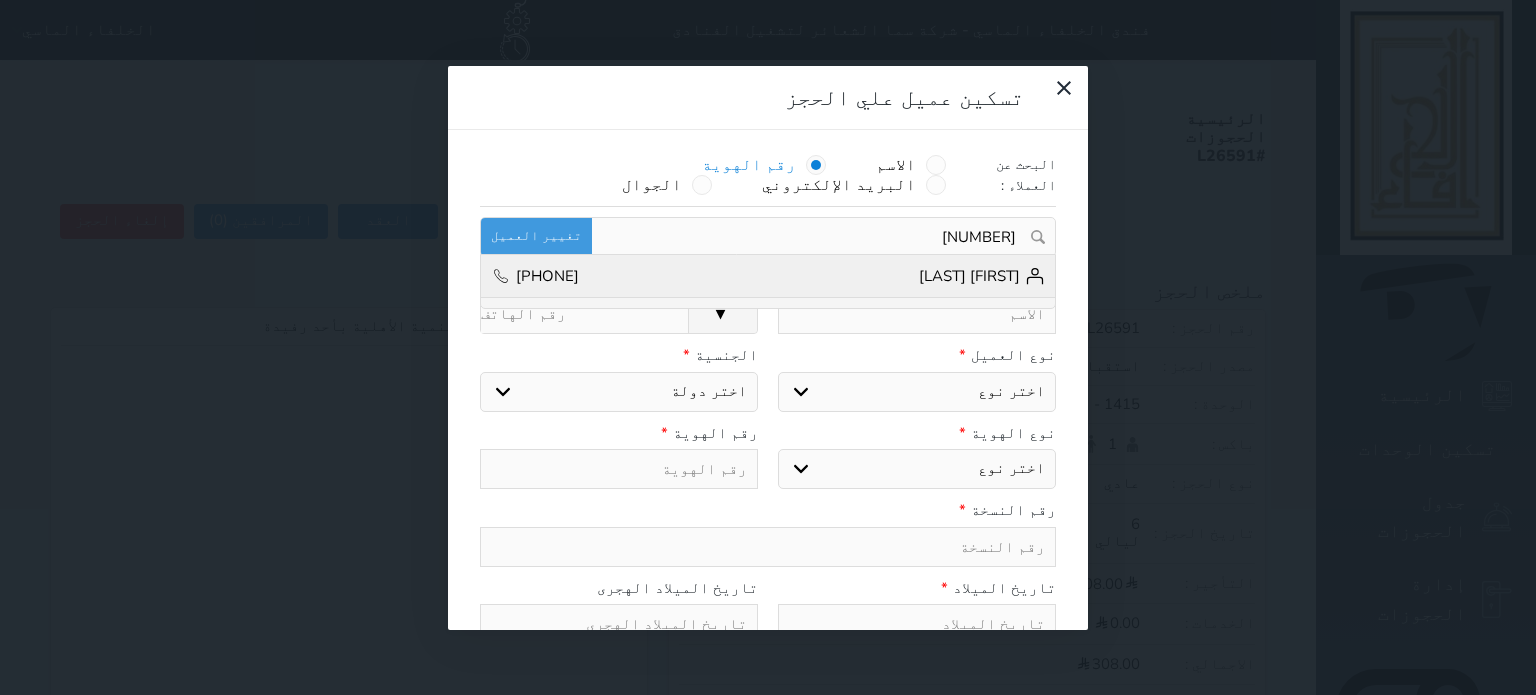 click on "محمد الدقاق   +966509822971" at bounding box center [768, 277] 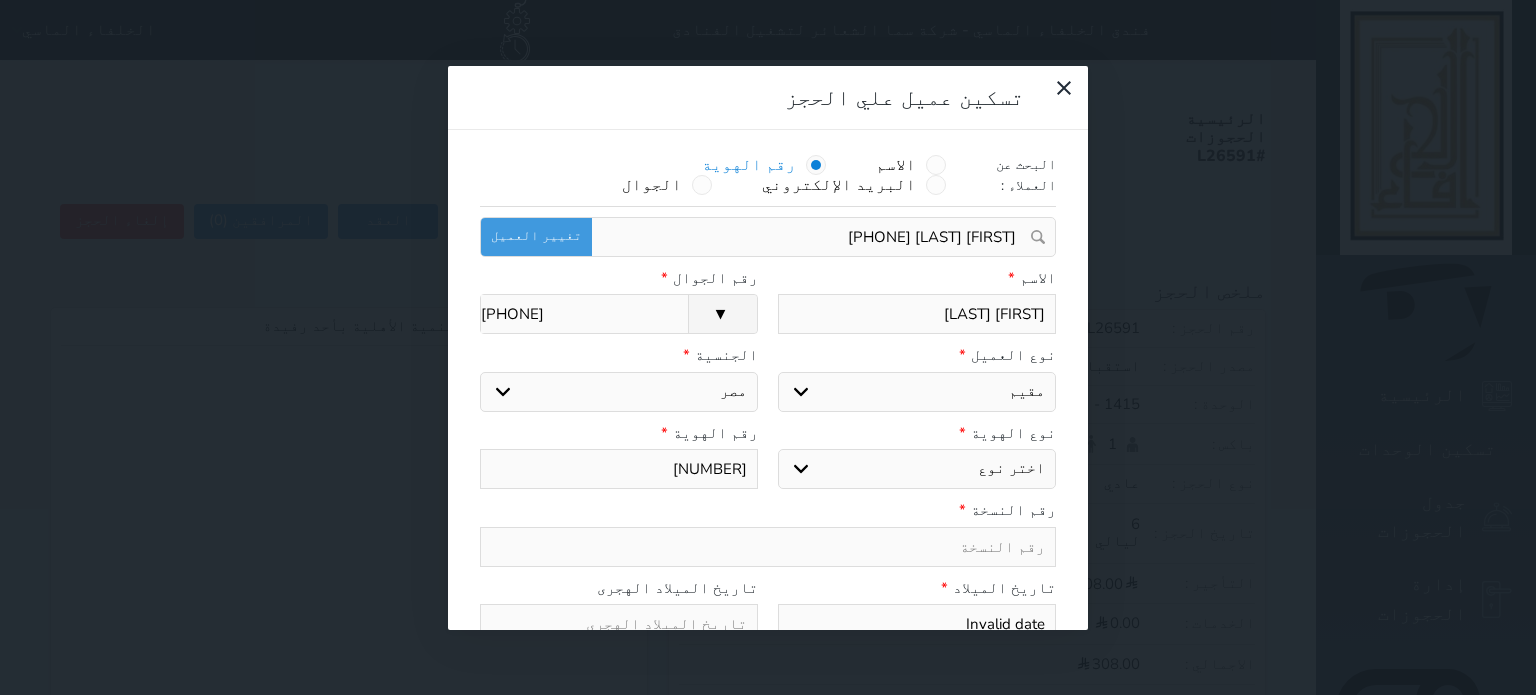 click on "اختر نوع   هوية وطنية هوية عائلية جواز السفر" at bounding box center (917, 469) 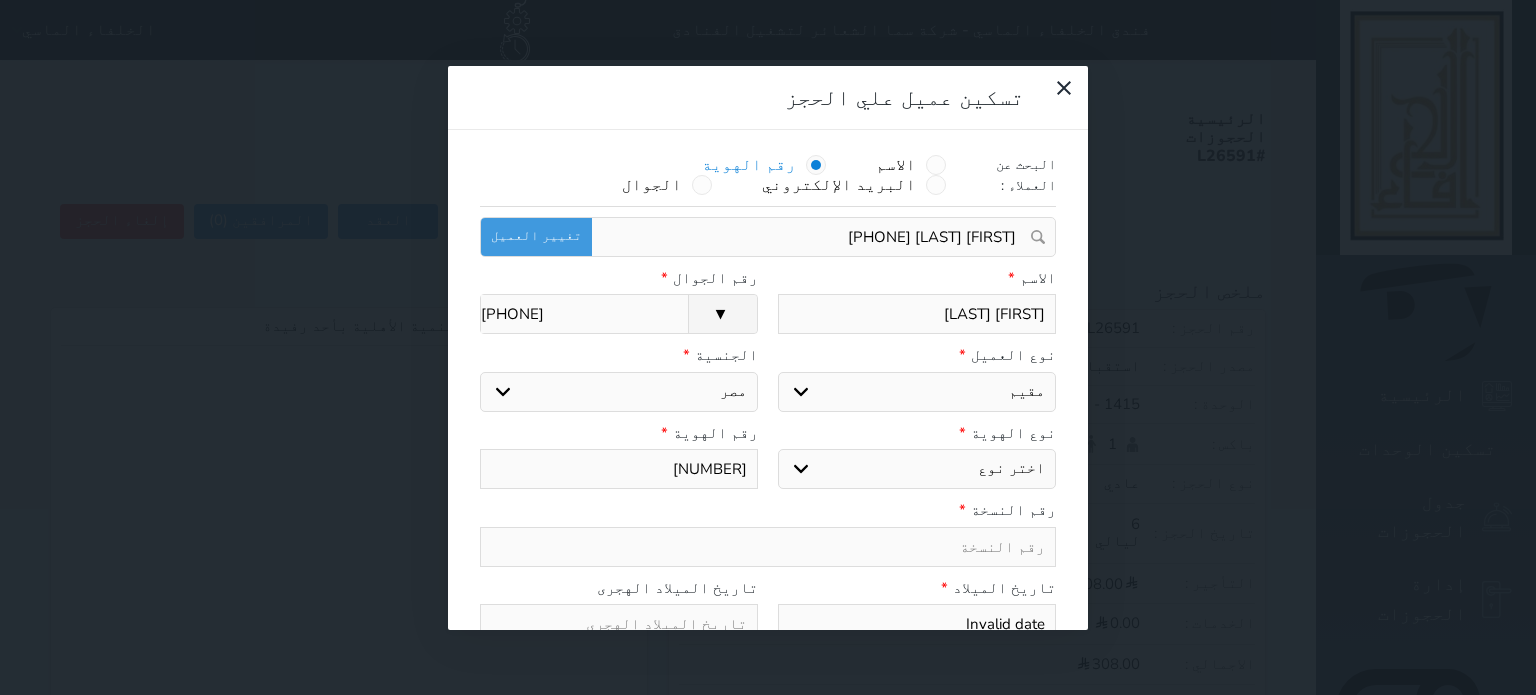 select on "1" 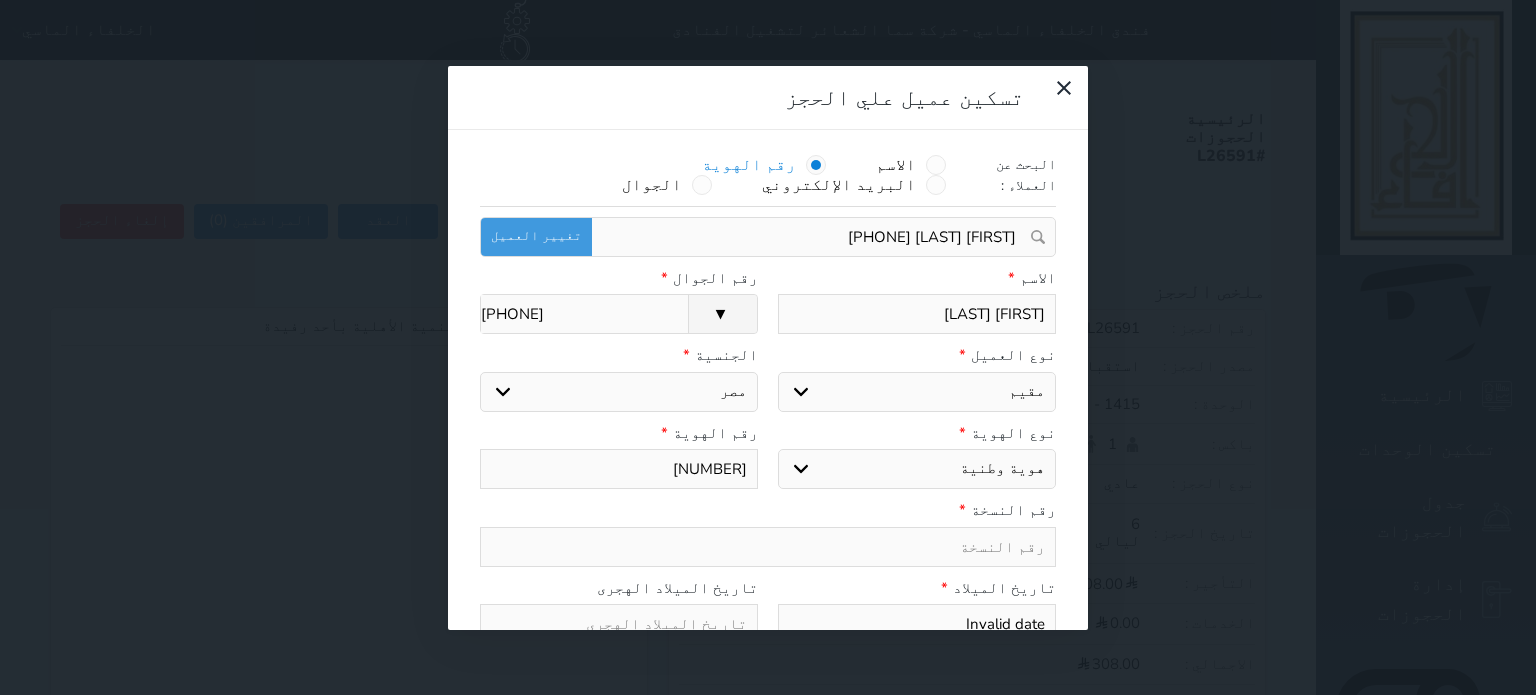 click on "اختر نوع   هوية وطنية هوية عائلية جواز السفر" at bounding box center [917, 469] 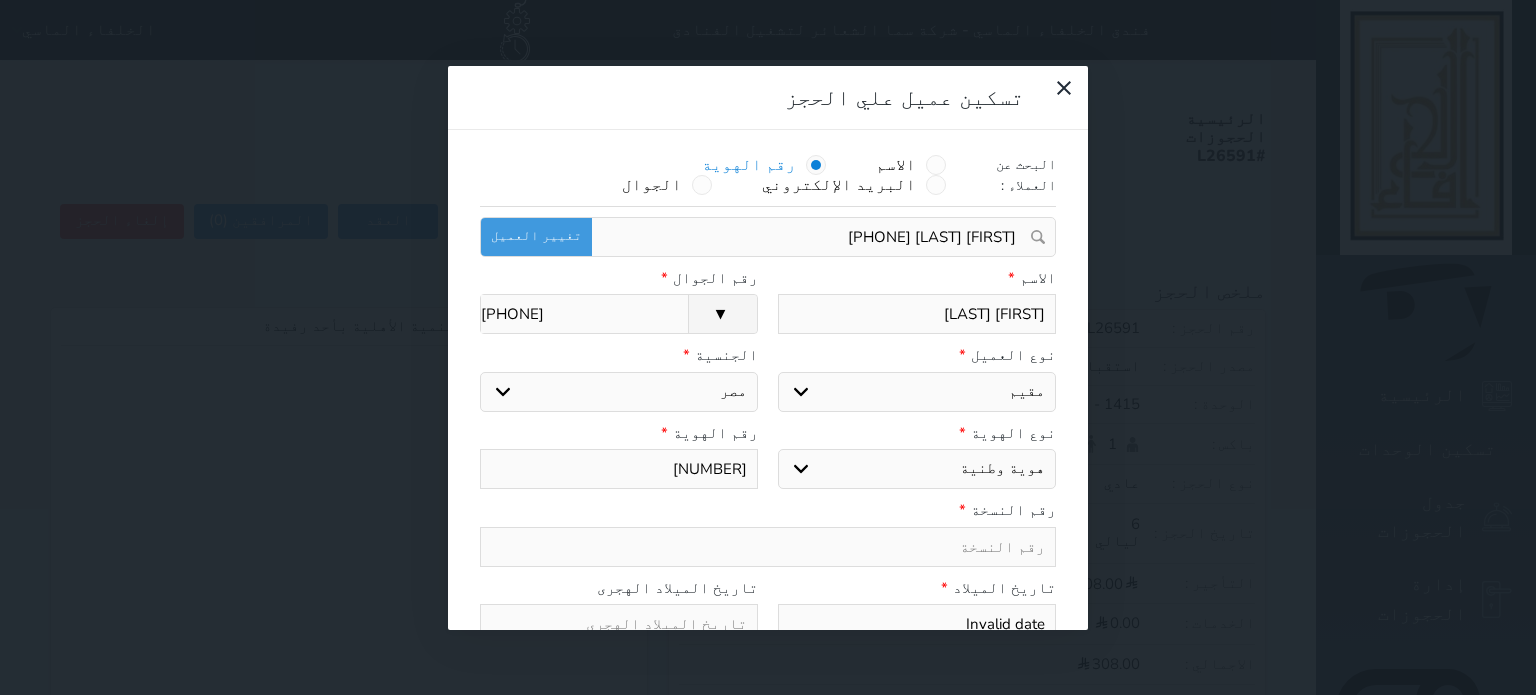 type on "1" 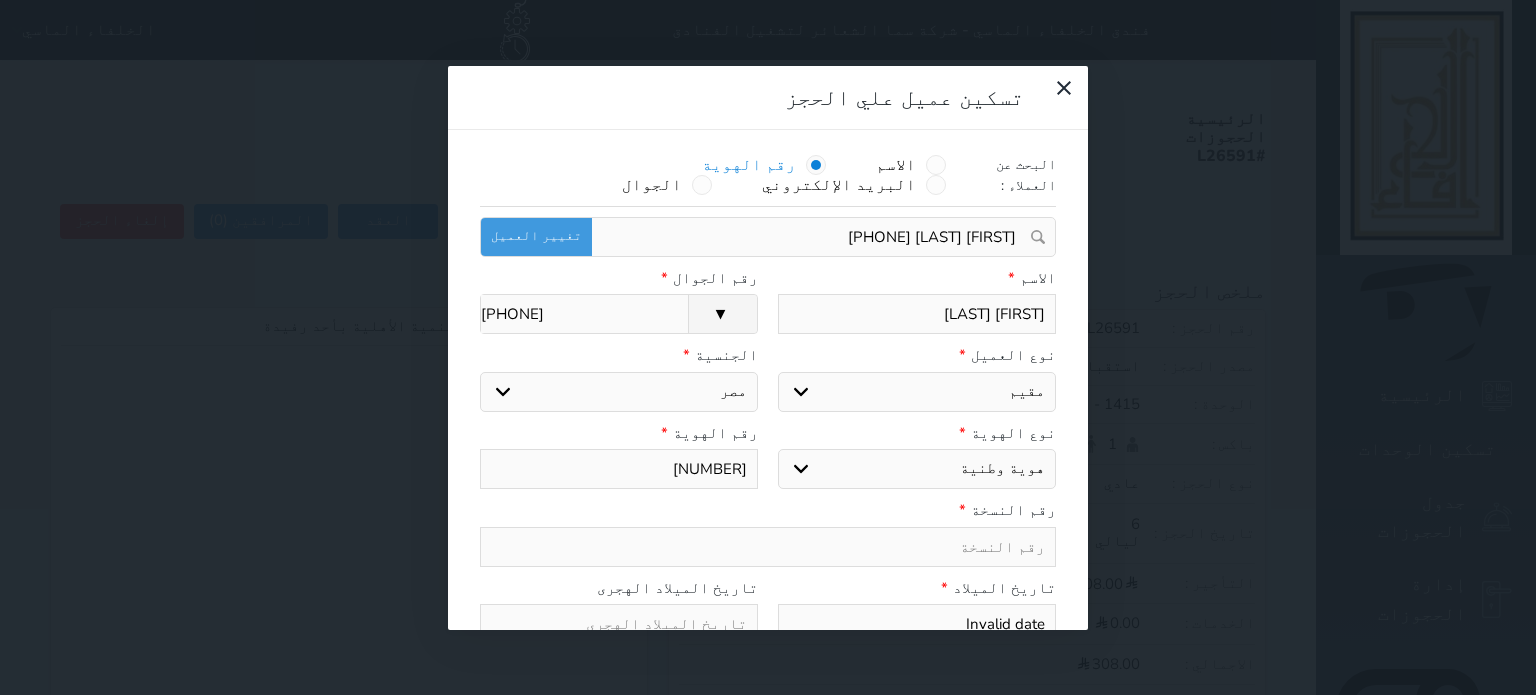 select 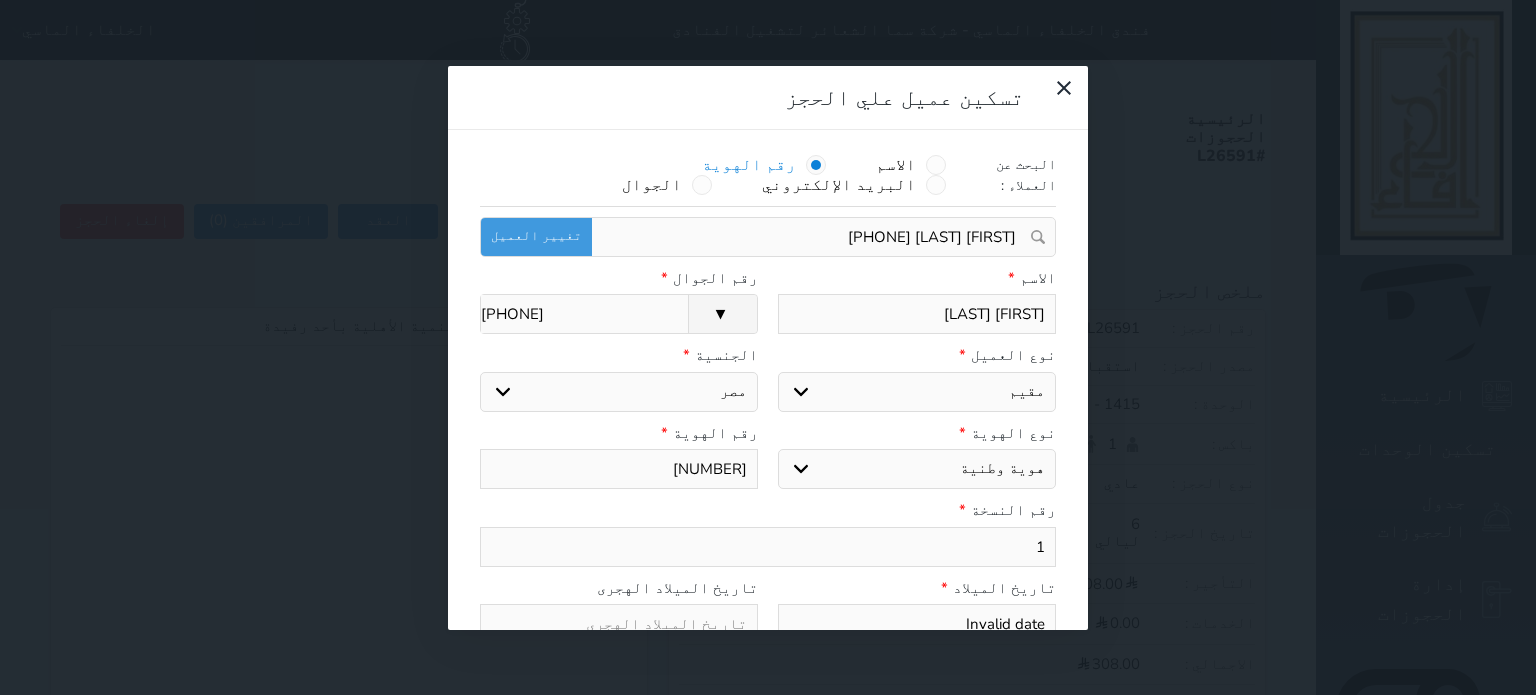 type on "10" 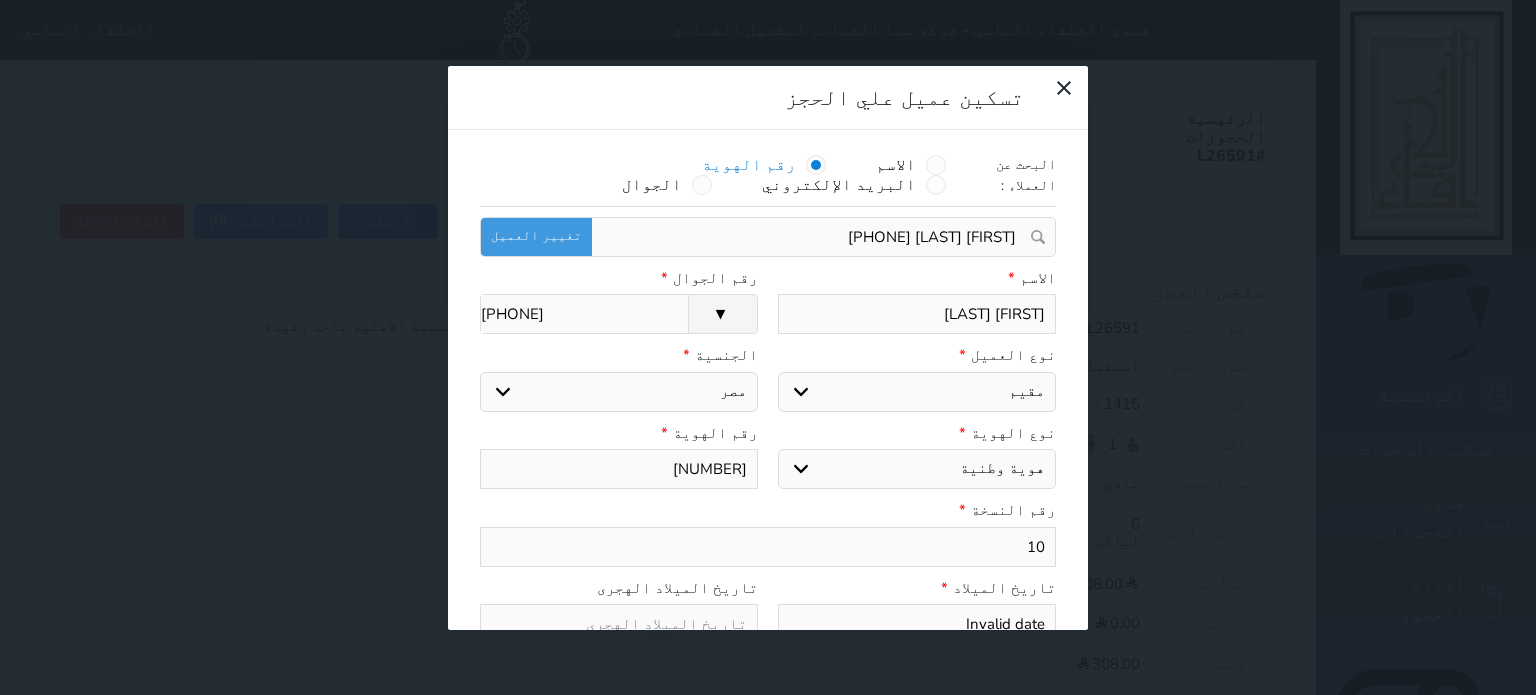 type on "10" 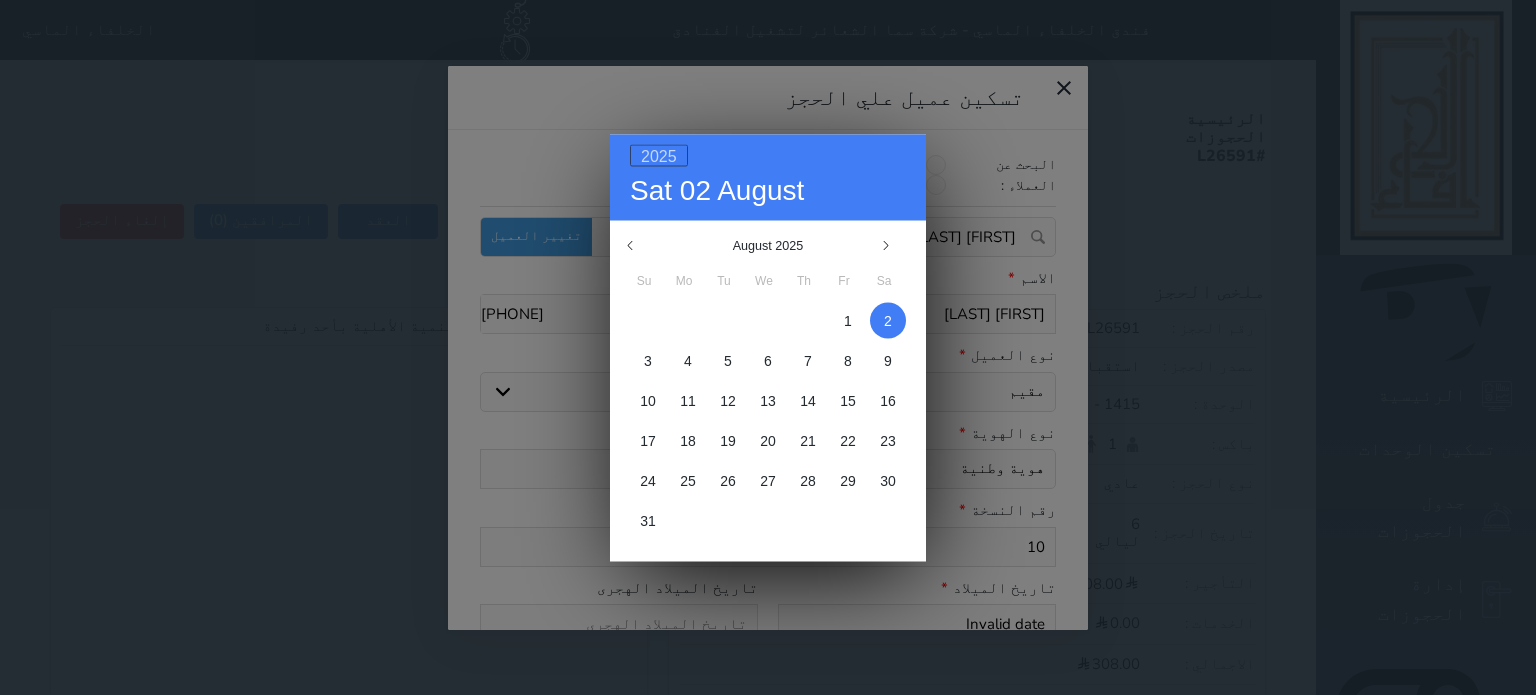 click on "2025" at bounding box center [659, 155] 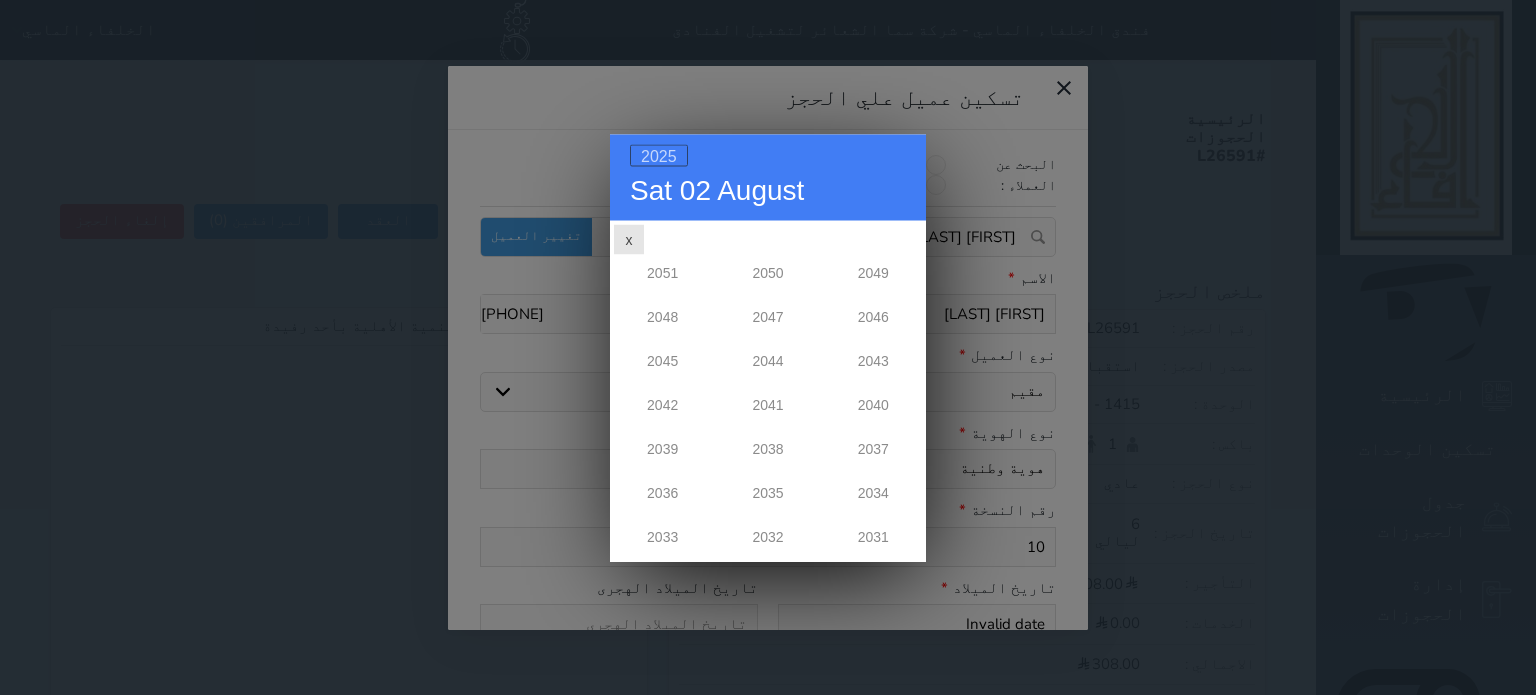 scroll, scrollTop: 0, scrollLeft: 0, axis: both 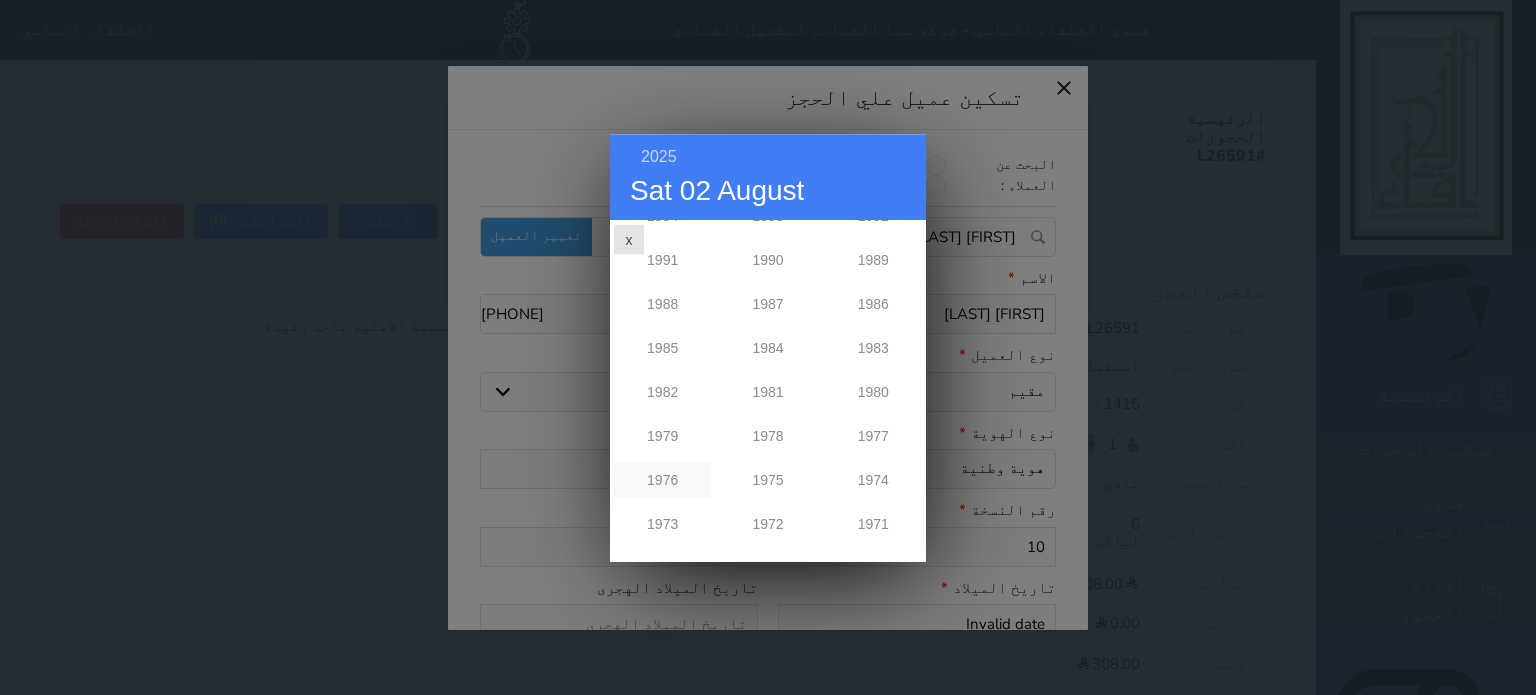 click on "1976" at bounding box center (662, 480) 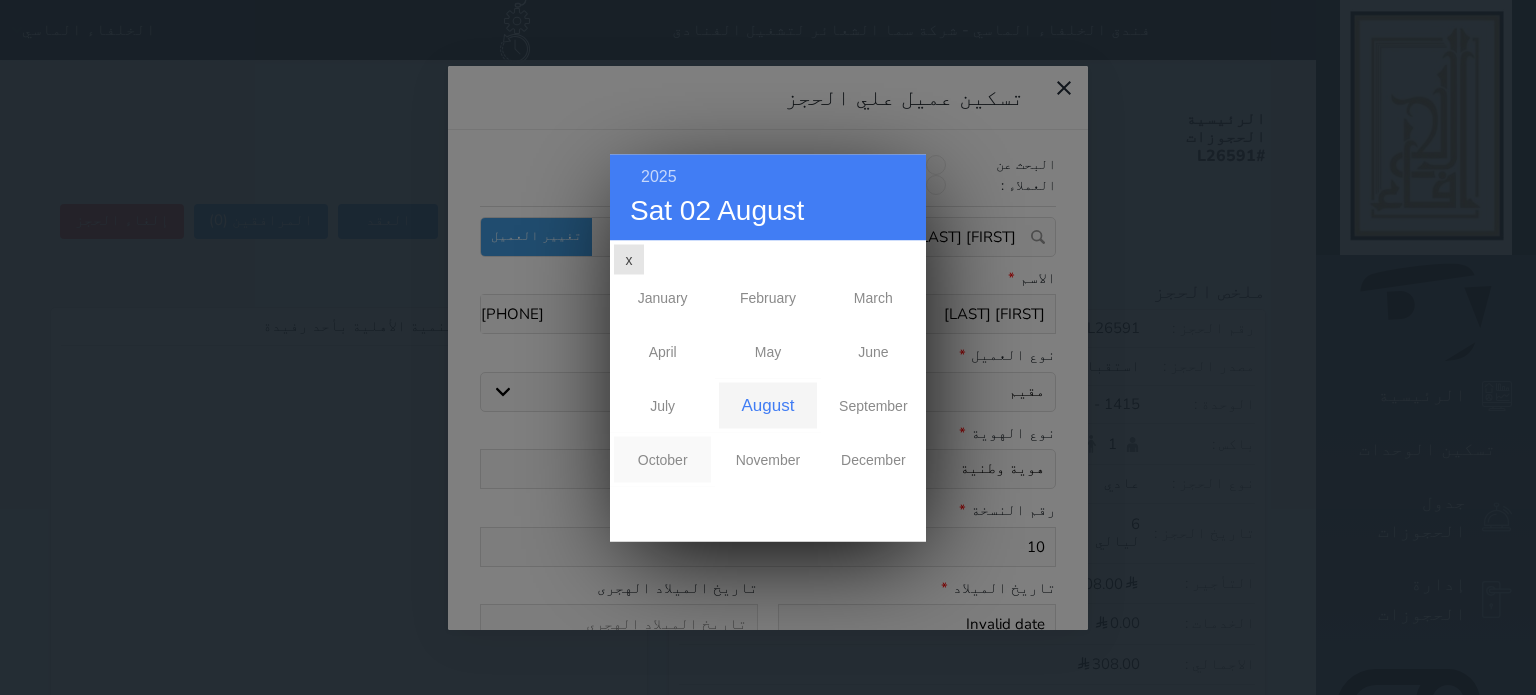 click on "October" at bounding box center [662, 459] 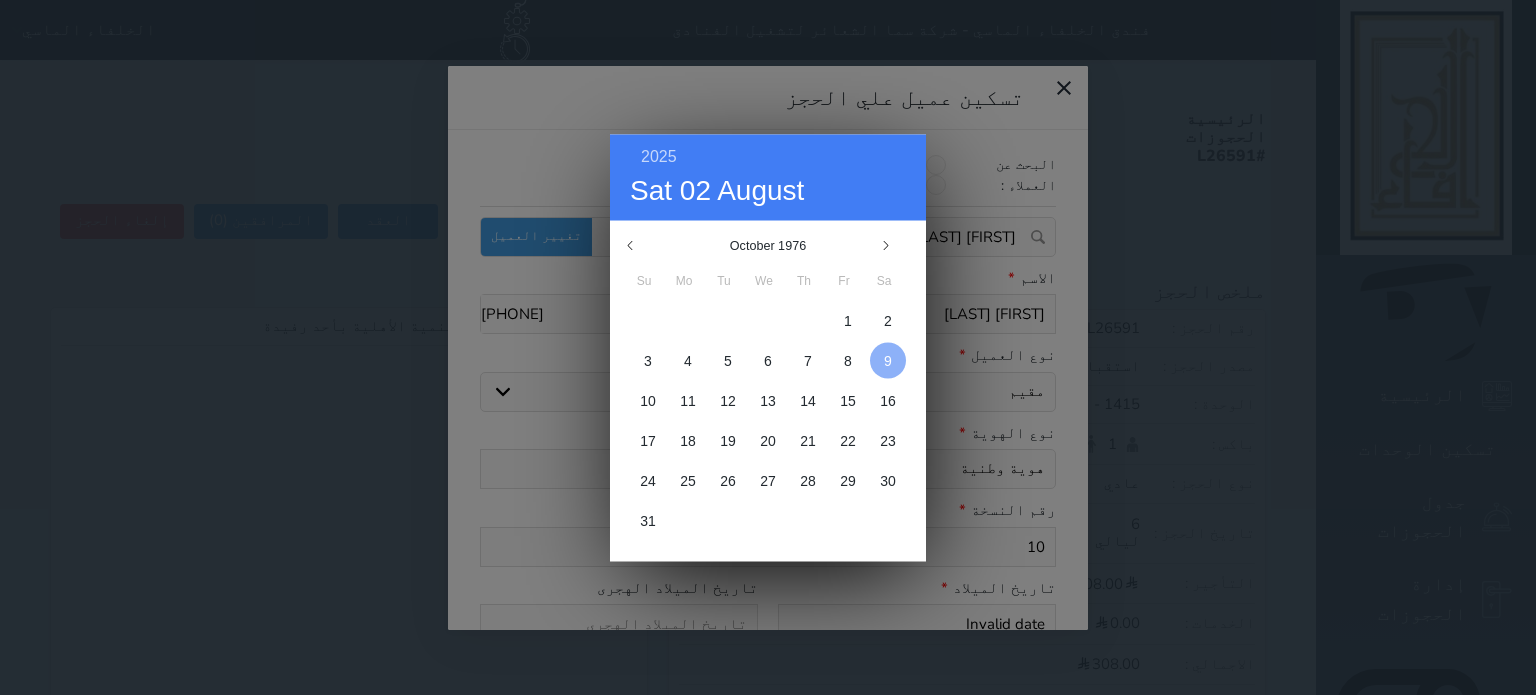 click on "9" at bounding box center [888, 360] 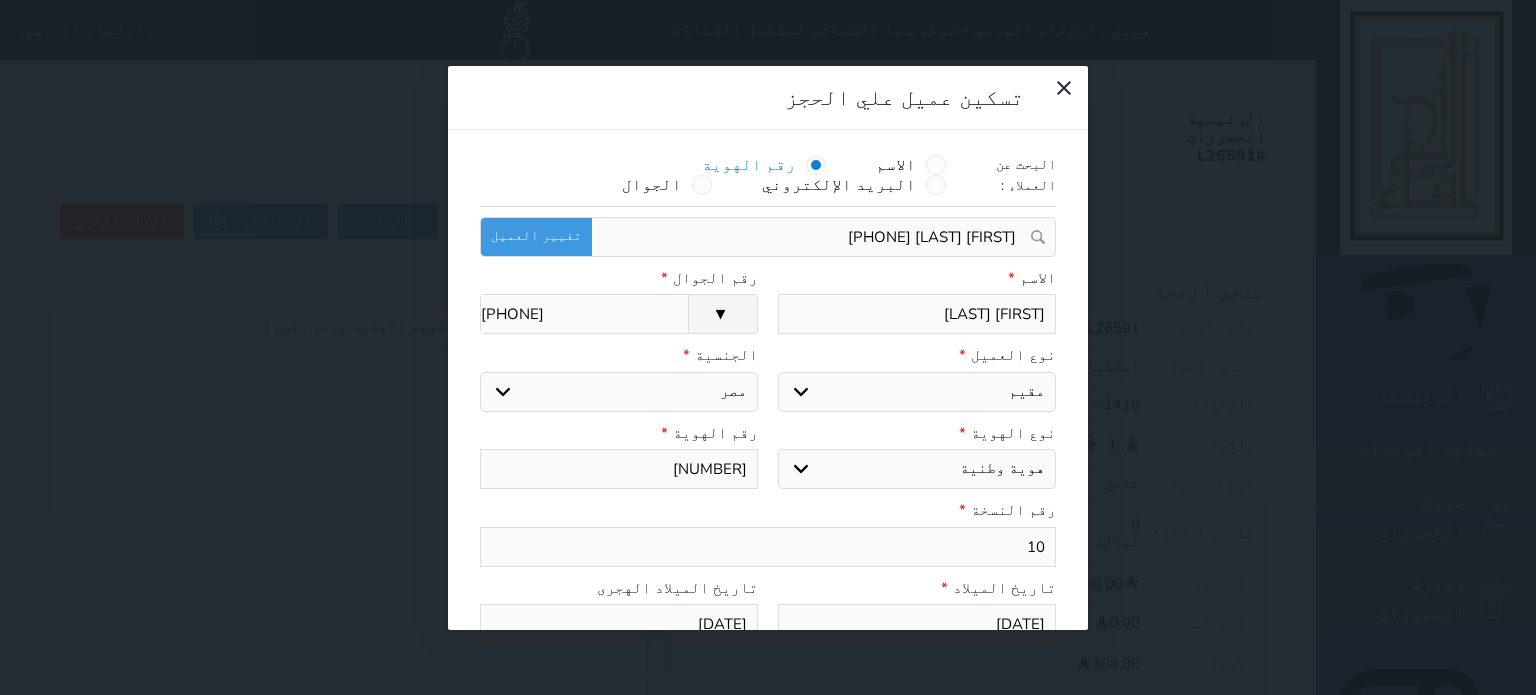 click on "تسكين عميل علي الحجز                 البحث عن العملاء :        الاسم       رقم الهوية       البريد الإلكتروني       الجوال       محمد الدقاق +966509822971     تغيير العميل            الاسم *   محمد الدقاق   رقم الجوال *       ▼     Afghanistan (‫افغانستان‬‎)   +93   Albania (Shqipëri)   +355   Algeria (‫الجزائر‬‎)   +213   American Samoa   +1684   Andorra   +376   Angola   +244   Anguilla   +1264   Antigua and Barbuda   +1268   Argentina   +54   Armenia (Հայաստան)   +374   Aruba   +297   Australia   +61   Austria (Österreich)   +43   Azerbaijan (Azərbaycan)   +994   Bahamas   +1242   Bahrain (‫البحرين‬‎)   +973   Bangladesh (বাংলাদেশ)   +880   Barbados   +1246   Belarus (Беларусь)   +375   Belgium (België)   +32   Belize   +501   Benin (Bénin)   +229   Bermuda   +1441   Bhutan (འབྲུག)   +975   Bolivia" at bounding box center (768, 347) 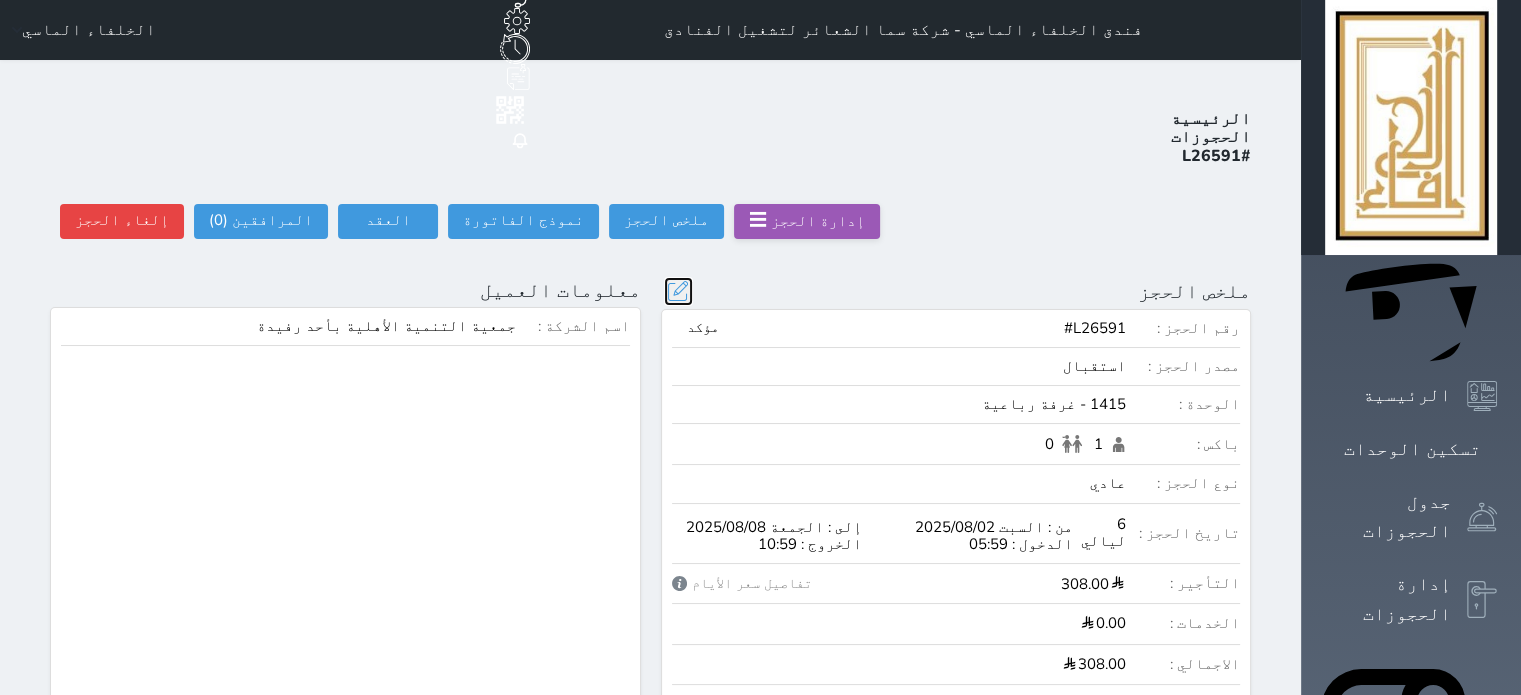 click at bounding box center [678, 291] 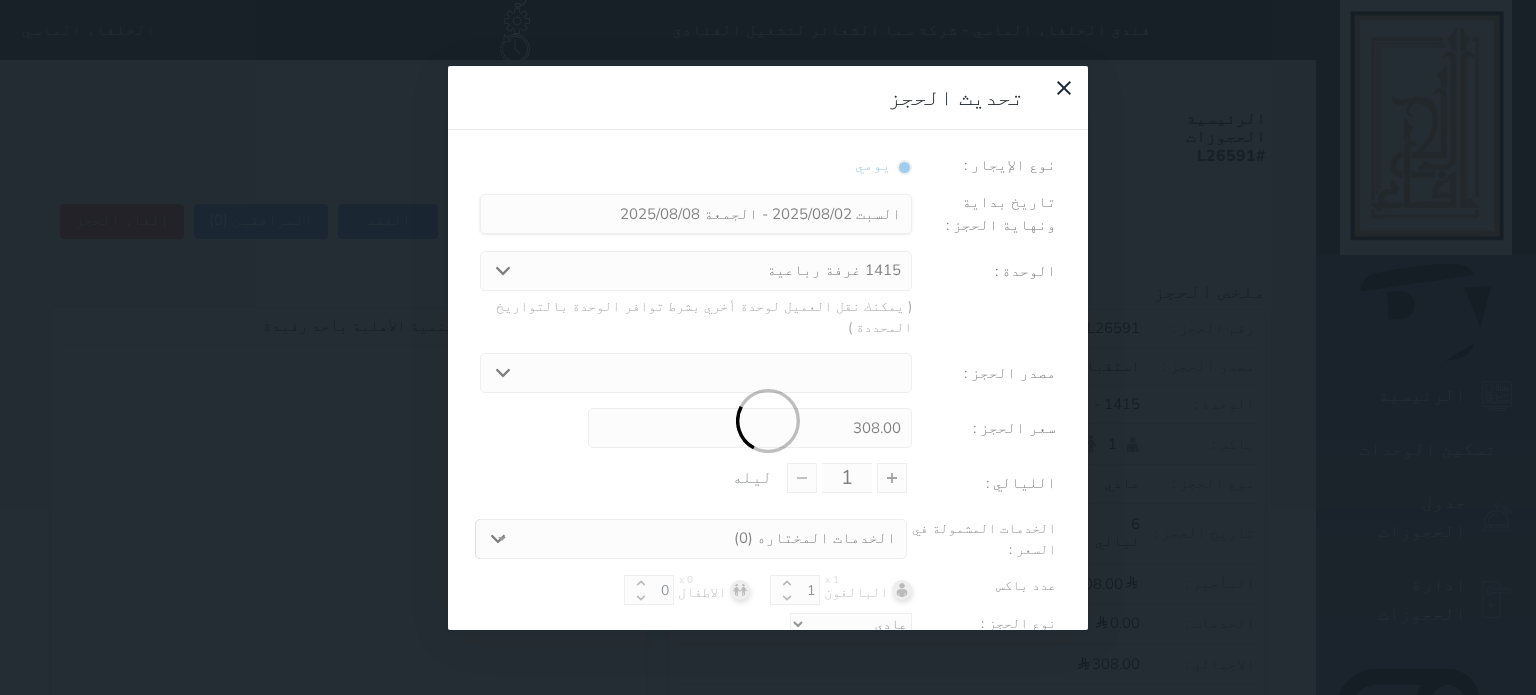 type on "6" 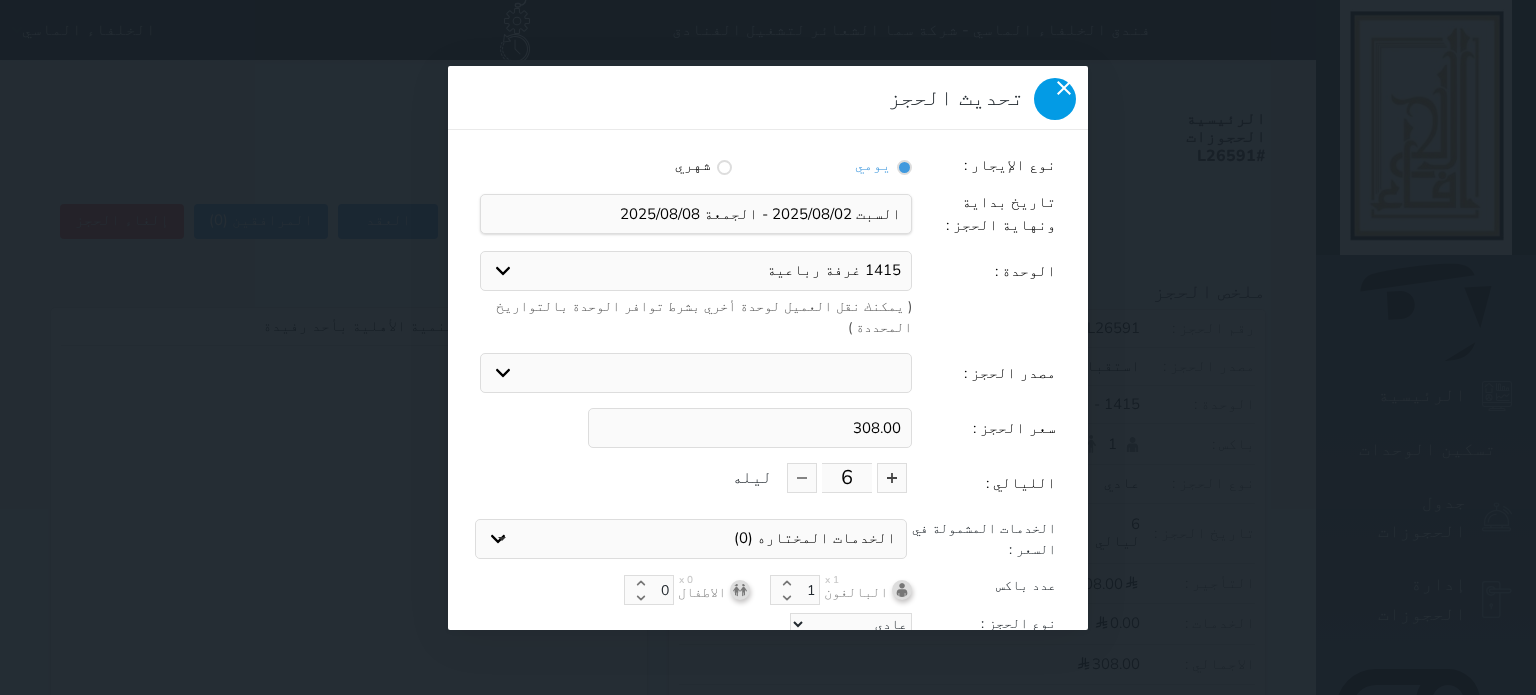 click at bounding box center (1055, 99) 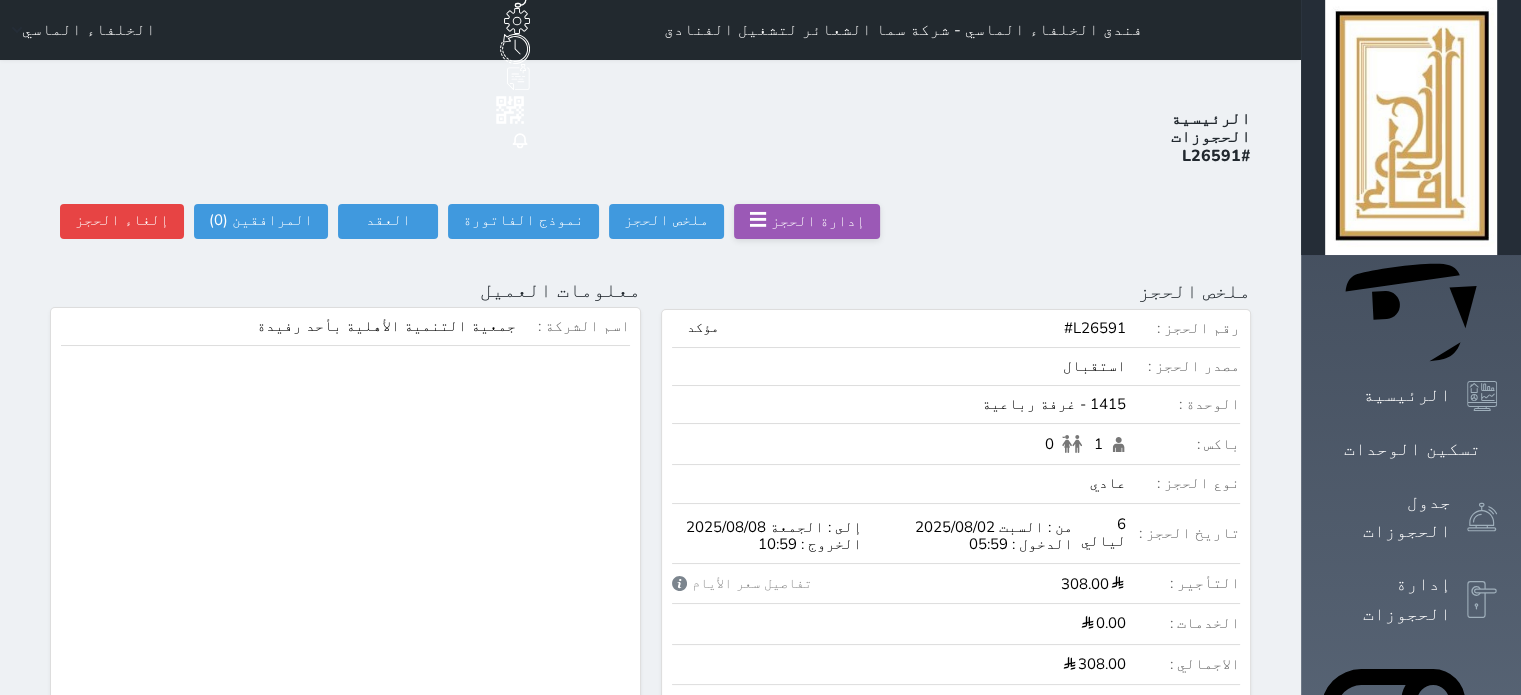click on "تسكين عميل علي الحجز" at bounding box center (526, 714) 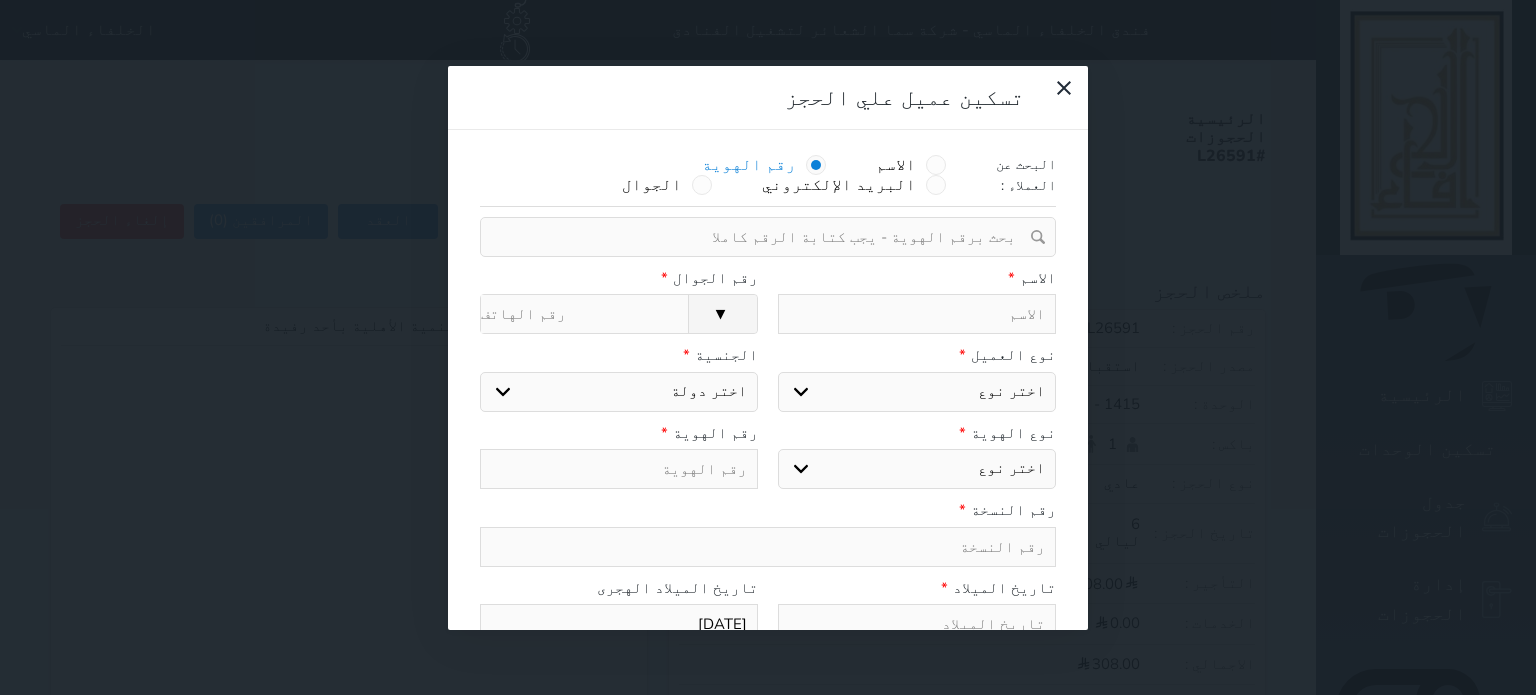 select 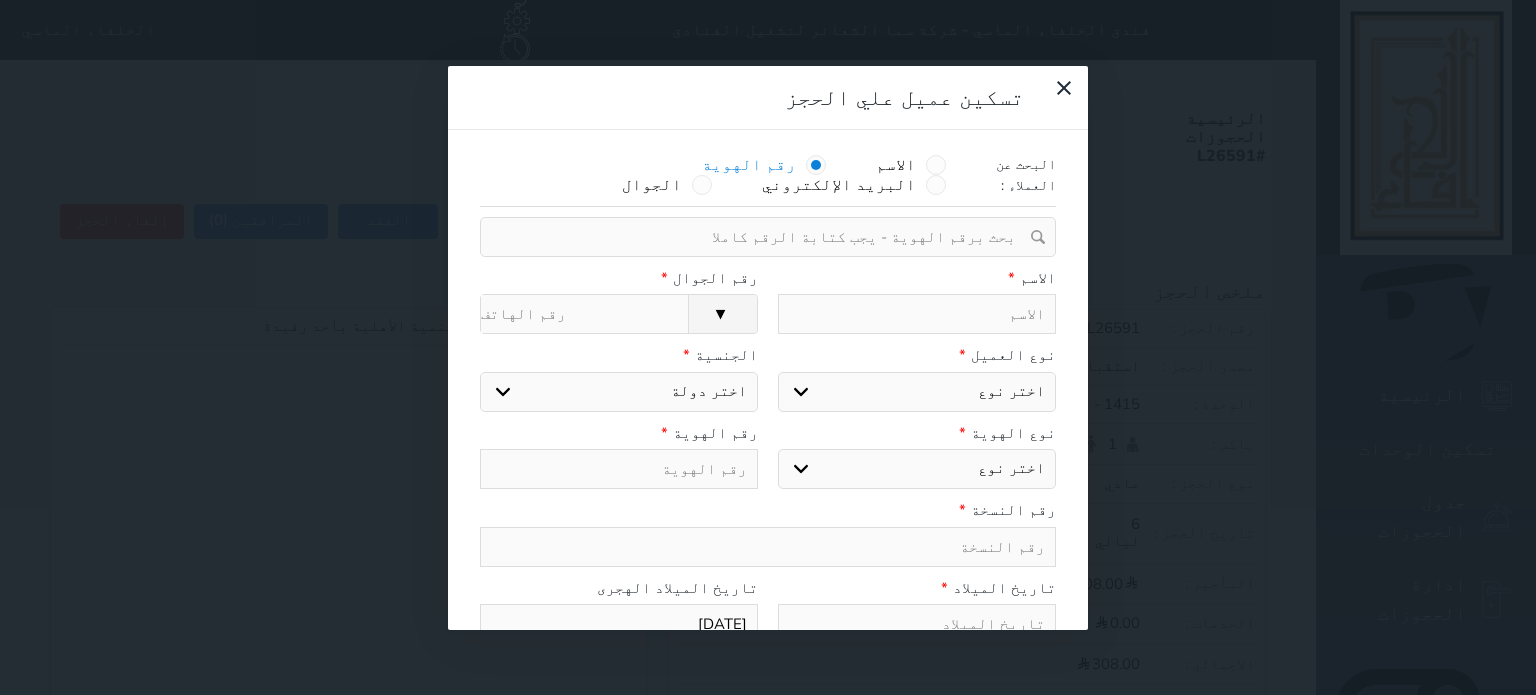 select 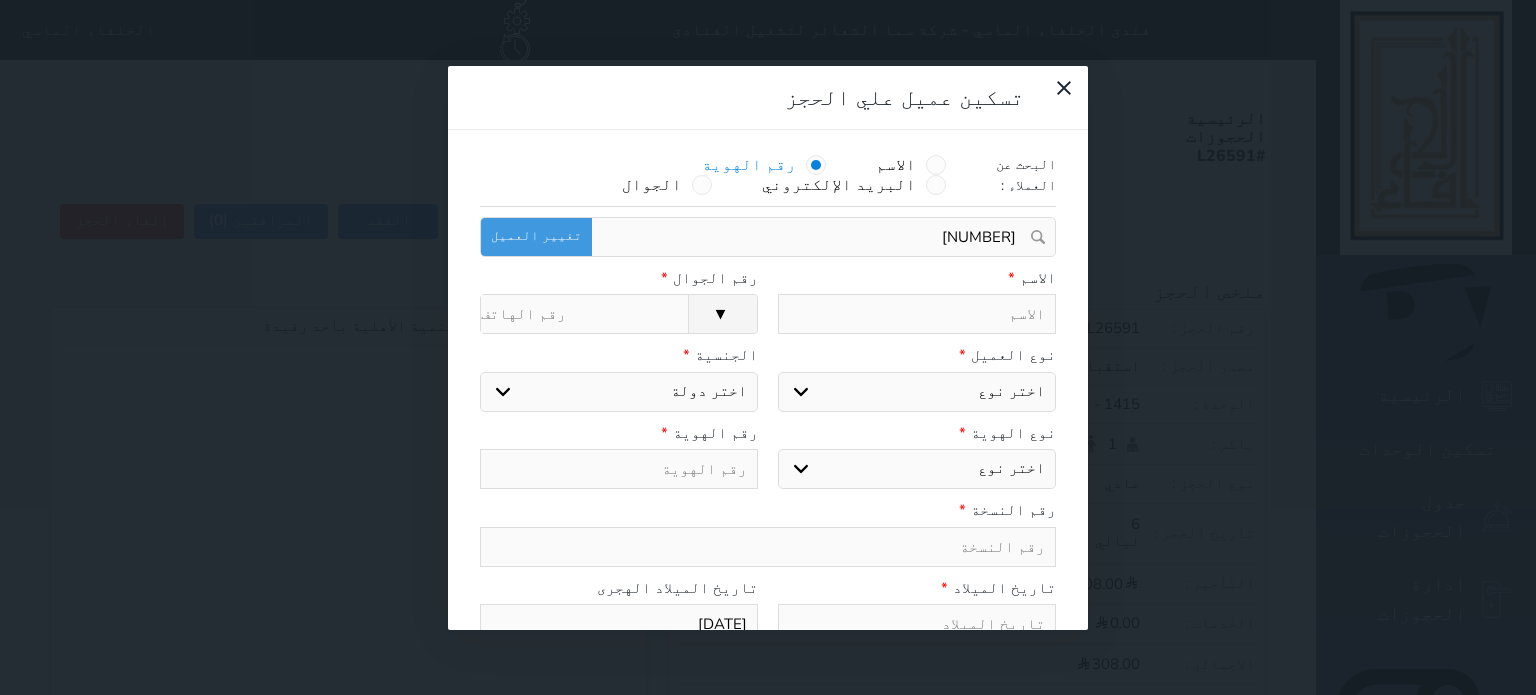 type on "2162374660" 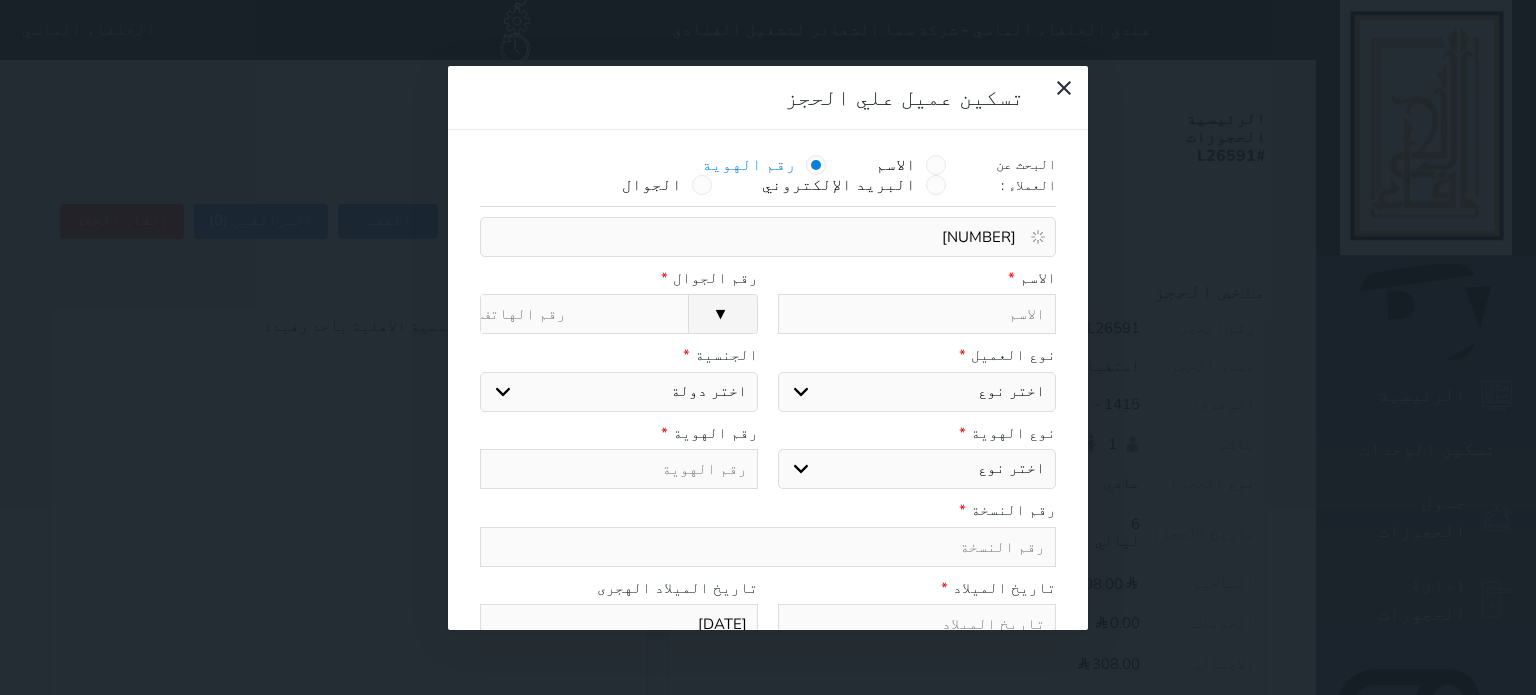 type 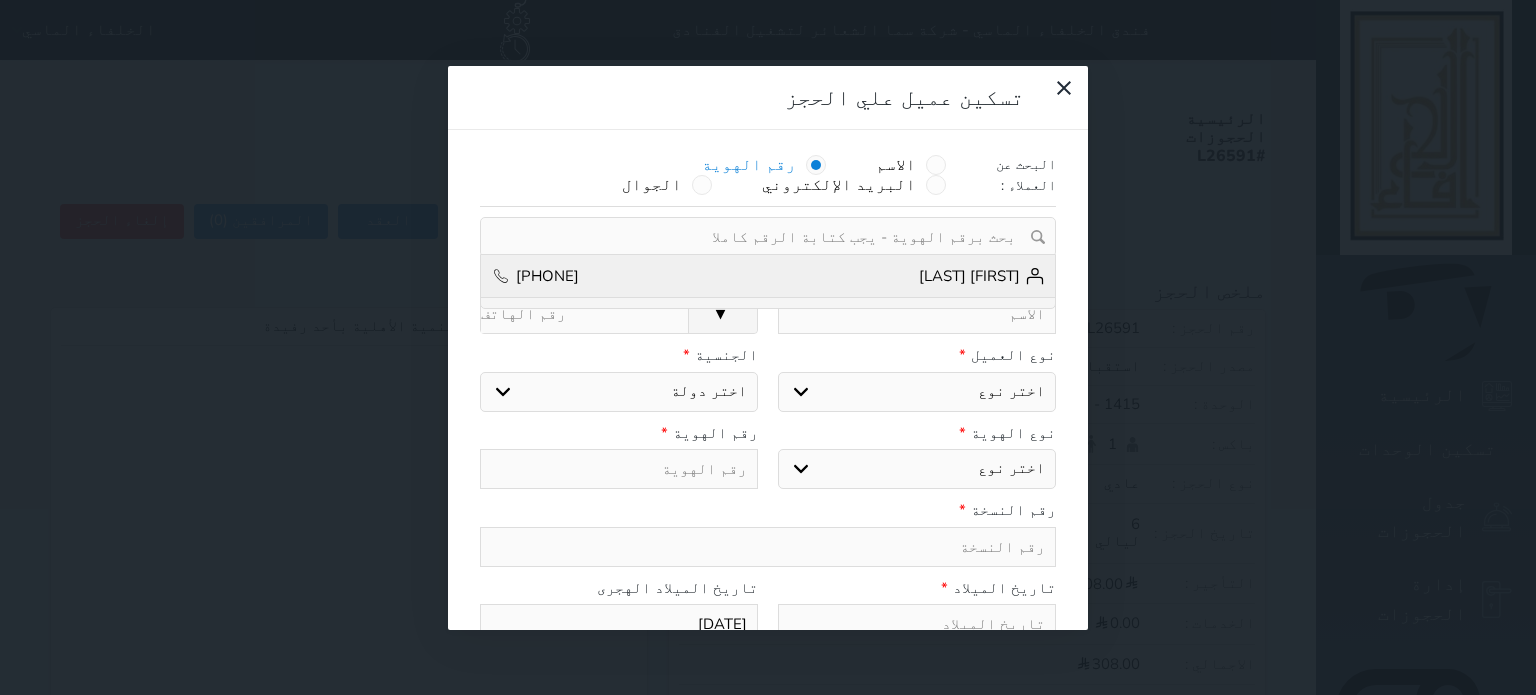 click on "محمد الدقاق   +966509822971" at bounding box center (768, 277) 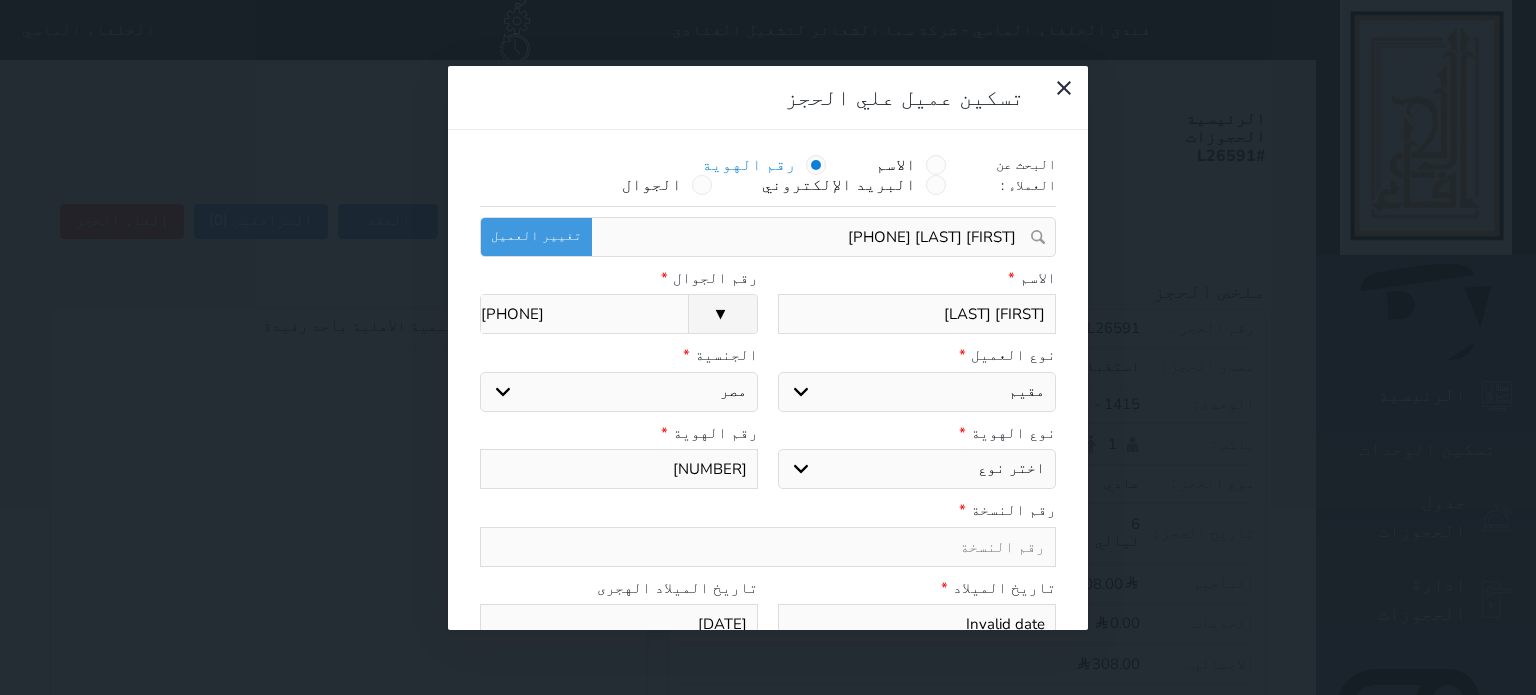 click on "اختر نوع   هوية وطنية هوية عائلية جواز السفر" at bounding box center (917, 469) 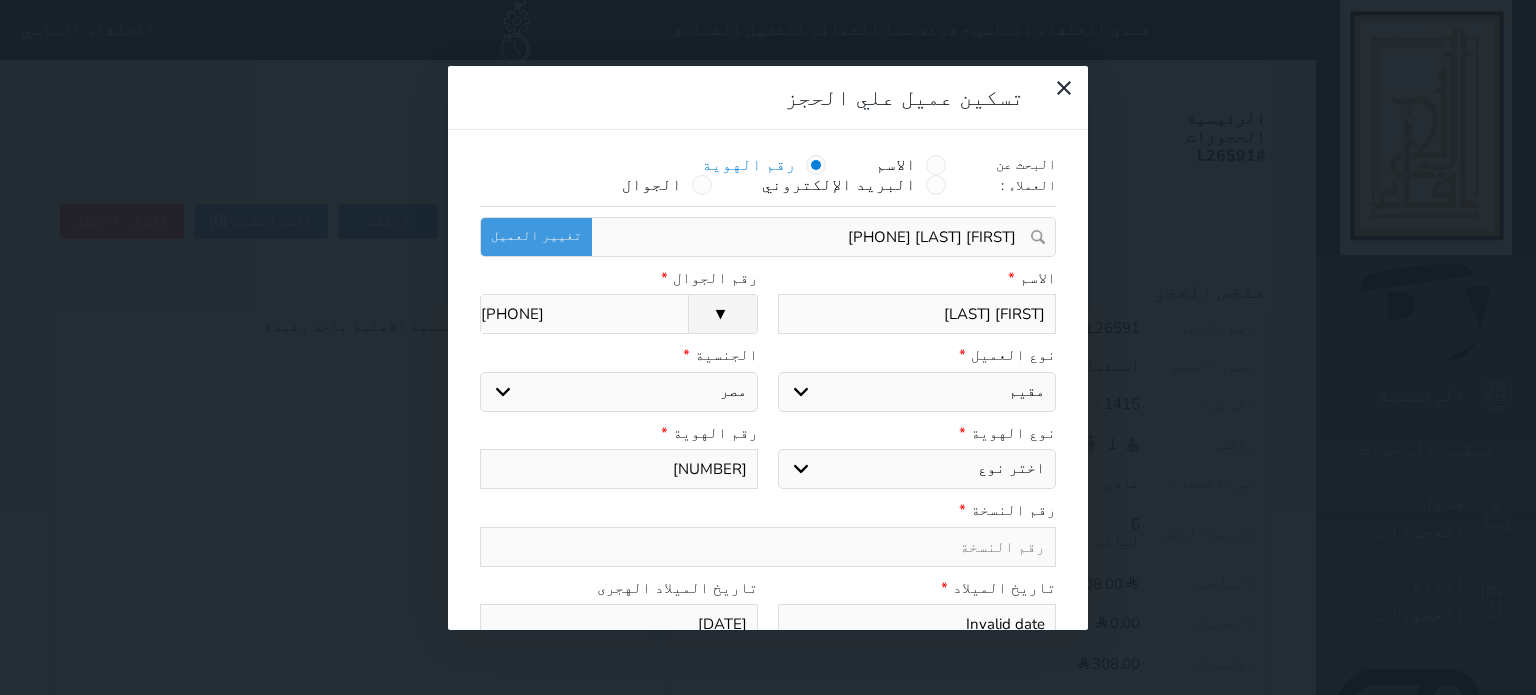 select on "1" 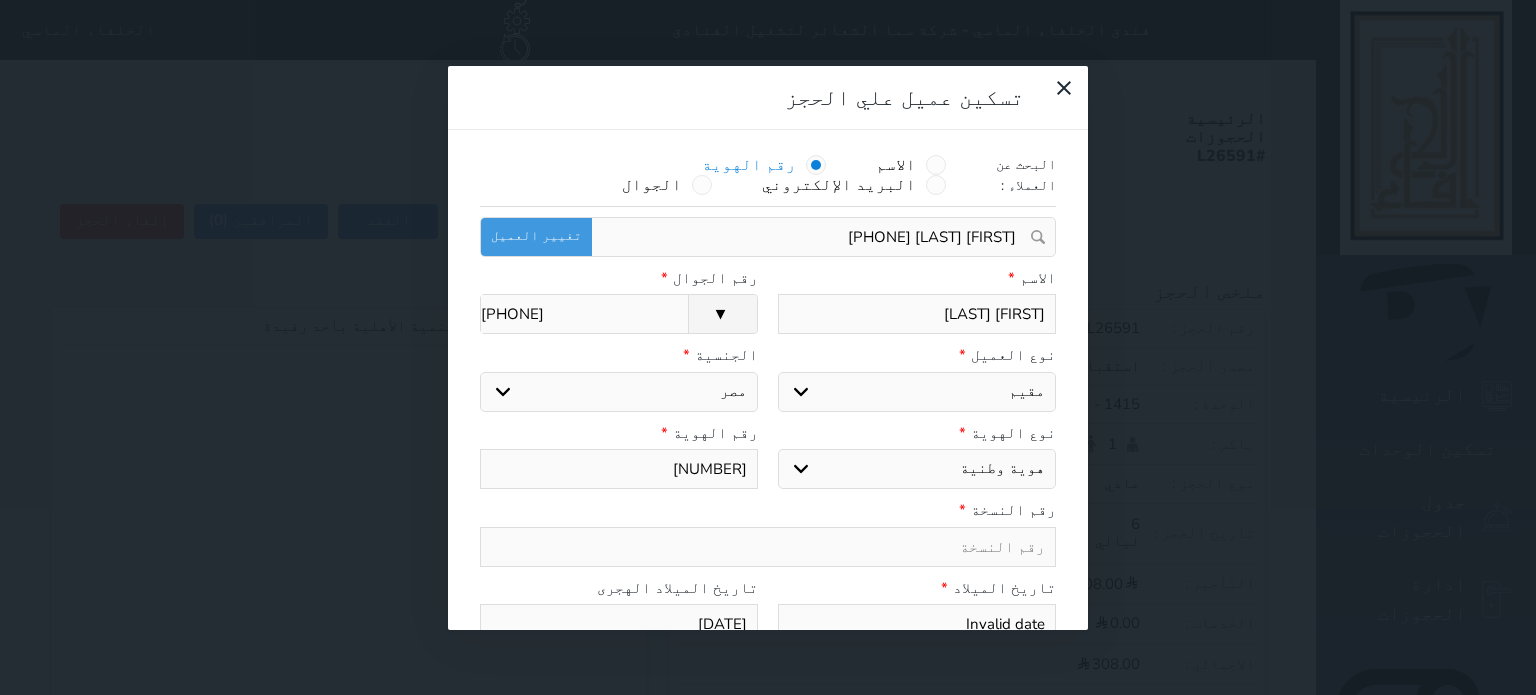 click on "اختر نوع   هوية وطنية هوية عائلية جواز السفر" at bounding box center (917, 469) 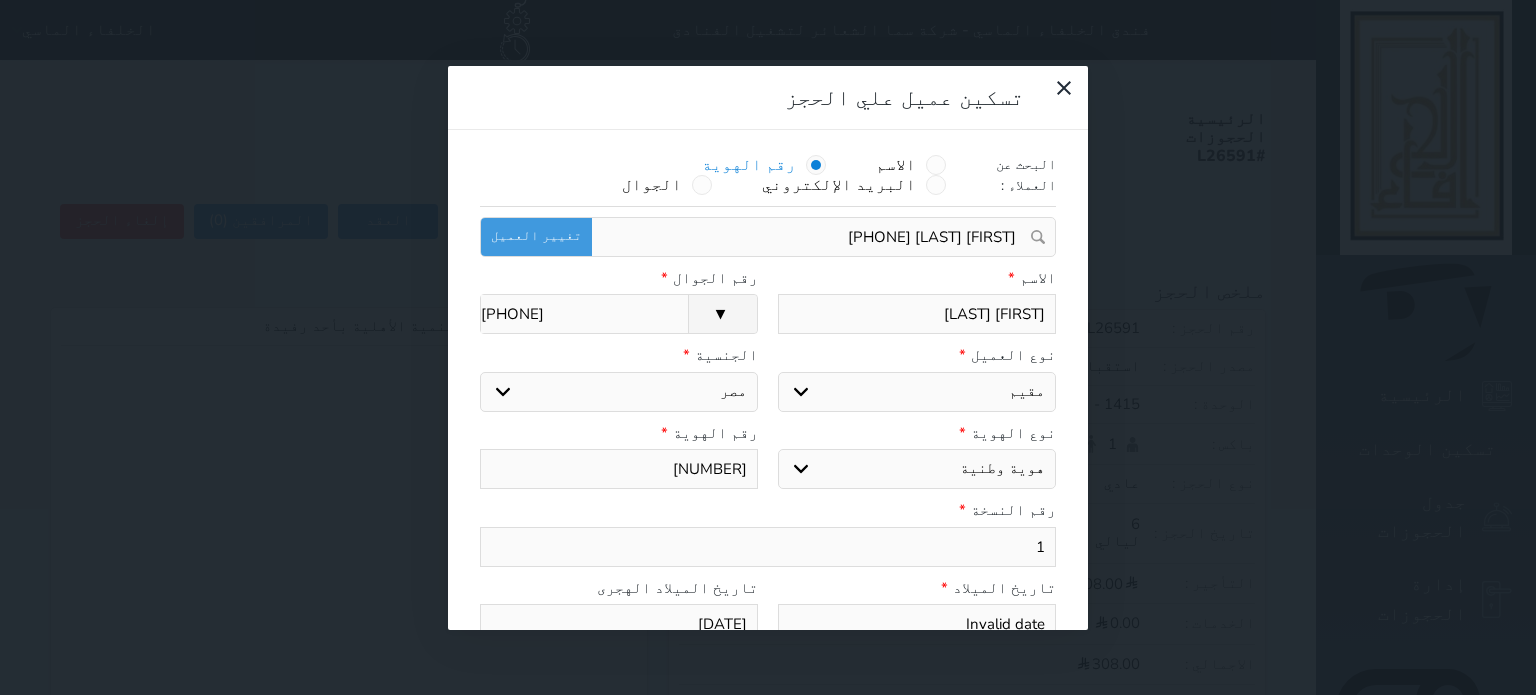 type on "10" 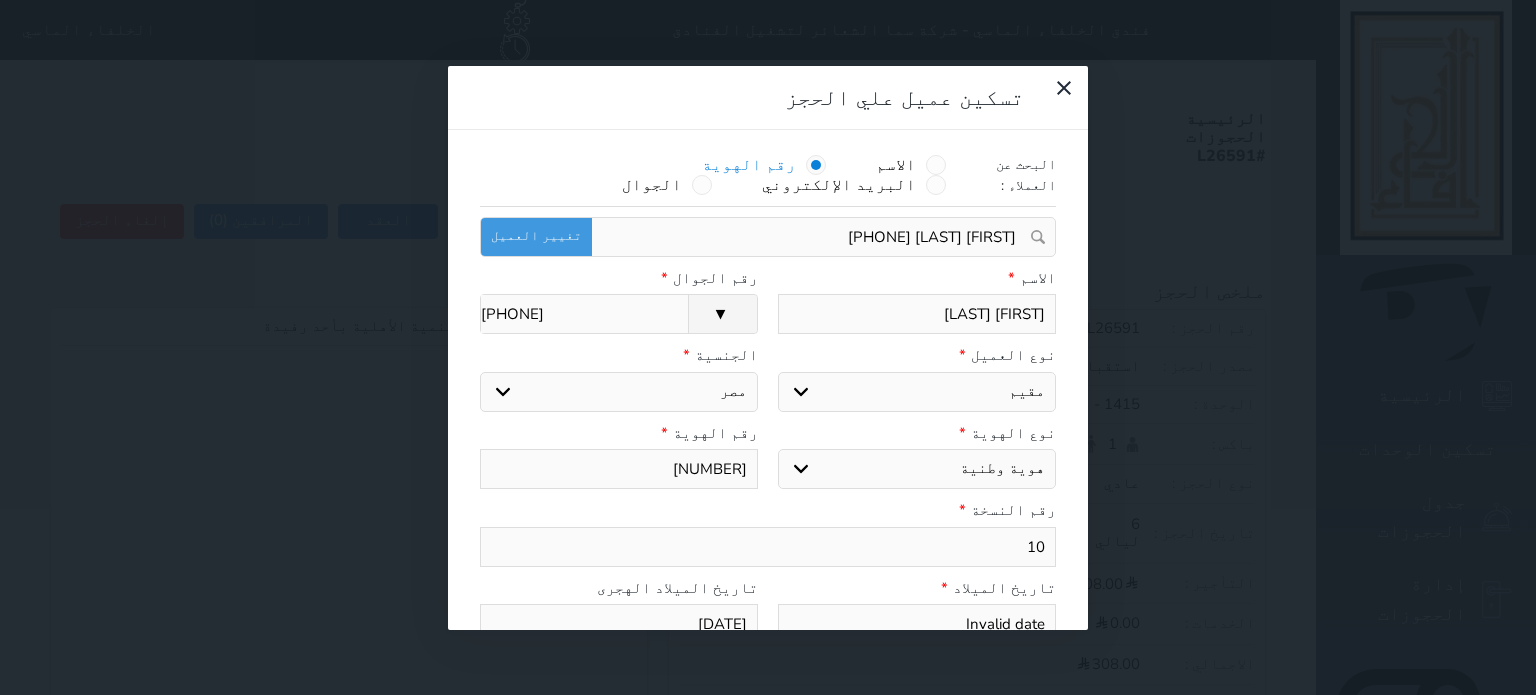 type on "10" 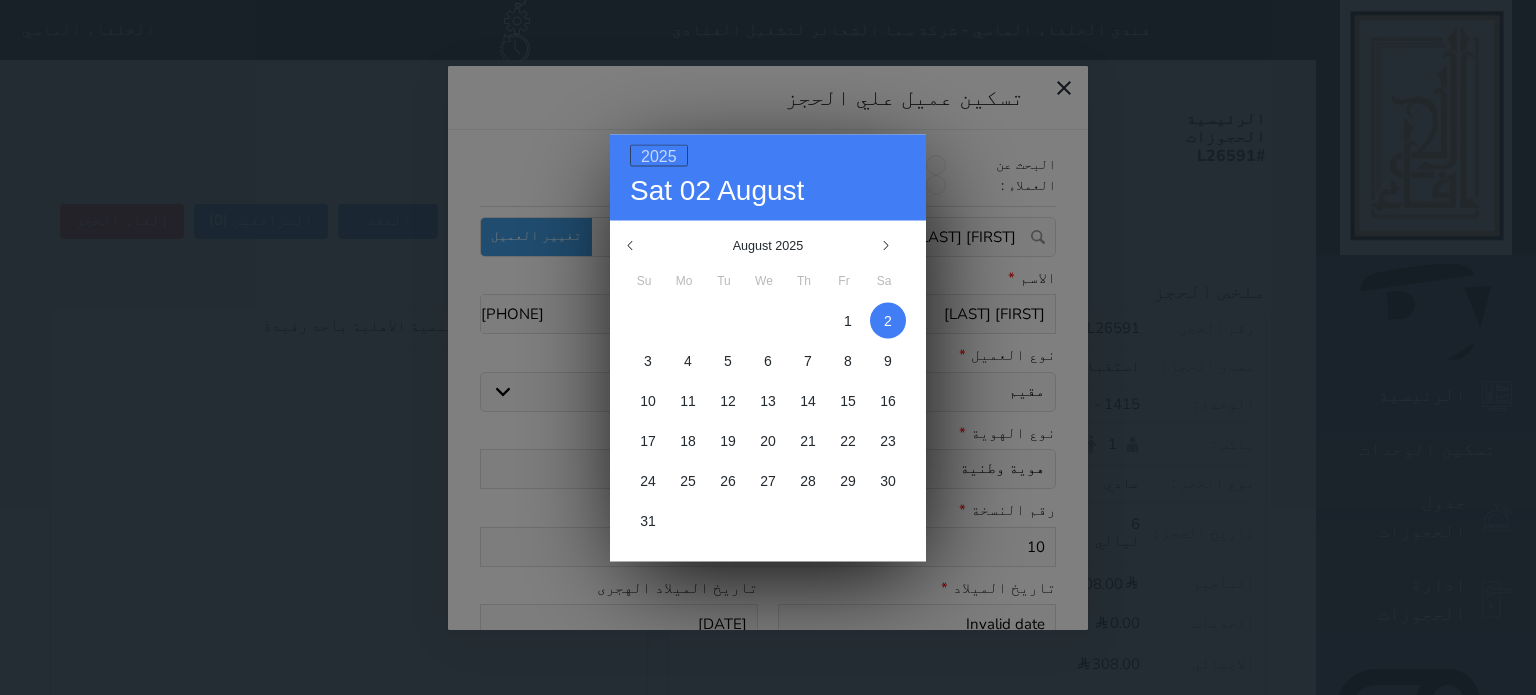 click on "2025" at bounding box center [659, 155] 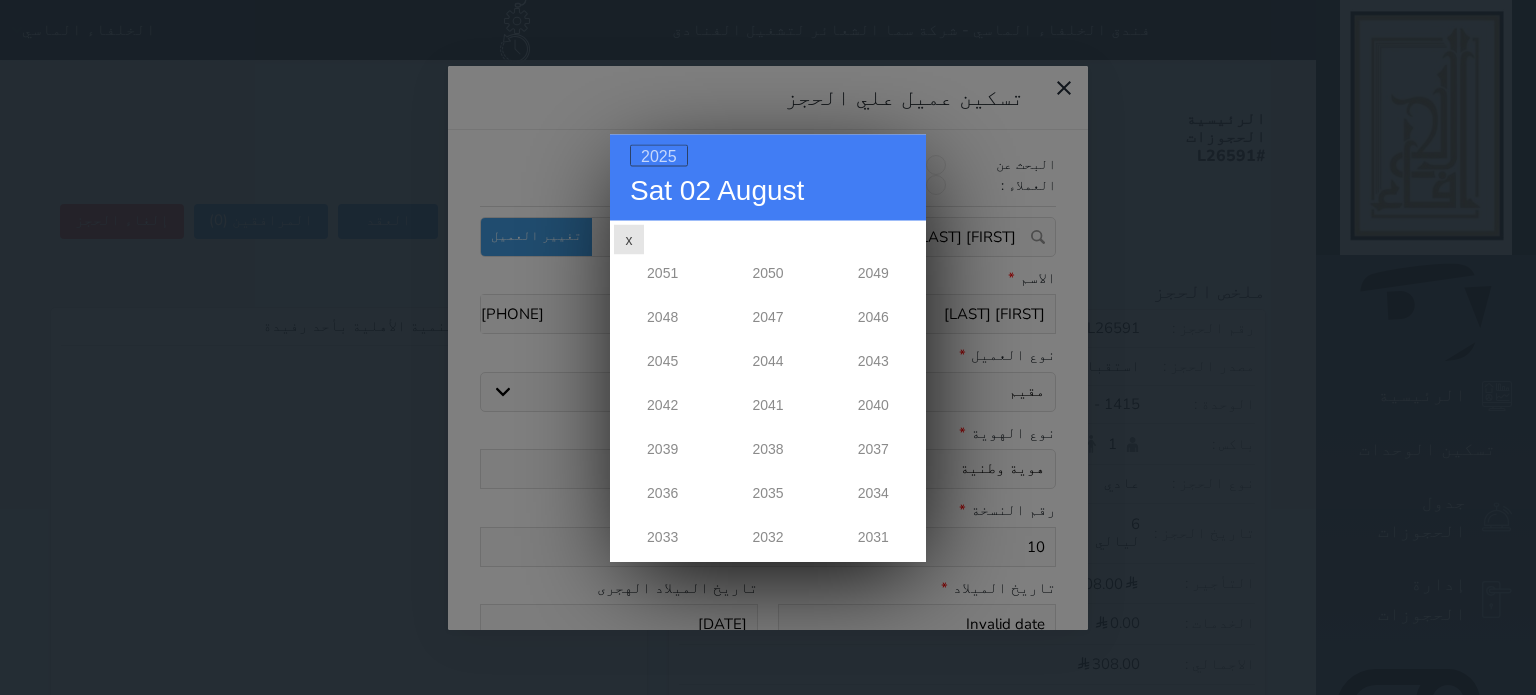 scroll, scrollTop: 0, scrollLeft: 0, axis: both 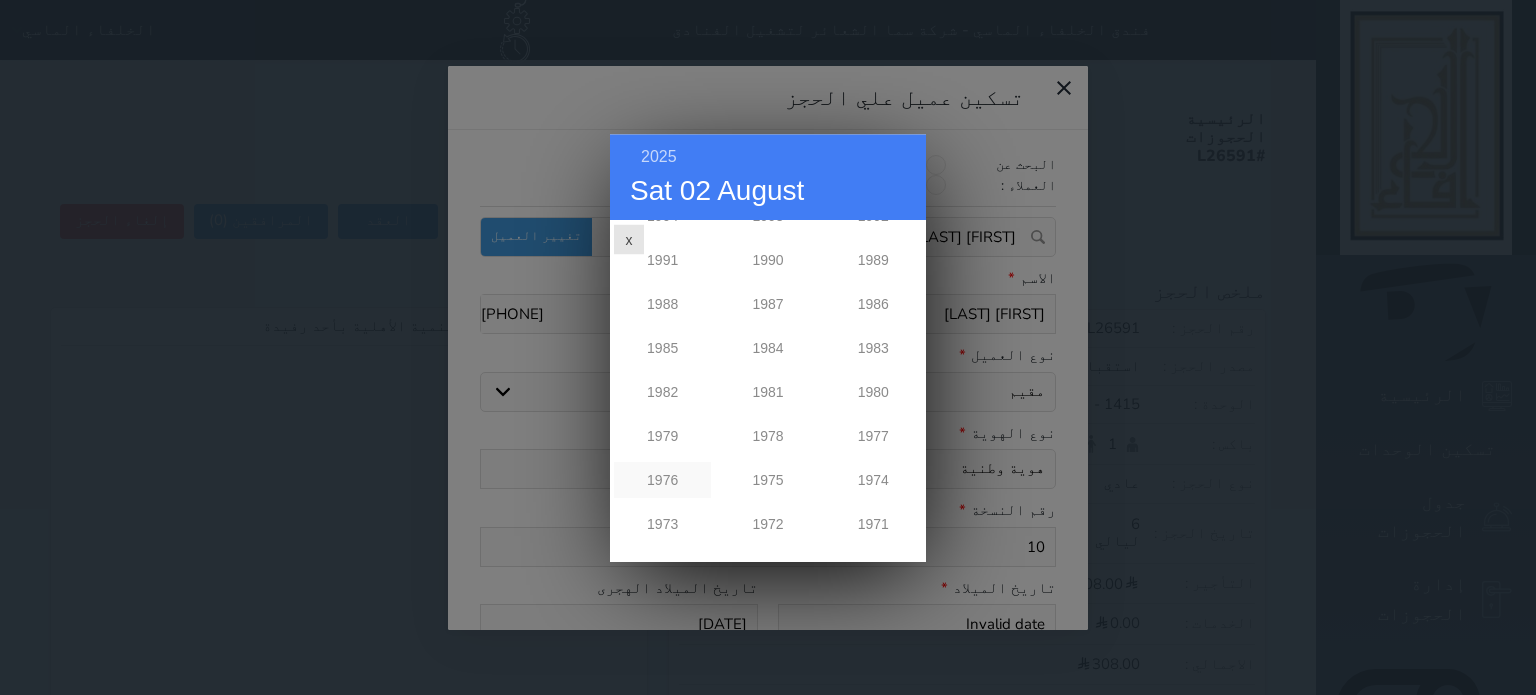 click on "1976" at bounding box center (662, 480) 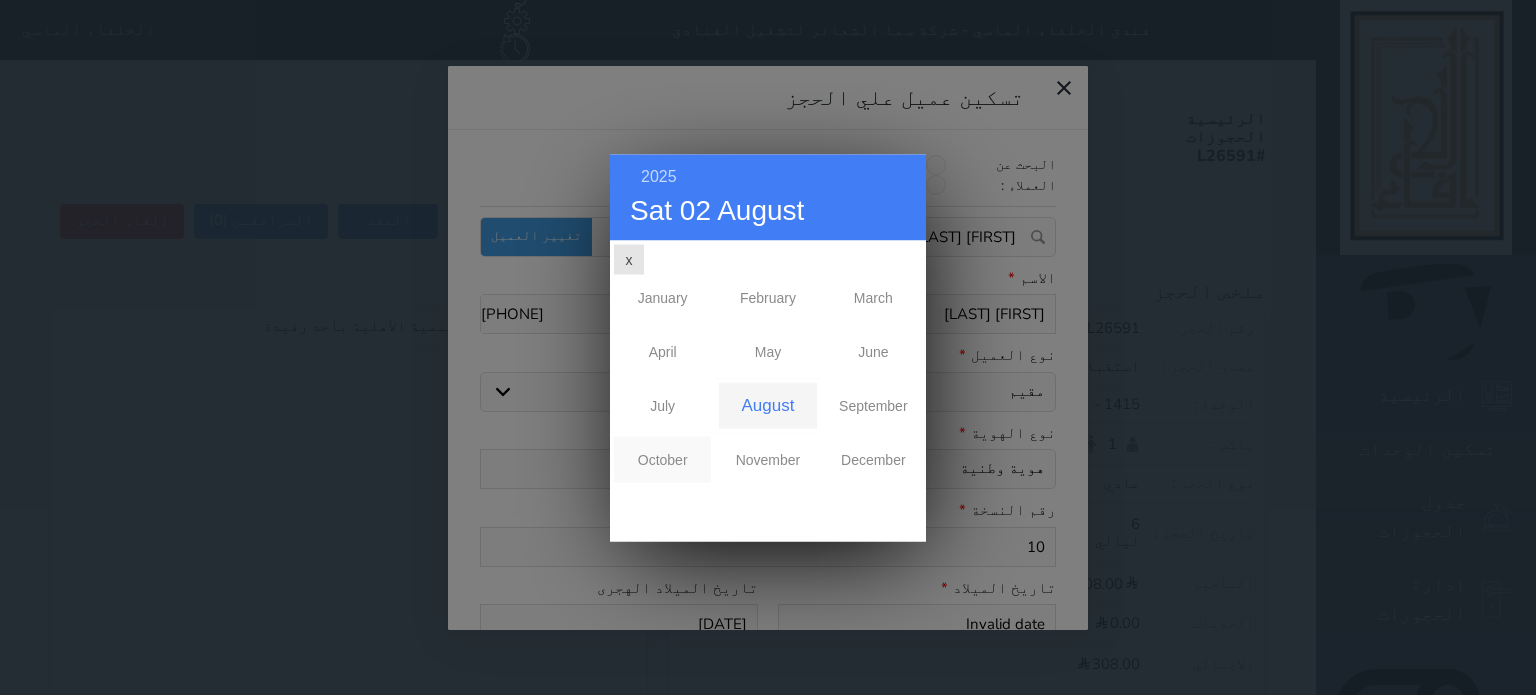 click on "October" at bounding box center [662, 459] 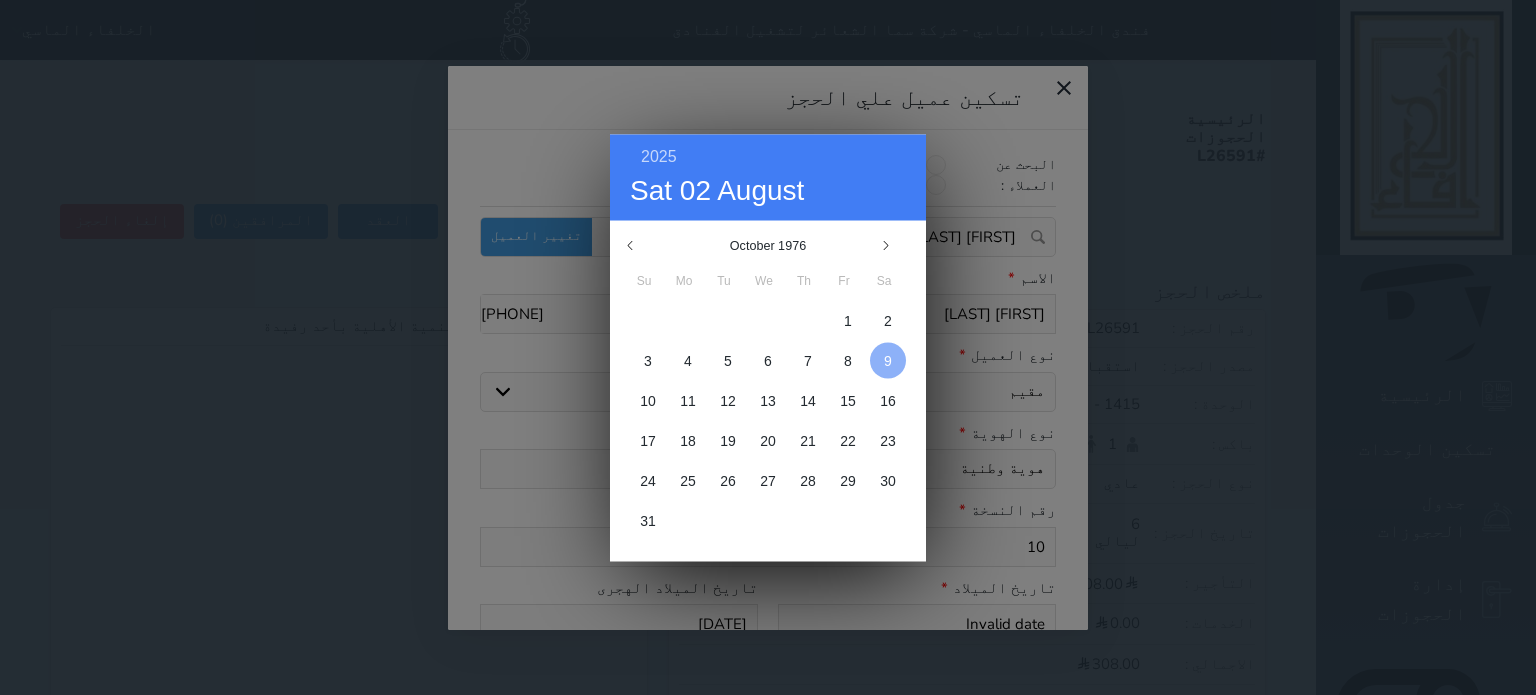 click at bounding box center [888, 360] 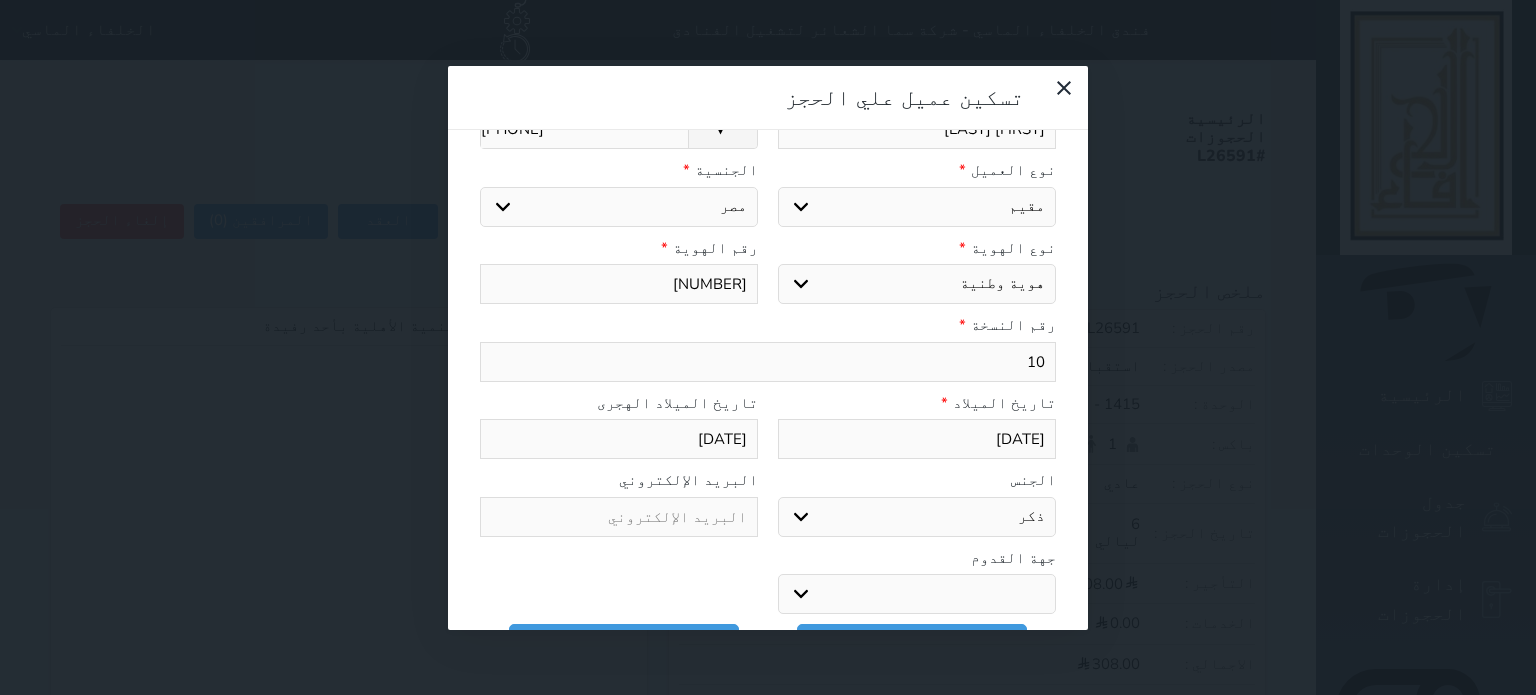 scroll, scrollTop: 188, scrollLeft: 0, axis: vertical 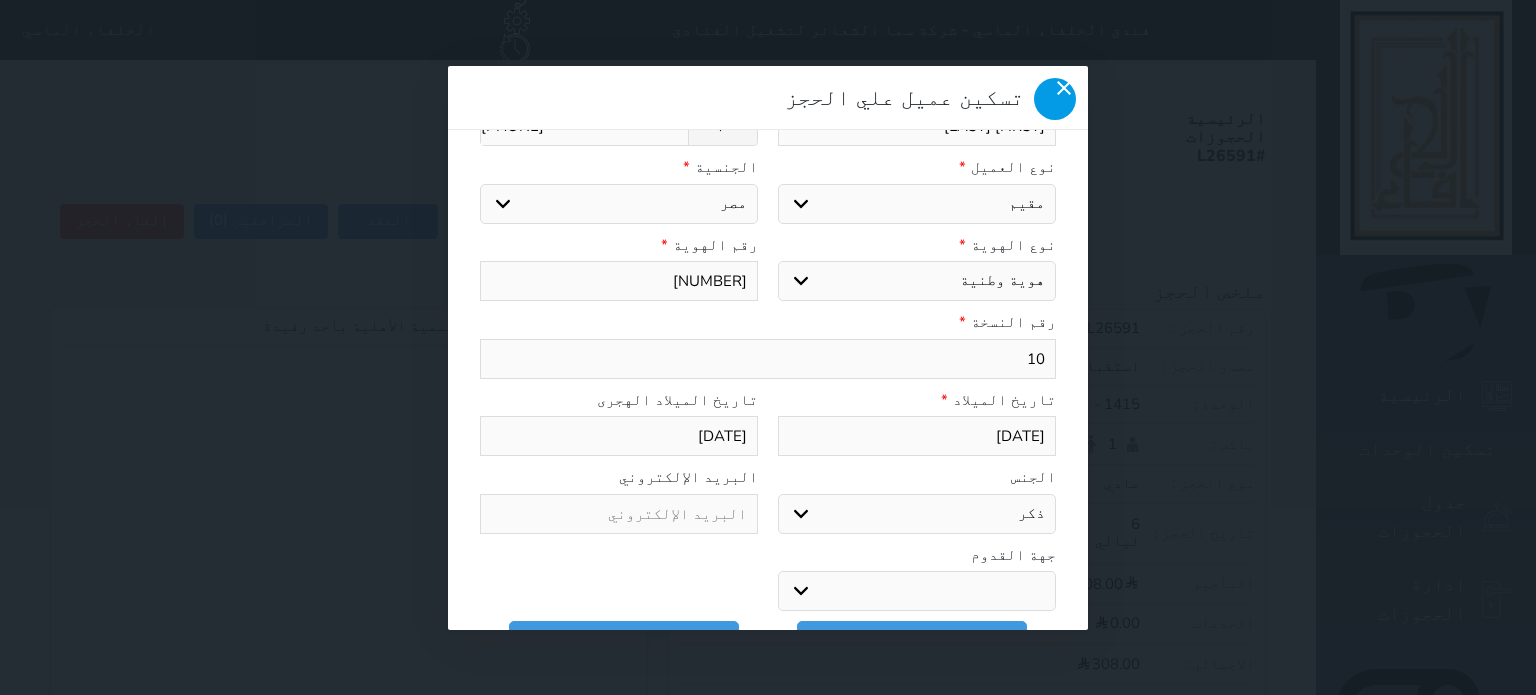 click 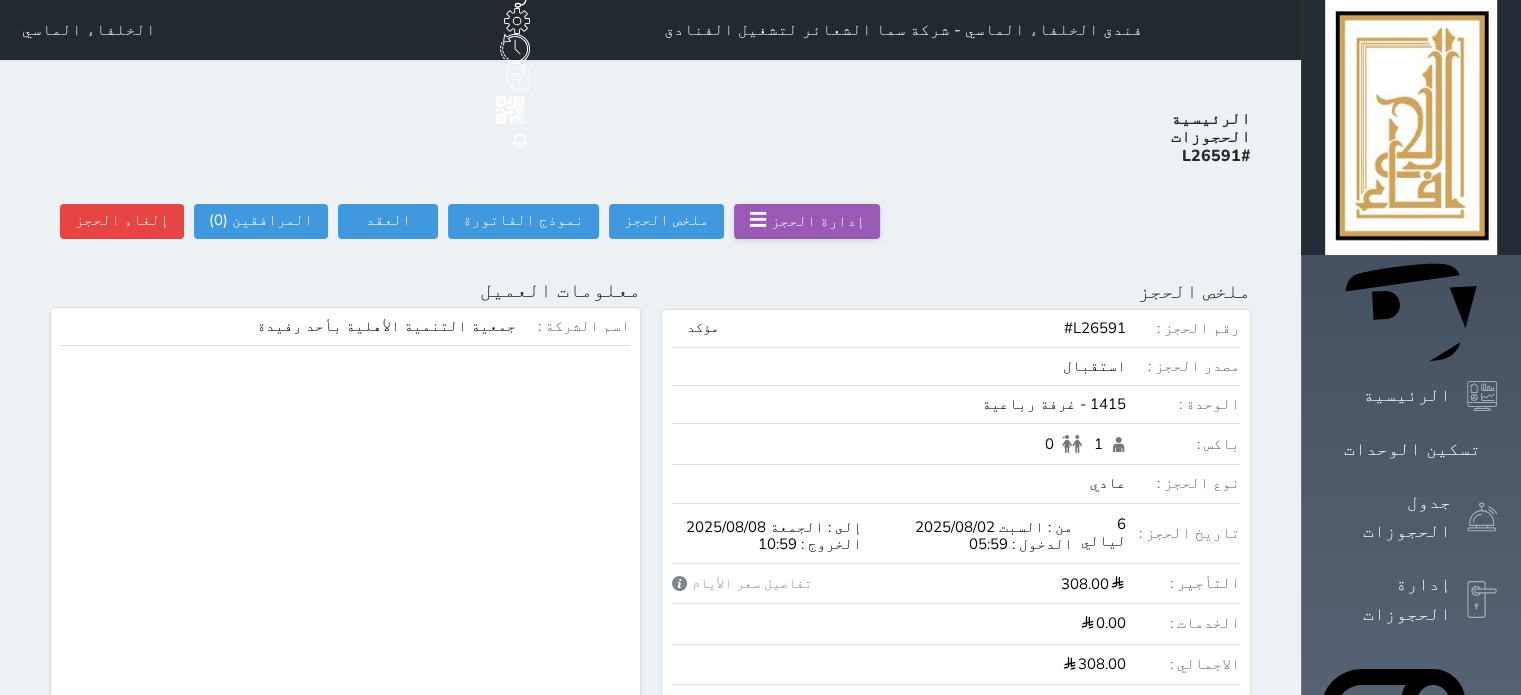 click on "تسكين عميل علي الحجز" at bounding box center [526, 714] 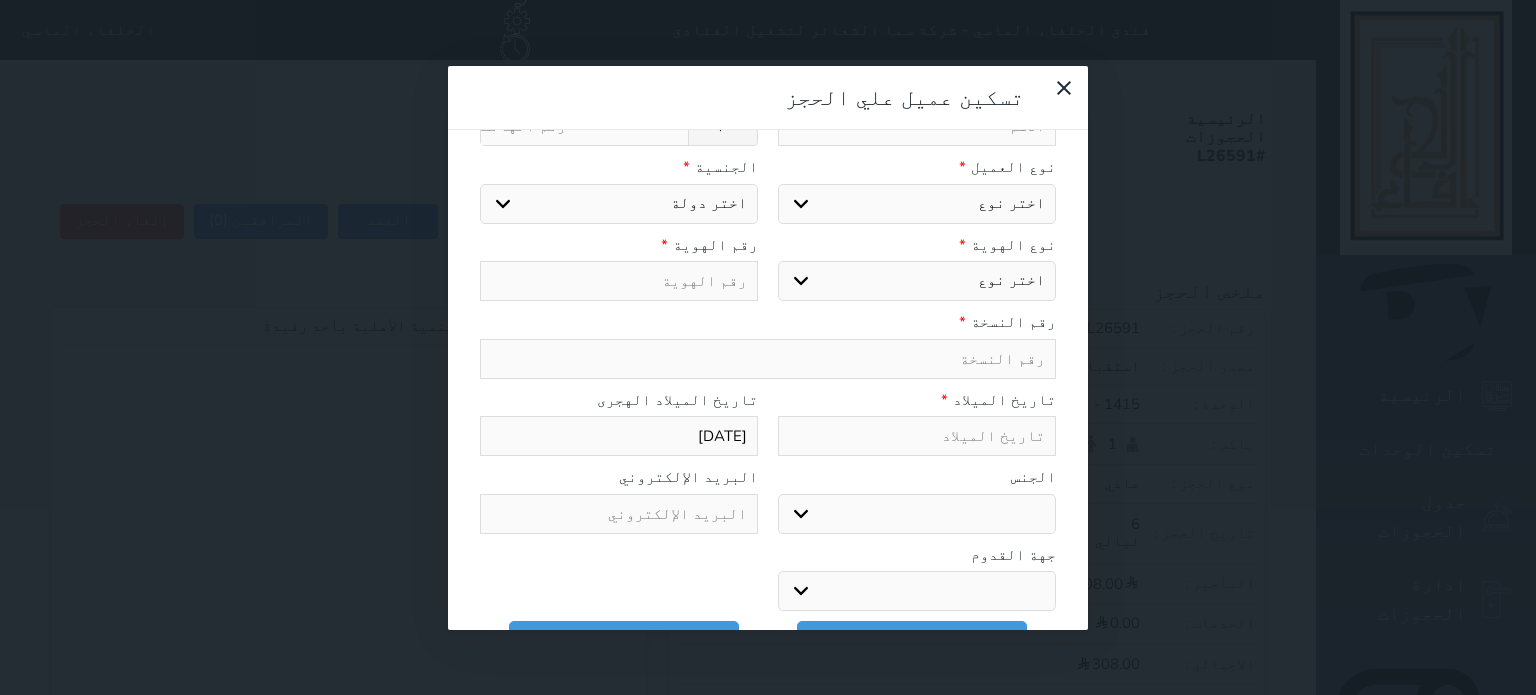 select 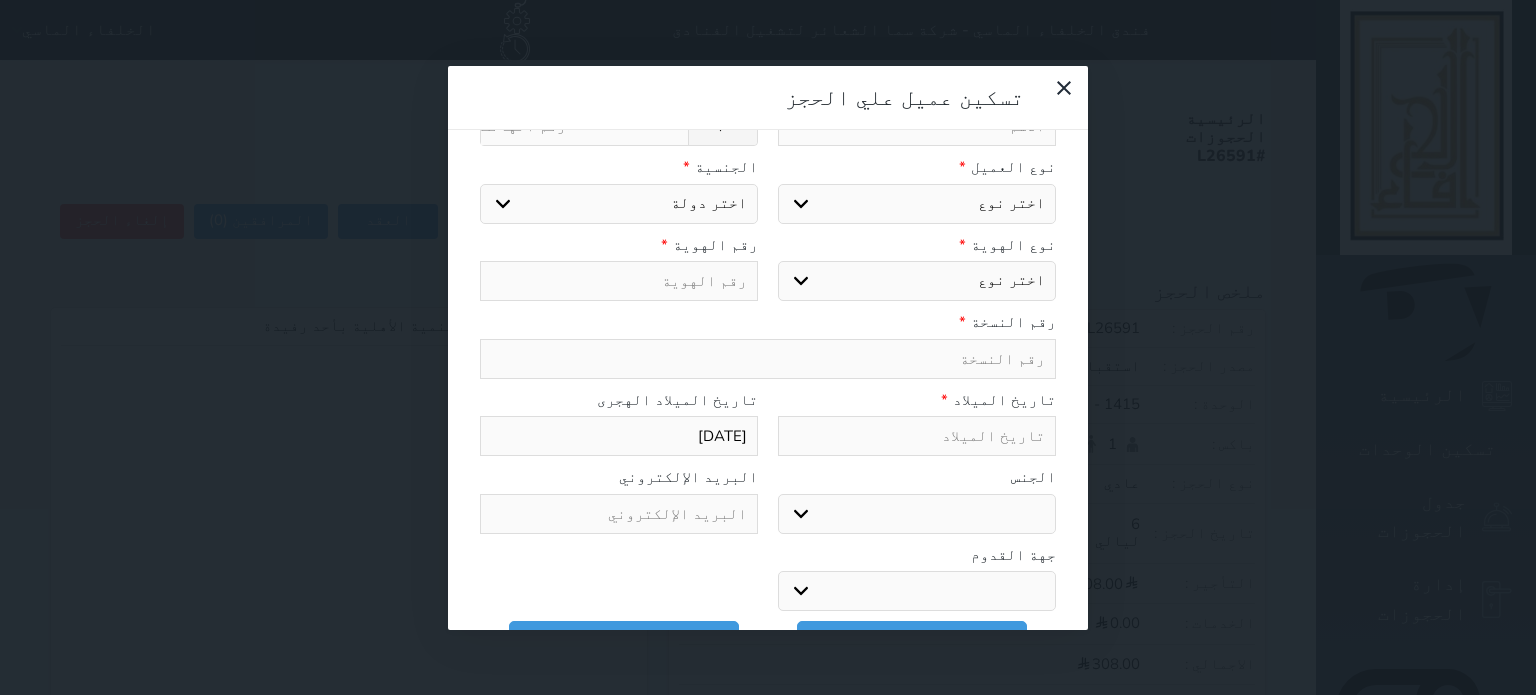 select 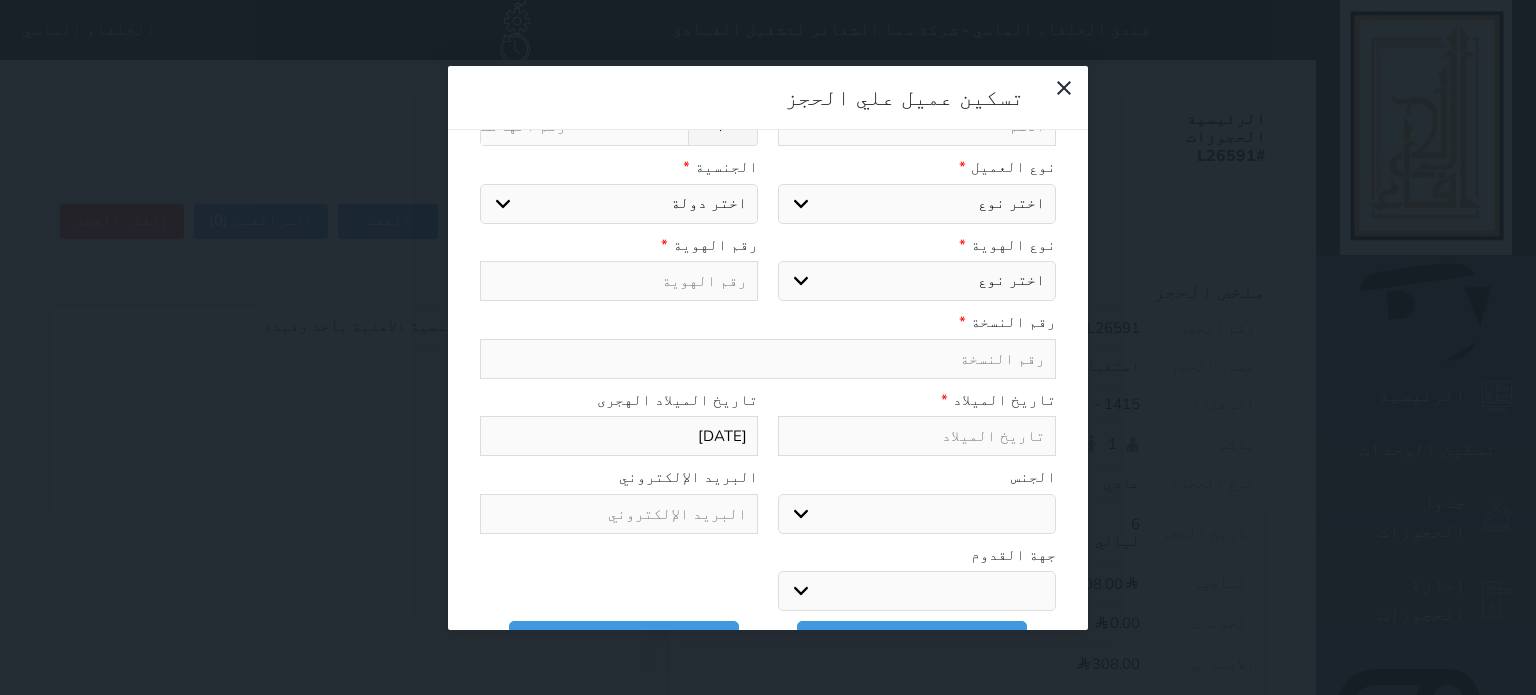 select 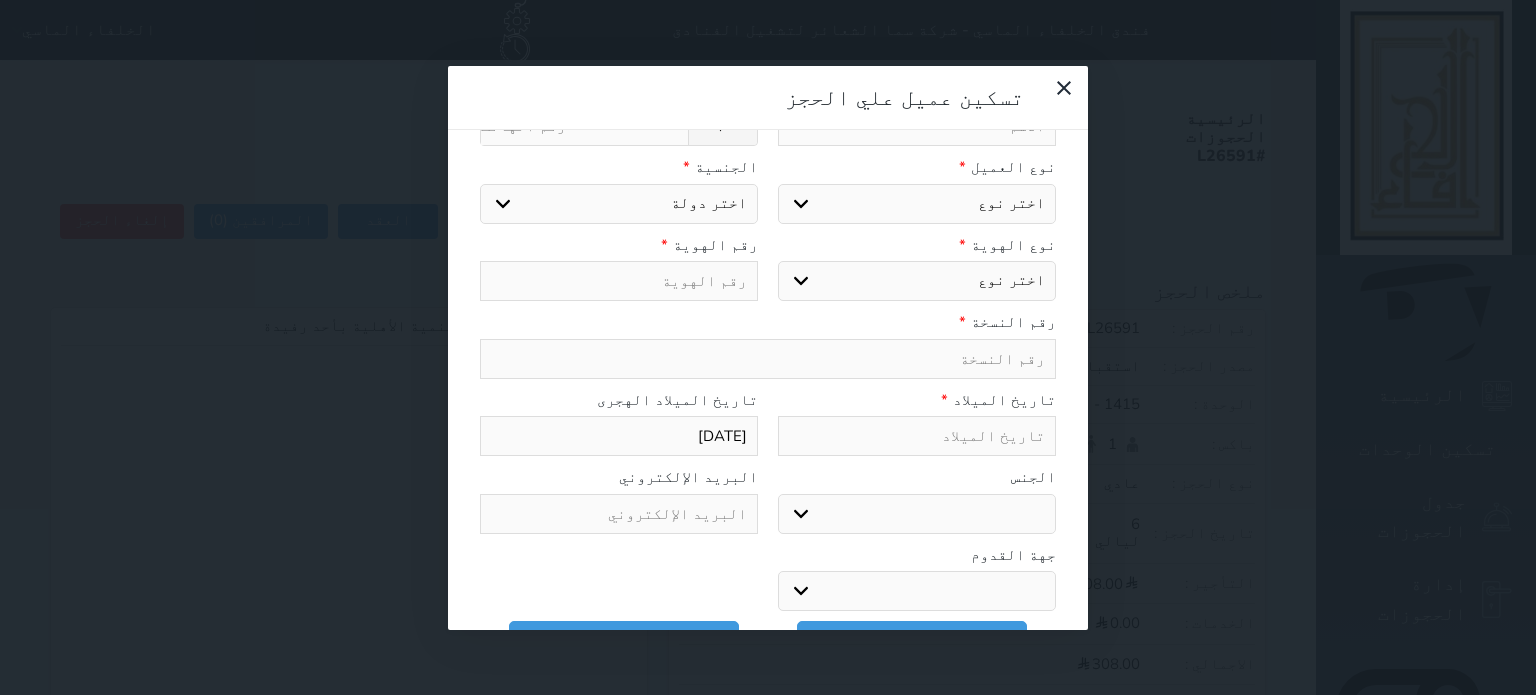 select 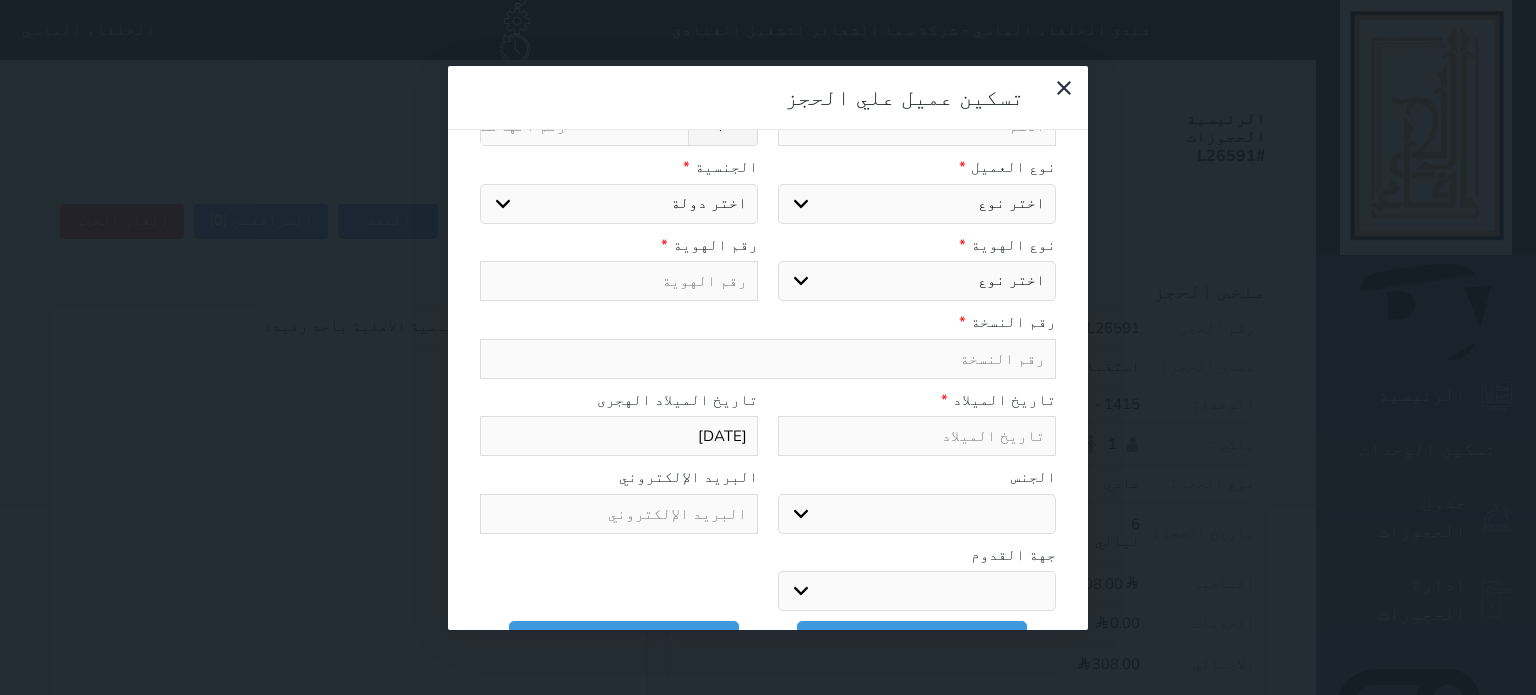 scroll, scrollTop: 0, scrollLeft: 0, axis: both 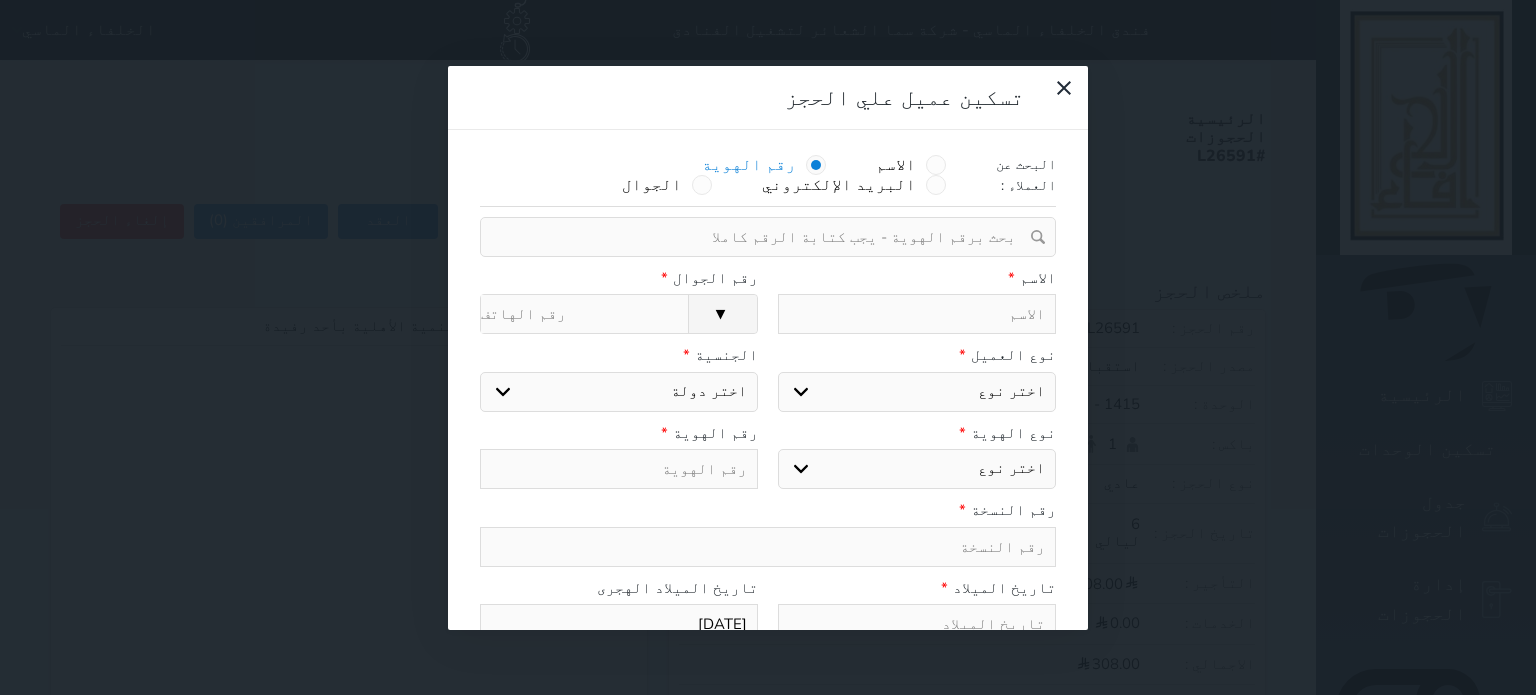 click at bounding box center (761, 237) 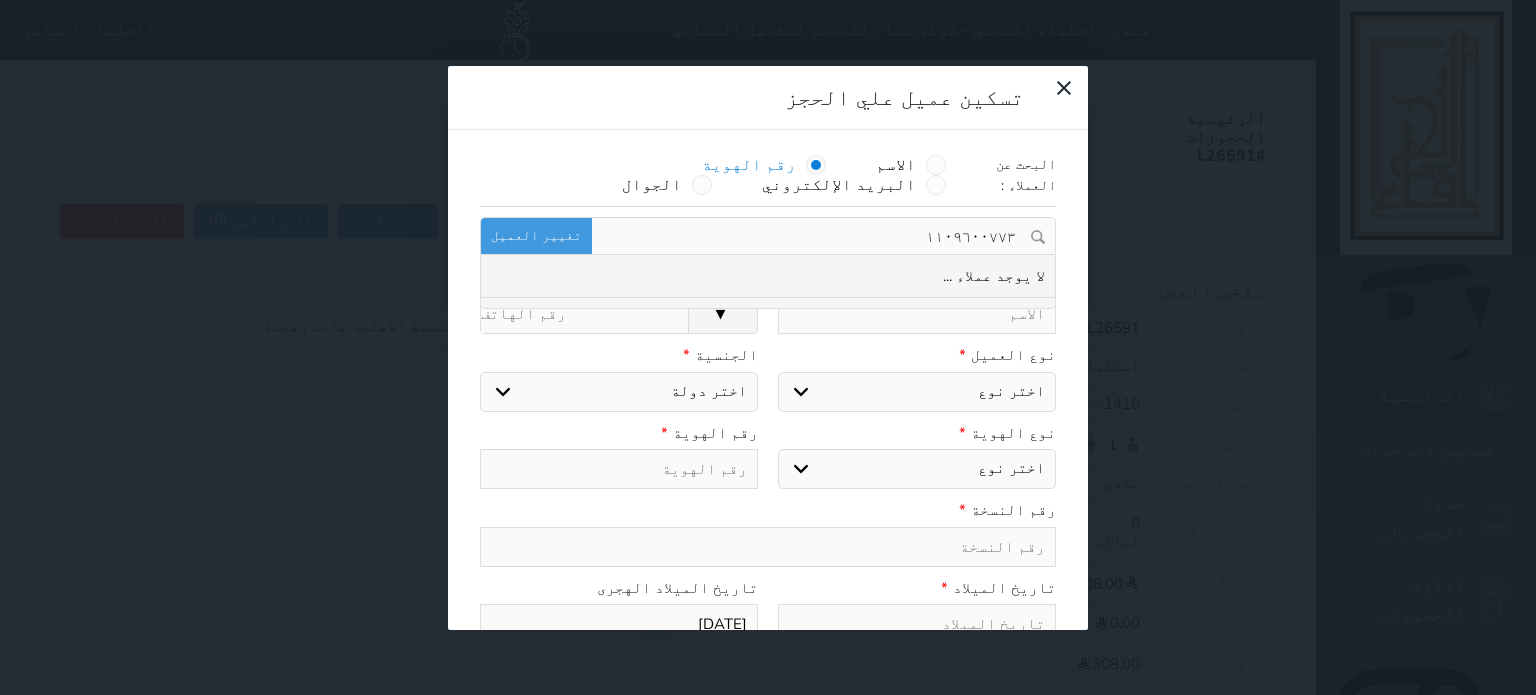 click on "١١٠٩٦٠٠٧٧٣" at bounding box center [811, 237] 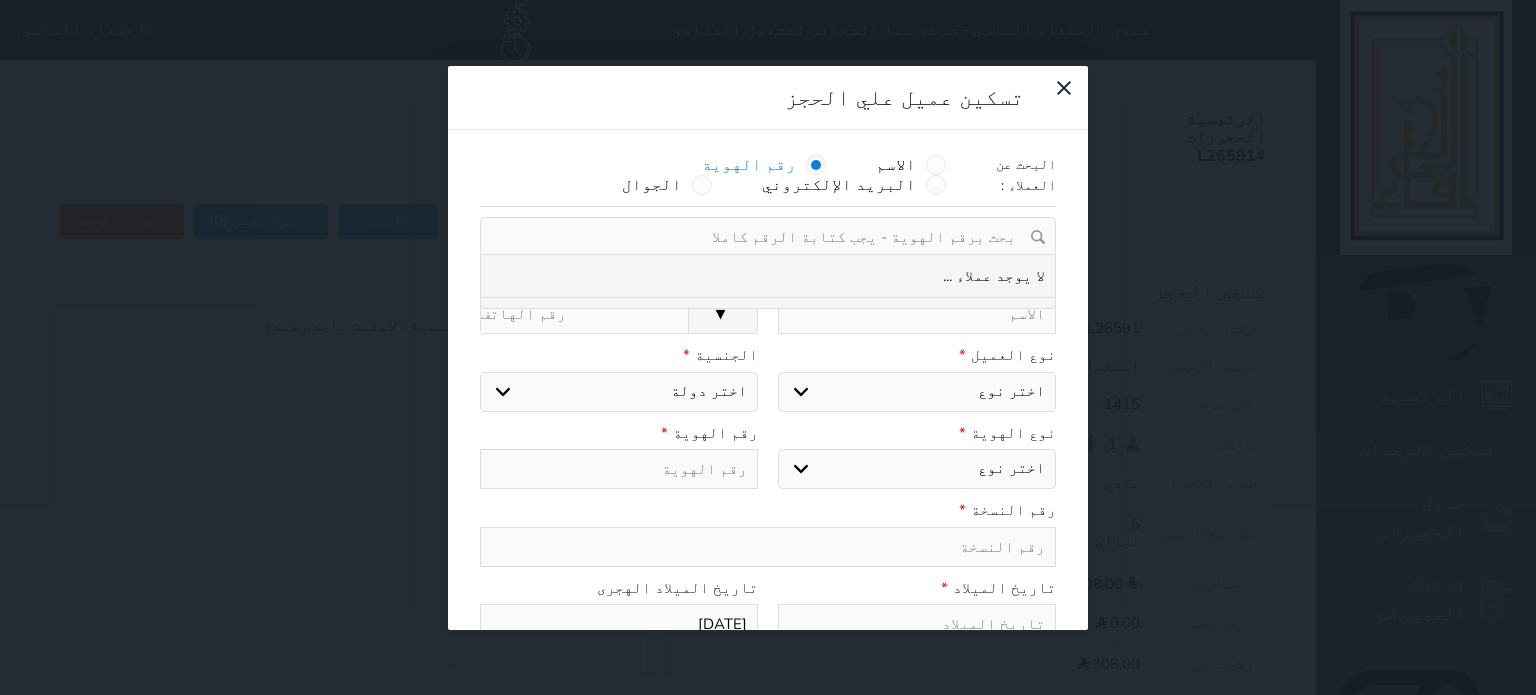 paste on "1109600773" 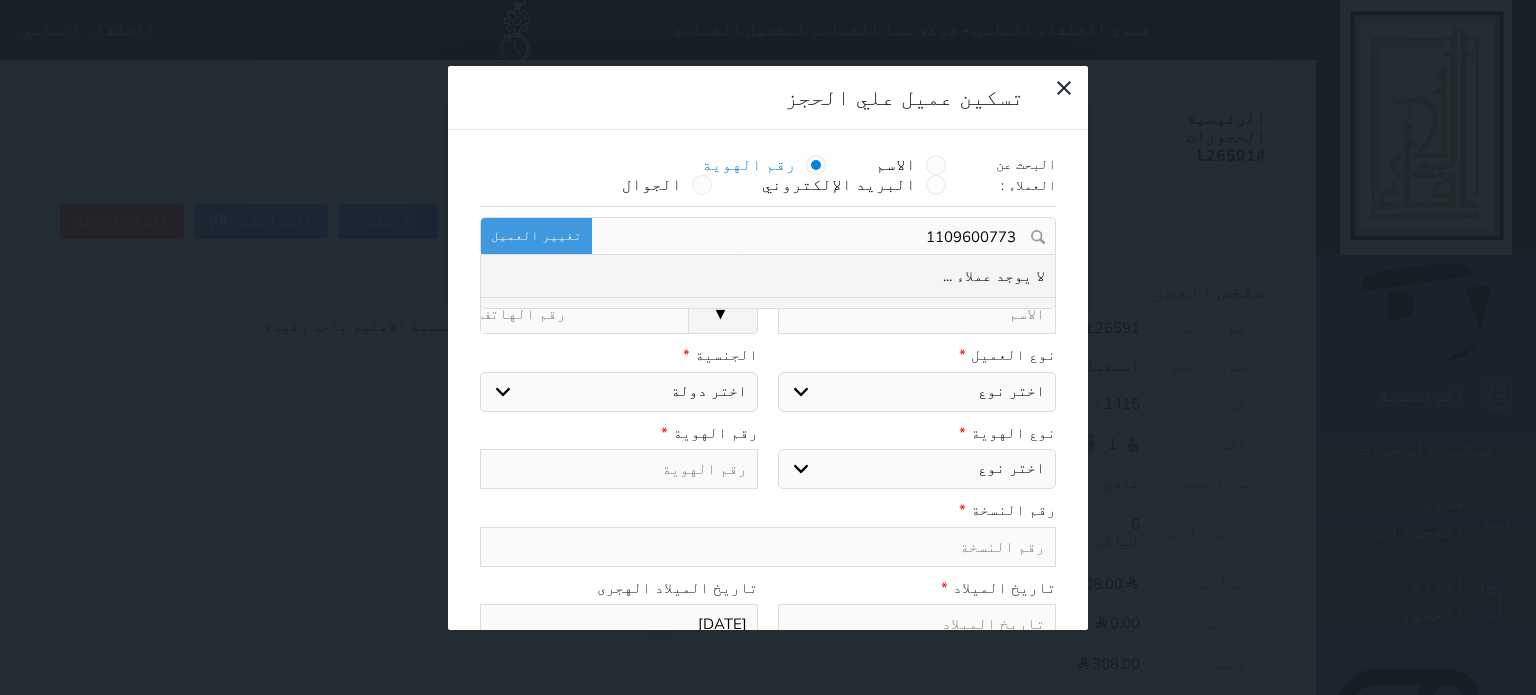type on "1109600773" 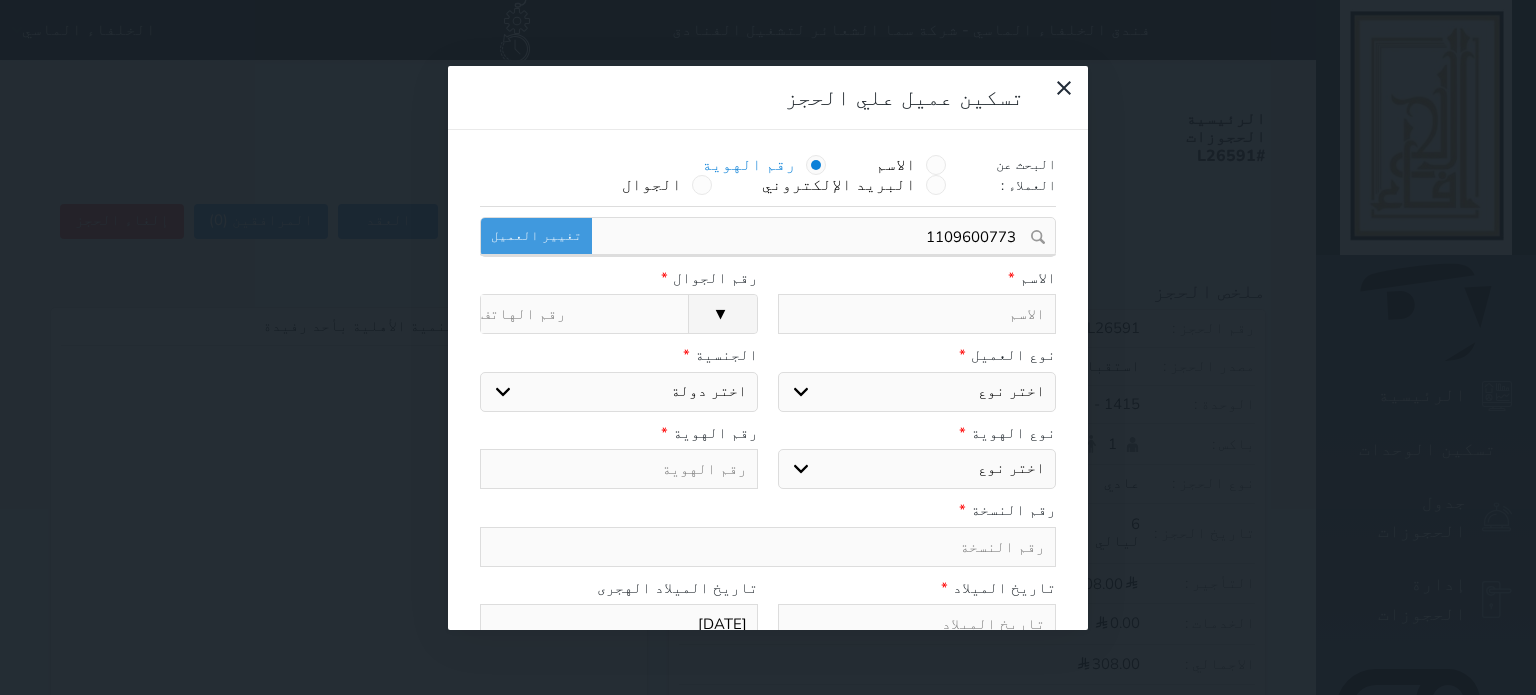 click at bounding box center [917, 314] 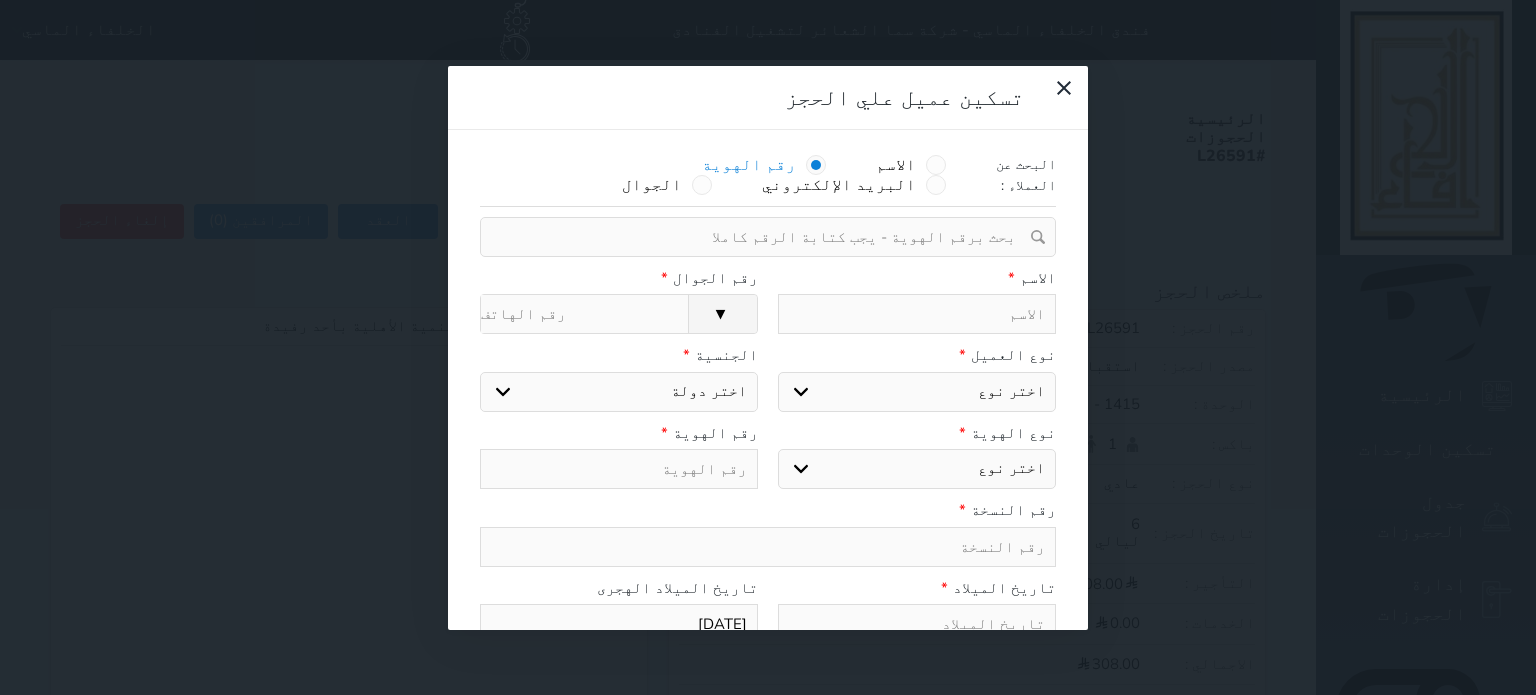 click on "اختر دولة   الامارات العربية الاردن البحرين سوريا العراق عمان فلسطين قطر الكويت لبنان اليمن اليمن الجنوبي السعودية يمني جنوبي-السلاطين بني حارث الكويت-بدون افراد القبائل من سكان البحرين قبائل مجاورة للعطفين اجنبي بجواز سعودي فلسطيني بوثيقة مصرية فلسطيني بوثيقةلبناني فلسطيني بوثيقةاردنية فلسطيني بوثيقةعراقية فلسطيني بوثيقة سورية وثيقة قطريه وثيقة عمانيه وثيقة اماراتيه وثيقة بحرينيه عرب ثمانية وأربعون قبائل نازحة/الحليفه اليمن - لحج قبائل نازحة/الكويت غير كويتي غير بحريني غير قطري غير اماراتي غير عماني مقيم/نازح مقيم/مولود مقيم/طالب جنسية قبيلة الصيعر" at bounding box center [619, 392] 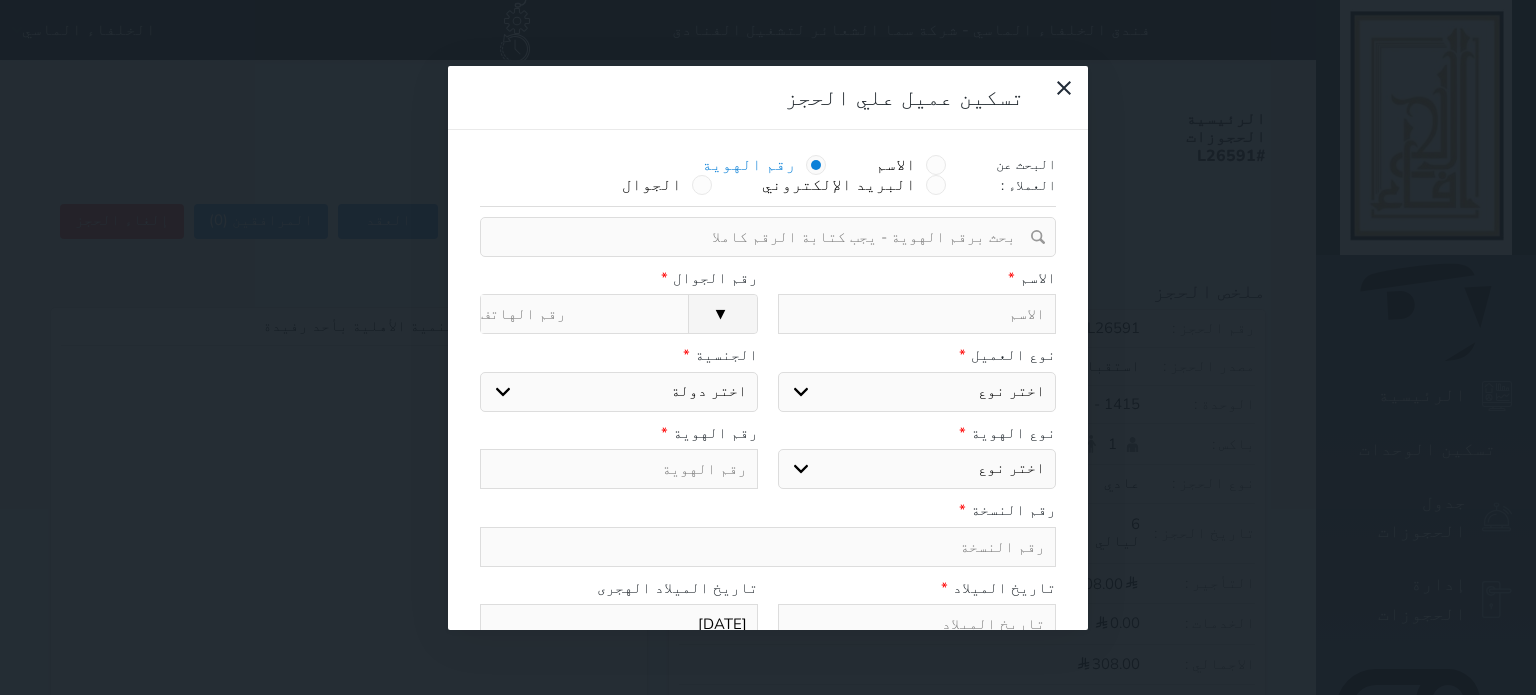 select on "113" 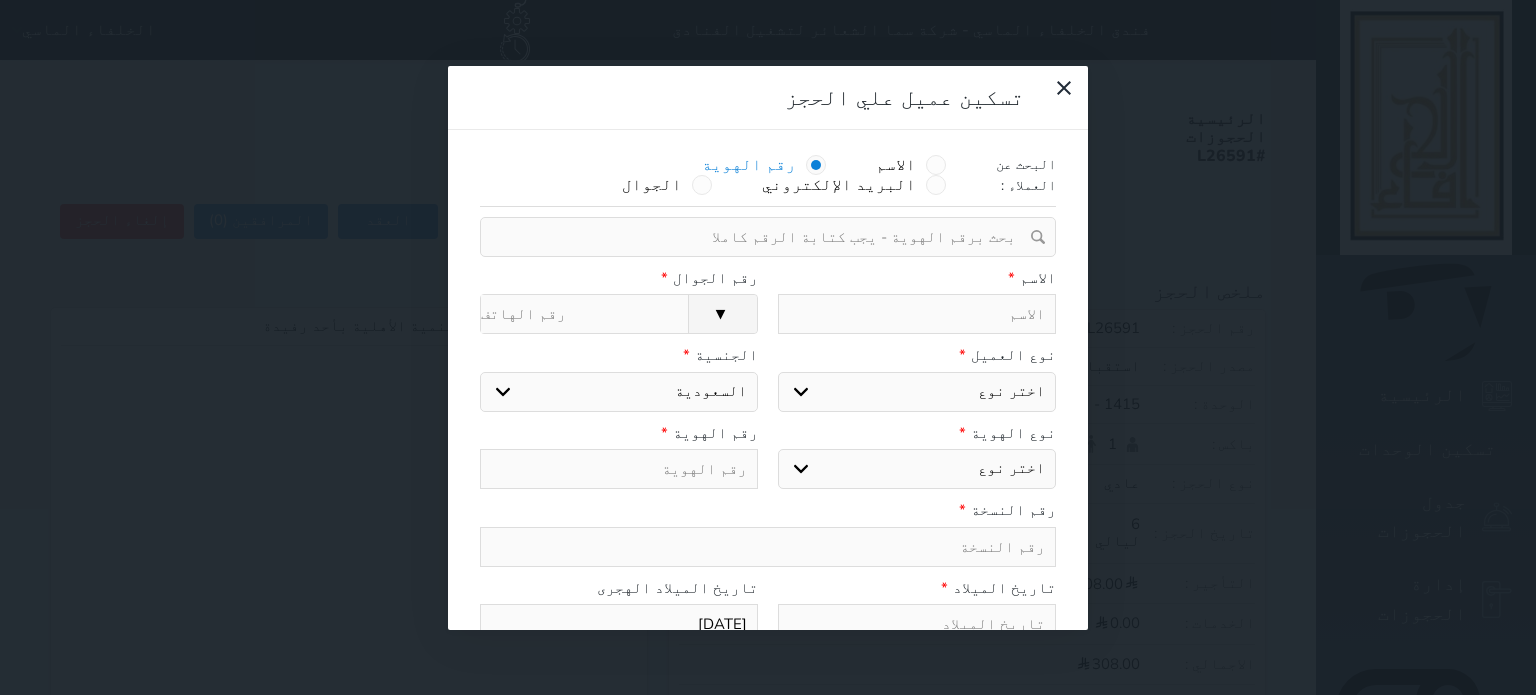 click on "اختر دولة   الامارات العربية الاردن البحرين سوريا العراق عمان فلسطين قطر الكويت لبنان اليمن اليمن الجنوبي السعودية يمني جنوبي-السلاطين بني حارث الكويت-بدون افراد القبائل من سكان البحرين قبائل مجاورة للعطفين اجنبي بجواز سعودي فلسطيني بوثيقة مصرية فلسطيني بوثيقةلبناني فلسطيني بوثيقةاردنية فلسطيني بوثيقةعراقية فلسطيني بوثيقة سورية وثيقة قطريه وثيقة عمانيه وثيقة اماراتيه وثيقة بحرينيه عرب ثمانية وأربعون قبائل نازحة/الحليفه اليمن - لحج قبائل نازحة/الكويت غير كويتي غير بحريني غير قطري غير اماراتي غير عماني مقيم/نازح مقيم/مولود مقيم/طالب جنسية قبيلة الصيعر" at bounding box center [619, 392] 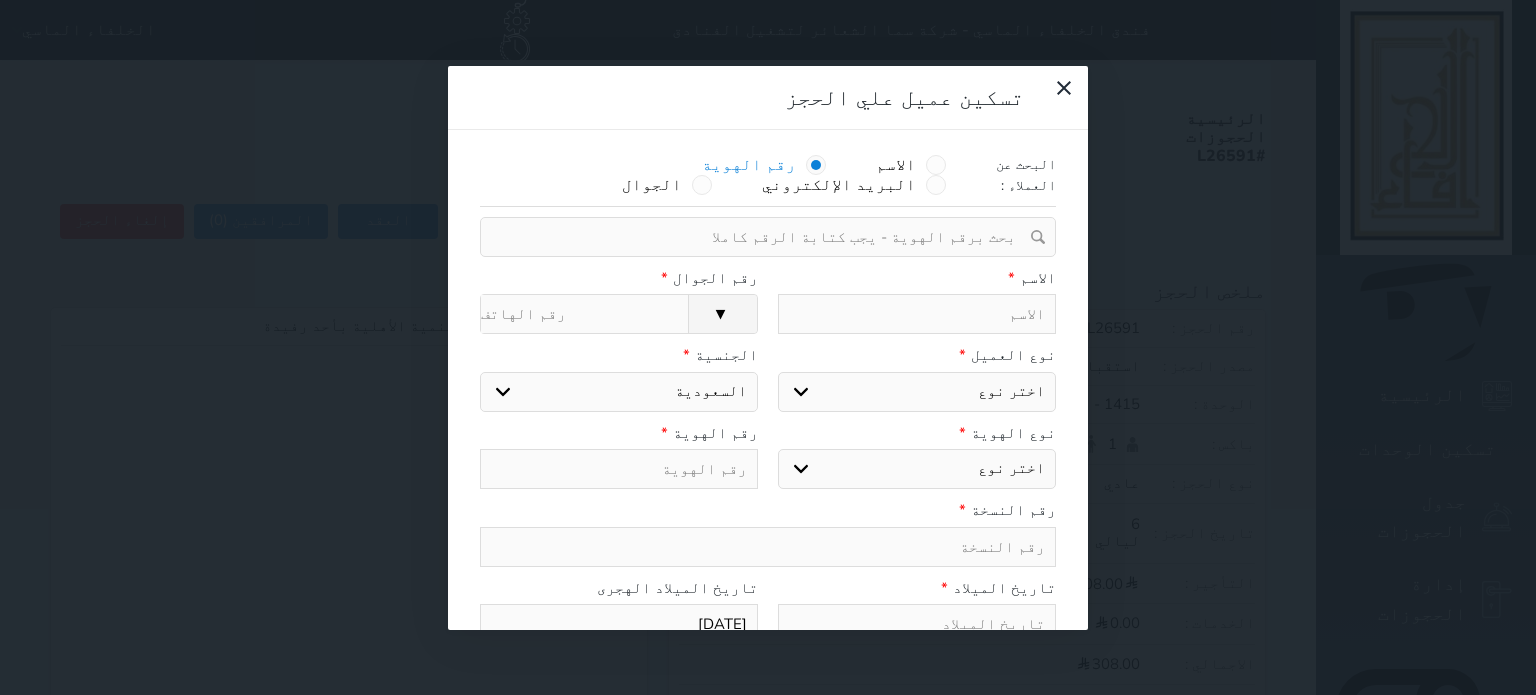 type 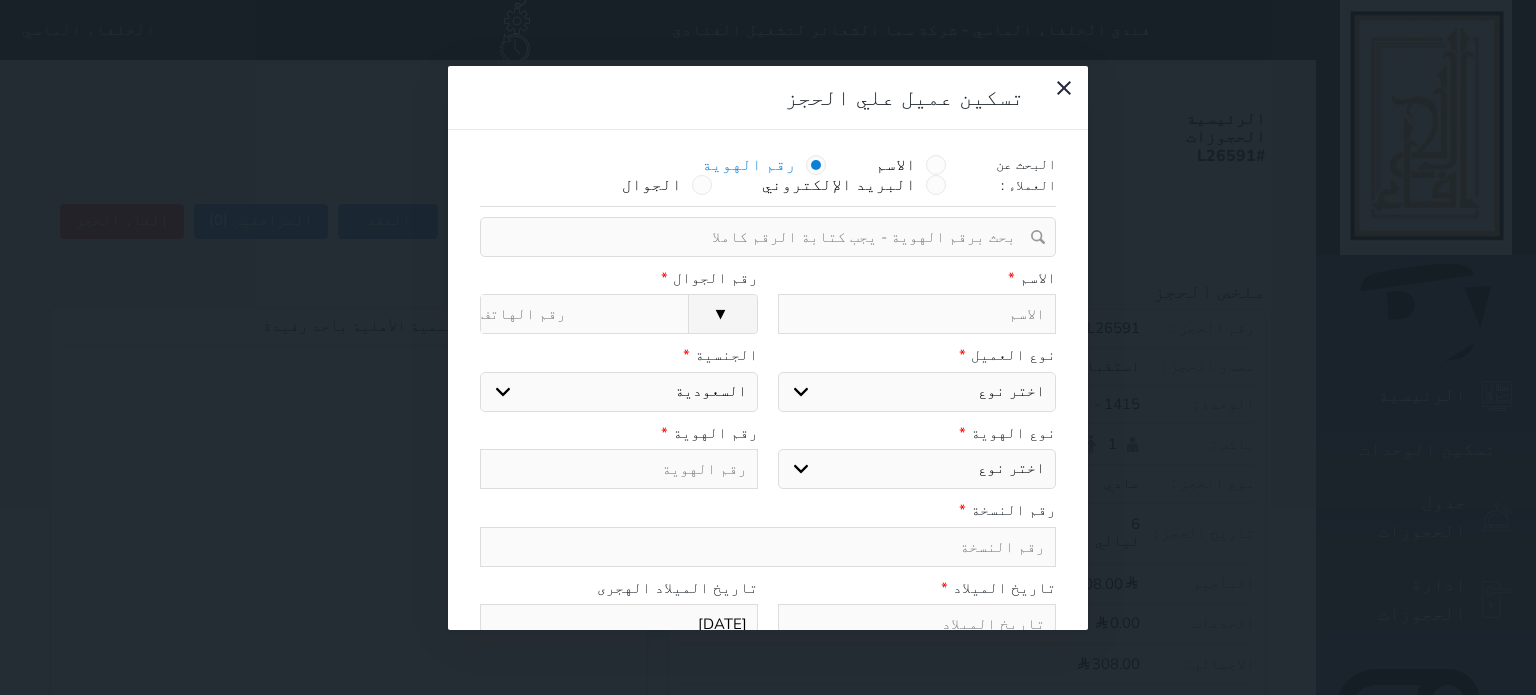 click on "اختر نوع   مواطن مواطن خليجي زائر مقيم" at bounding box center [917, 392] 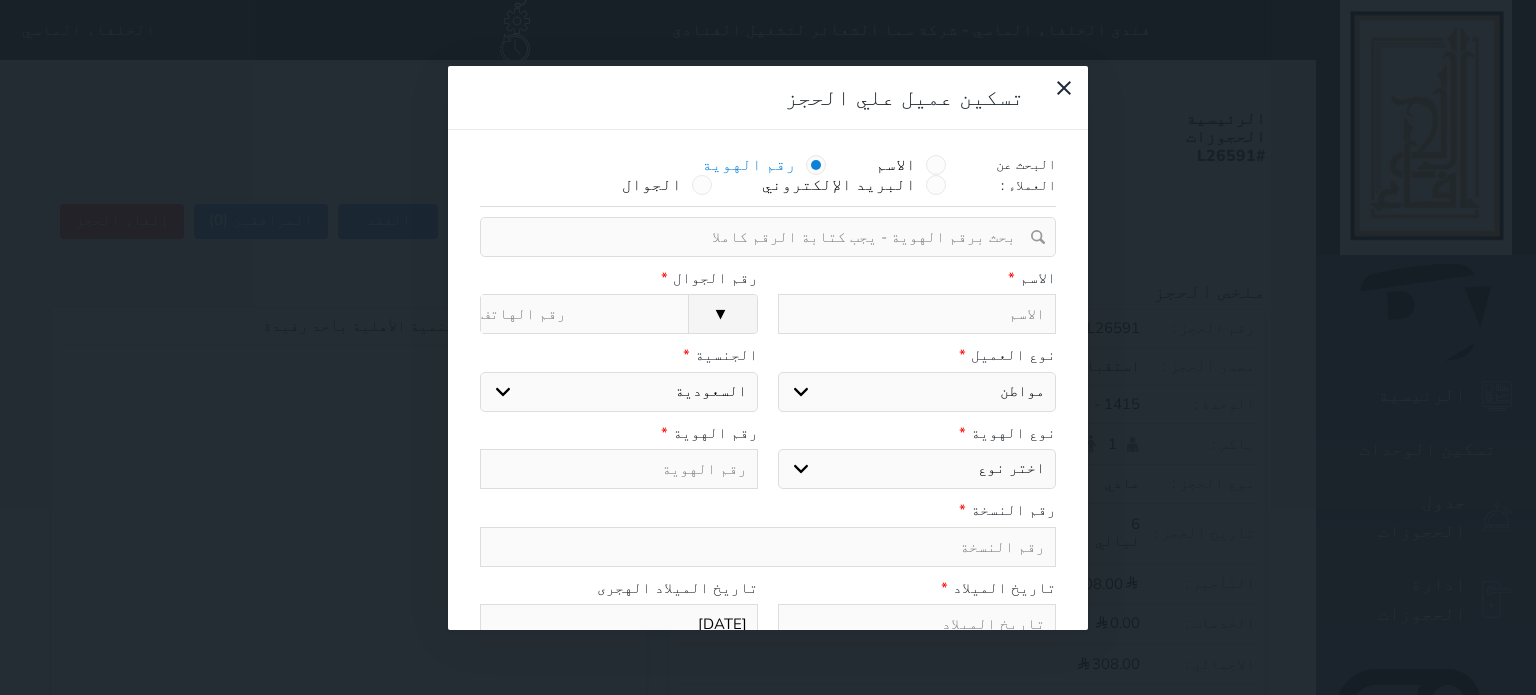 click on "اختر نوع   مواطن مواطن خليجي زائر مقيم" at bounding box center [917, 392] 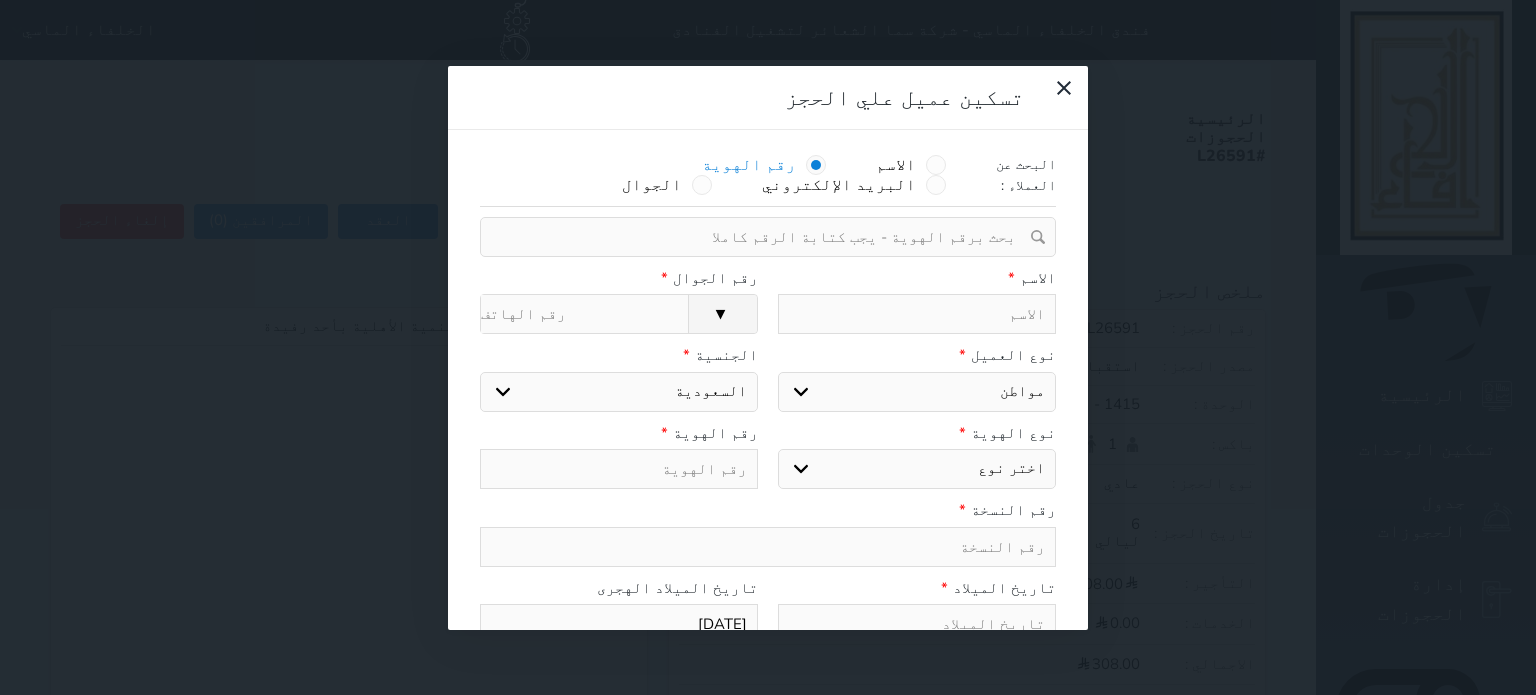 click on "اختر نوع   هوية وطنية هوية عائلية جواز السفر" at bounding box center (917, 469) 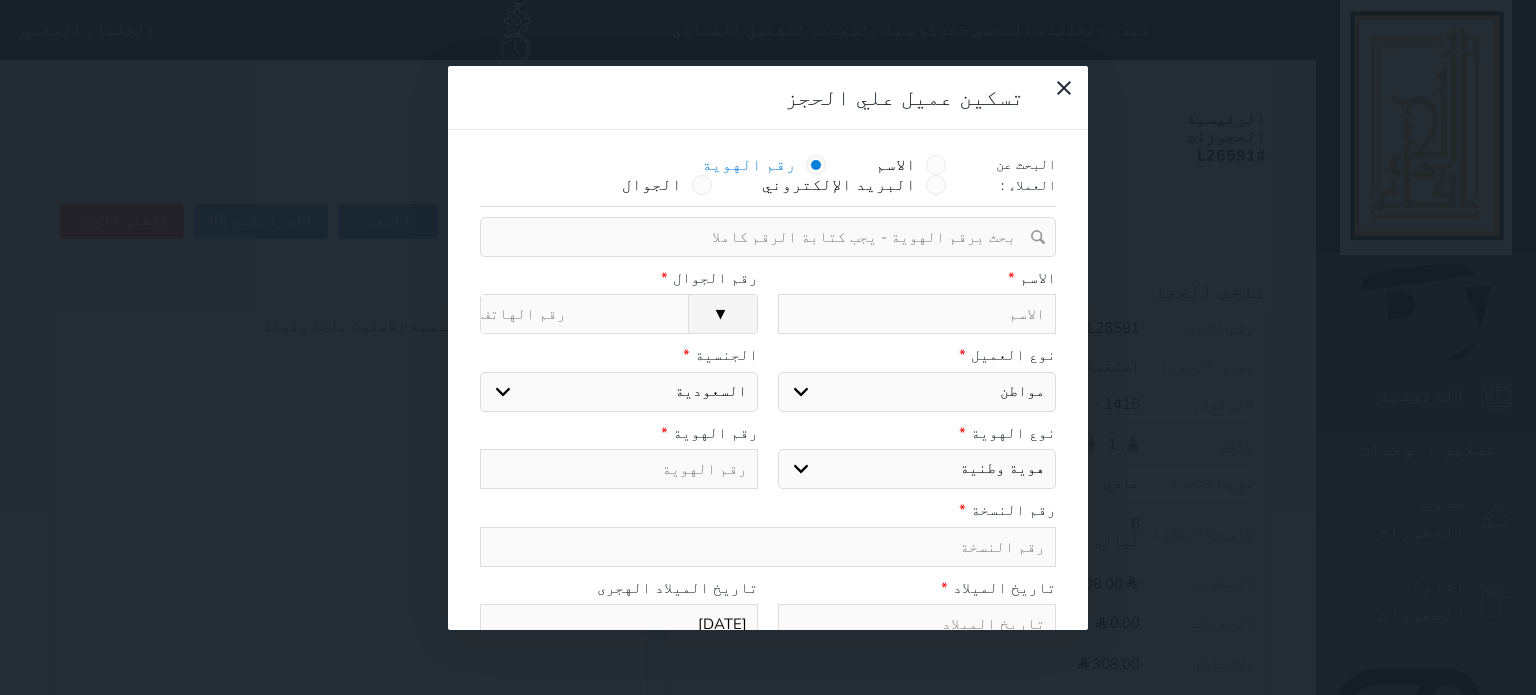 click on "اختر نوع   هوية وطنية هوية عائلية جواز السفر" at bounding box center [917, 469] 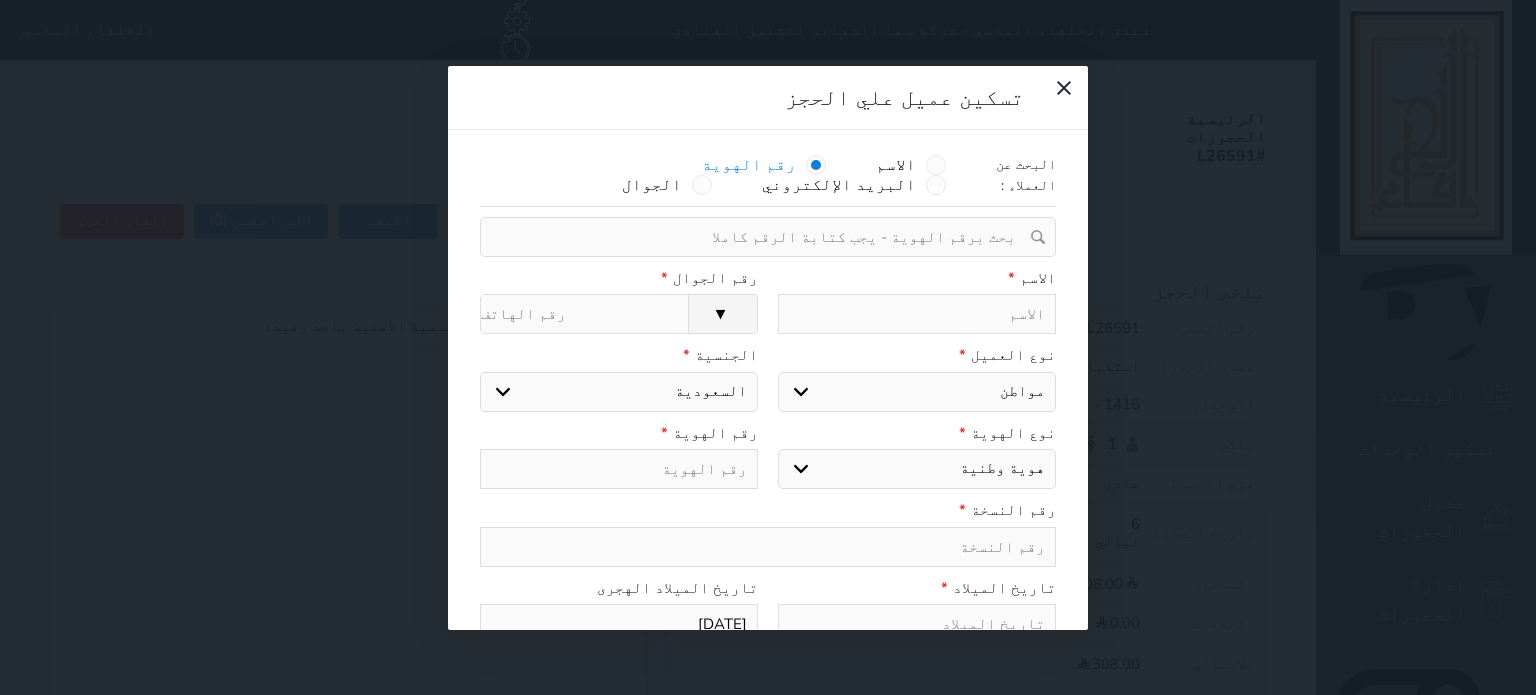 click at bounding box center [619, 469] 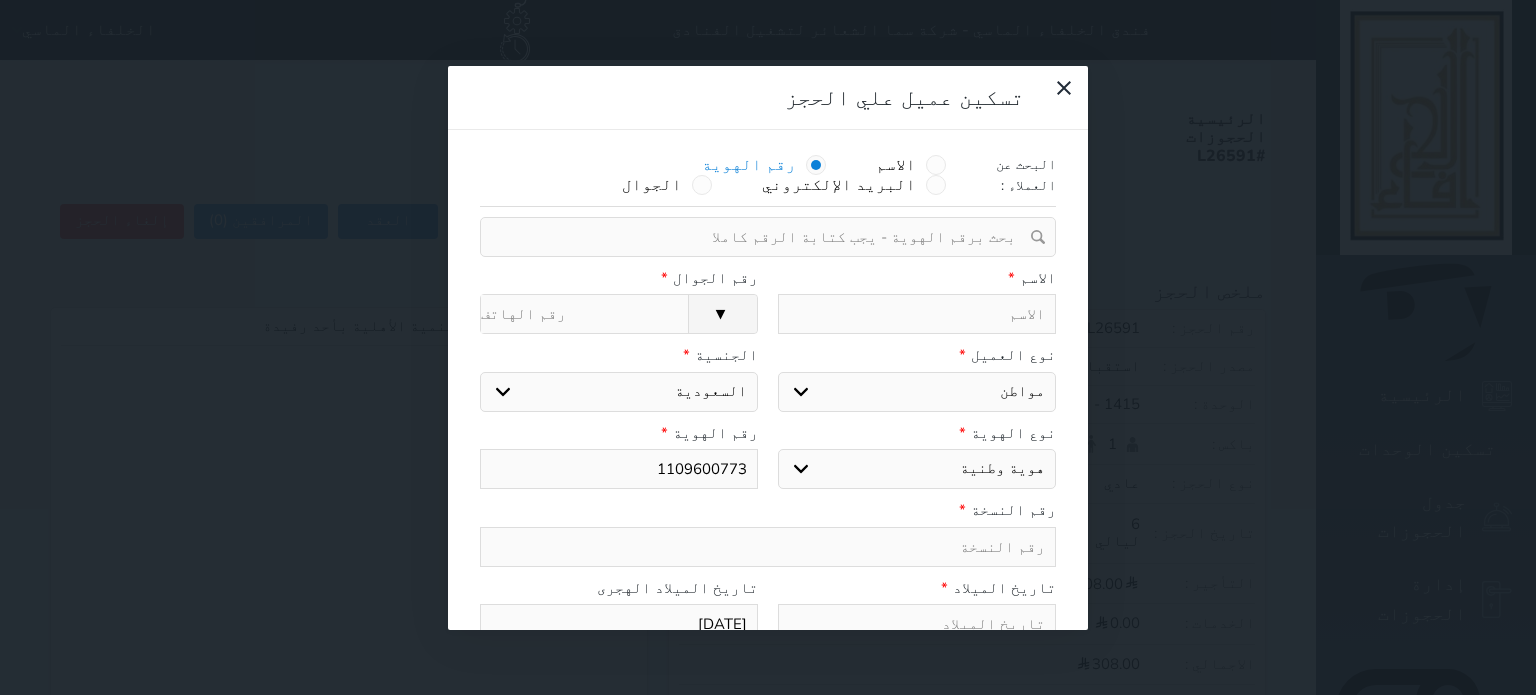 click at bounding box center [917, 314] 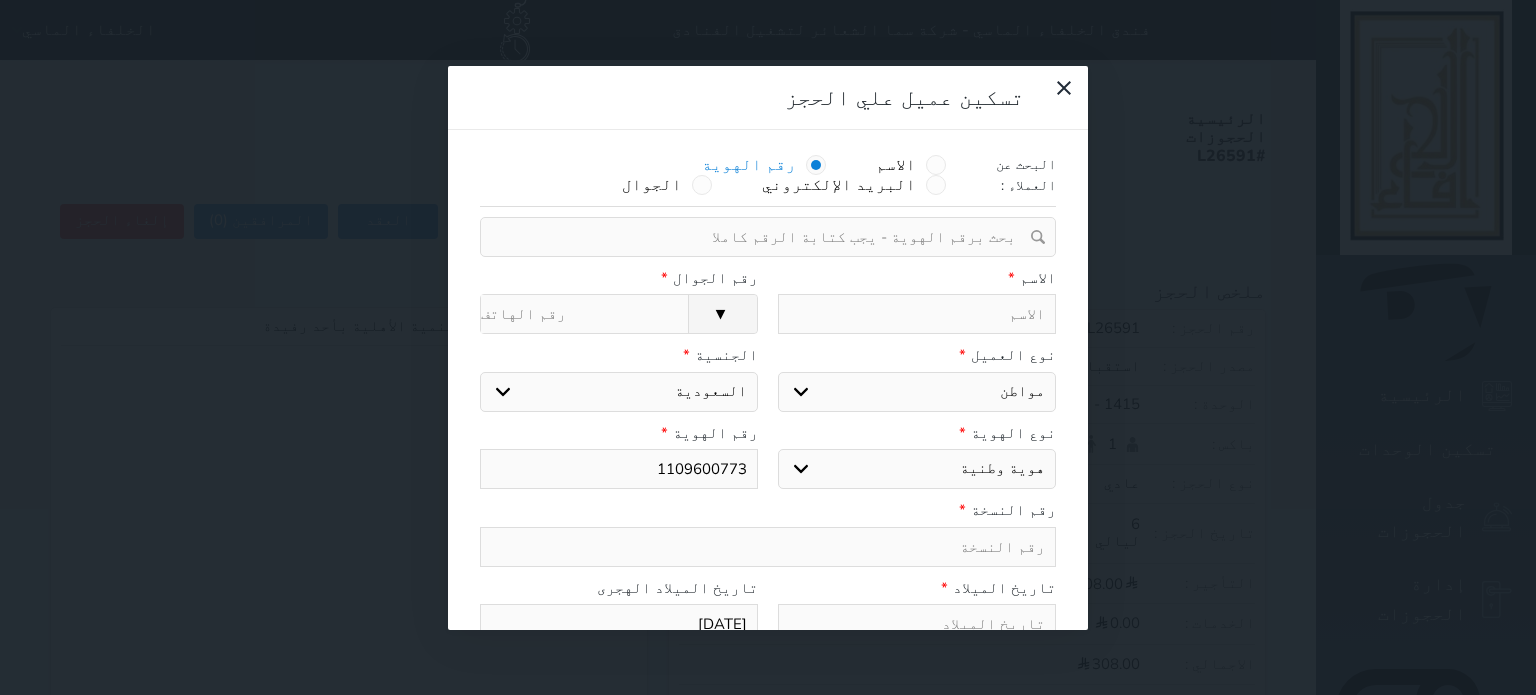 paste on "مصعب رداد الجوفي" 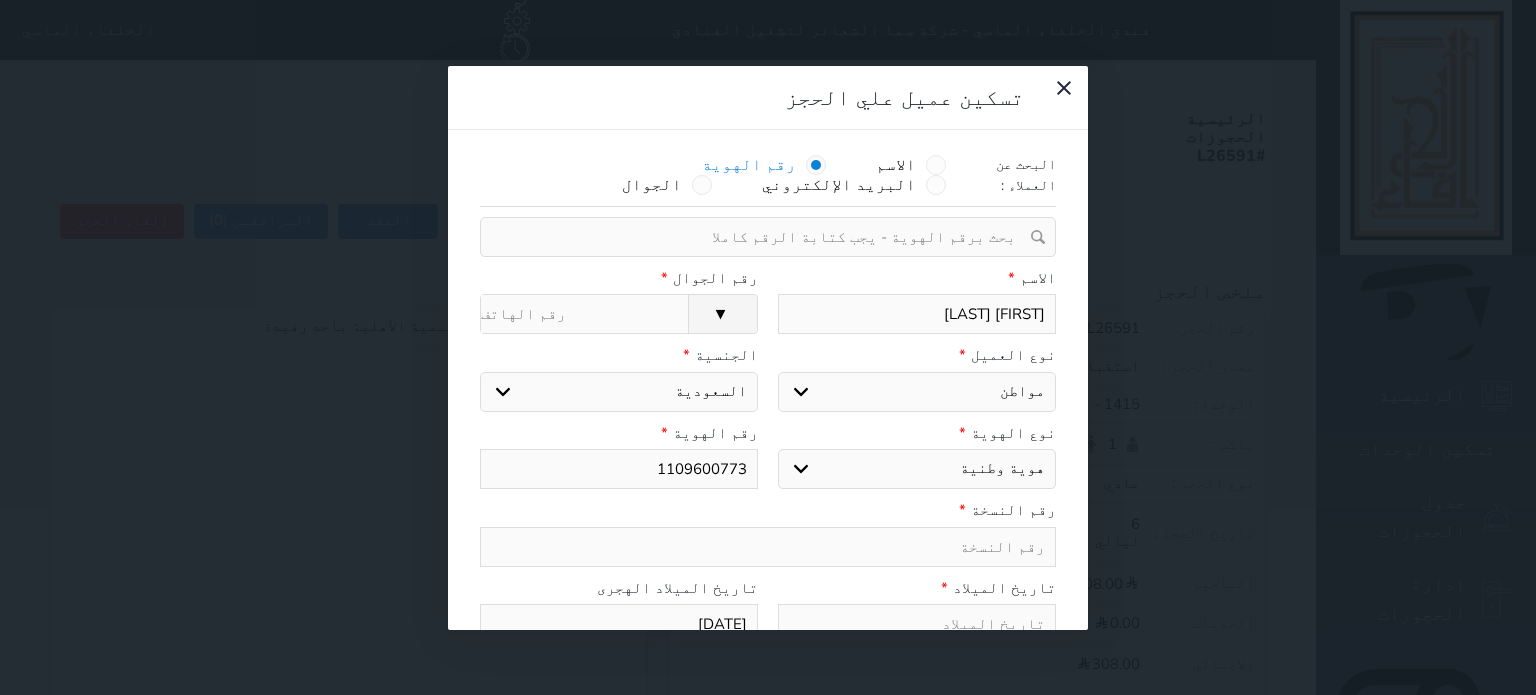 click on "رسوم الإلغاء" at bounding box center [584, 314] 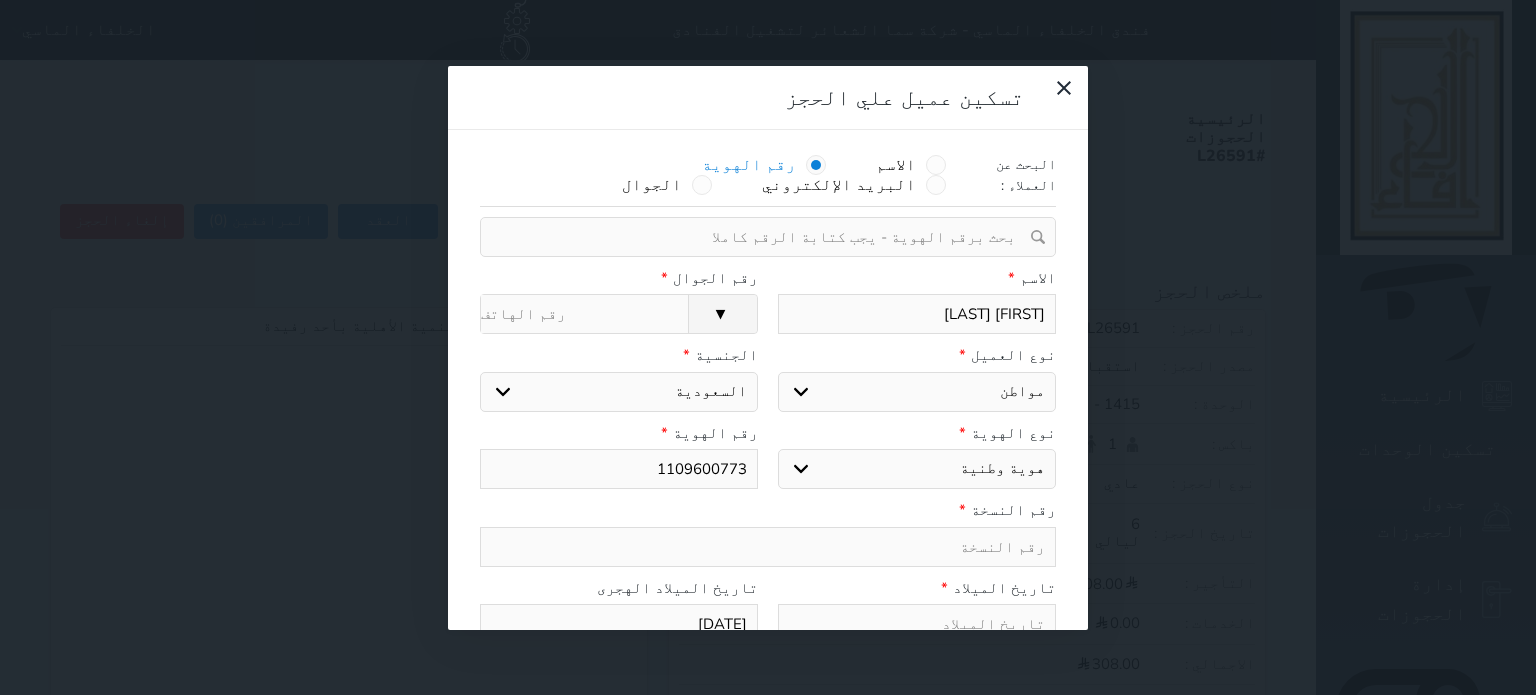 paste on "+966 50 930 3925" 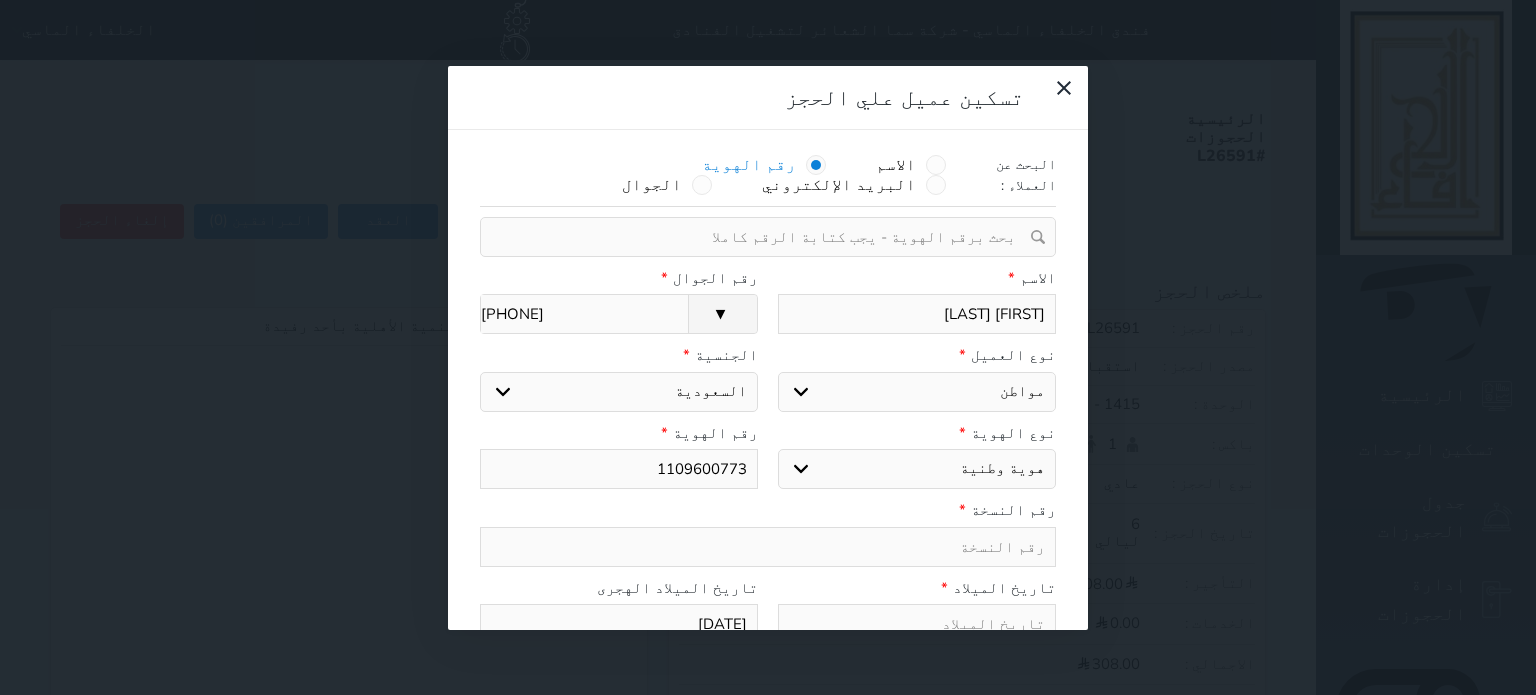 click at bounding box center [768, 547] 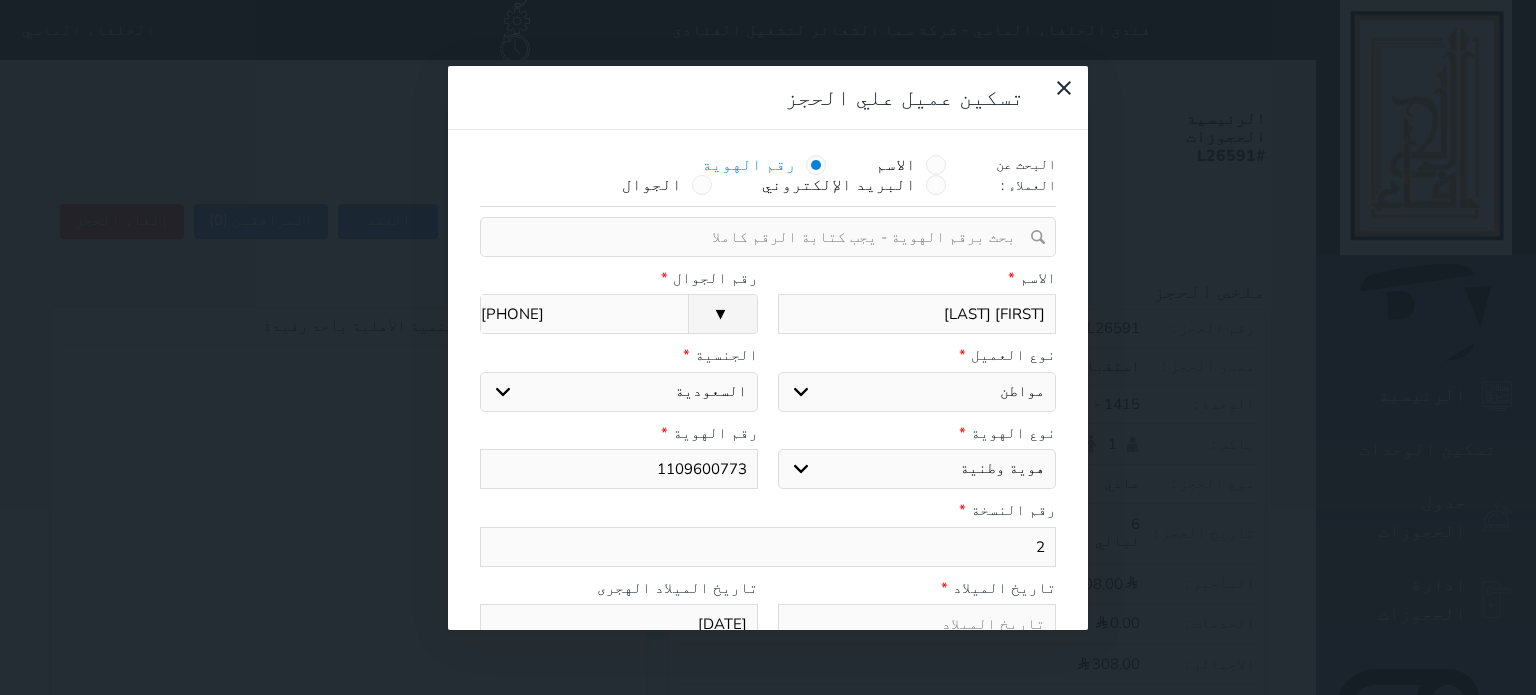 click at bounding box center (917, 624) 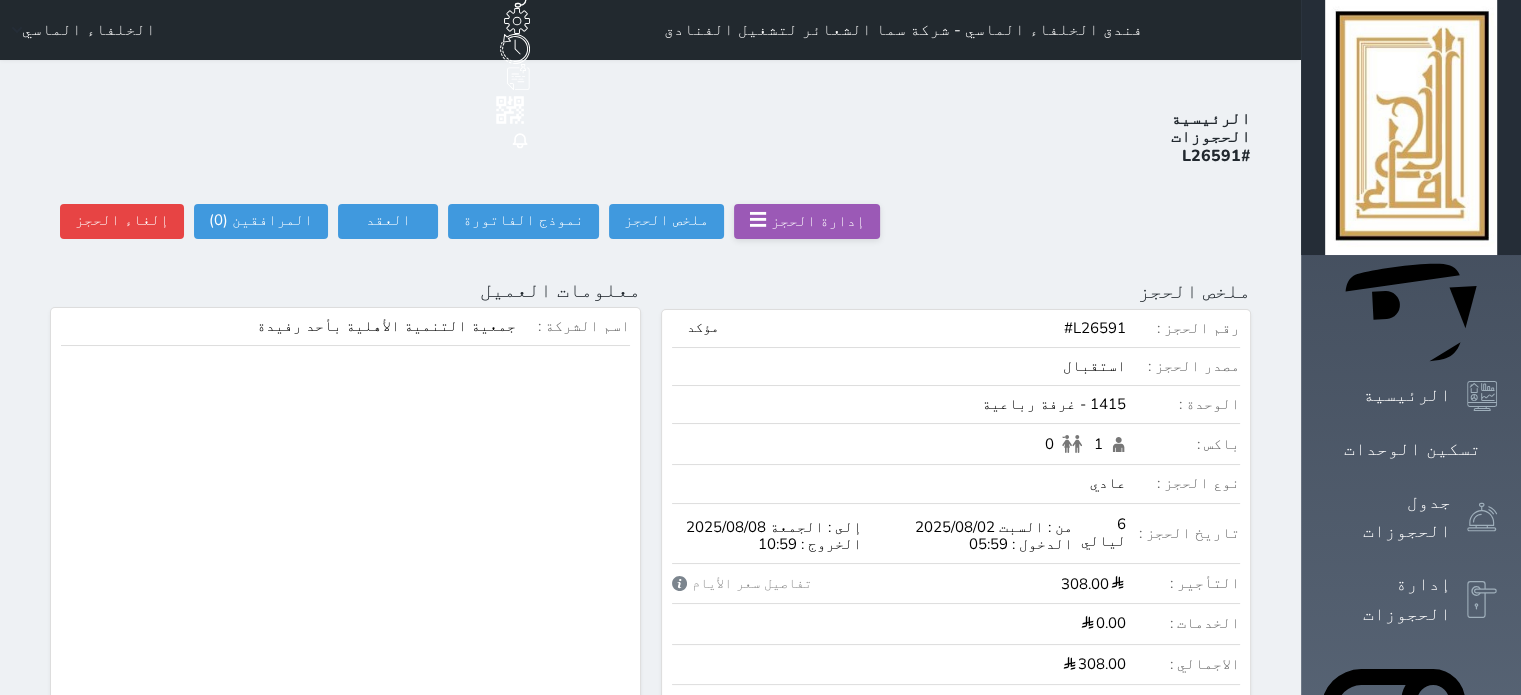 click on "تسكين عميل علي الحجز" at bounding box center (526, 714) 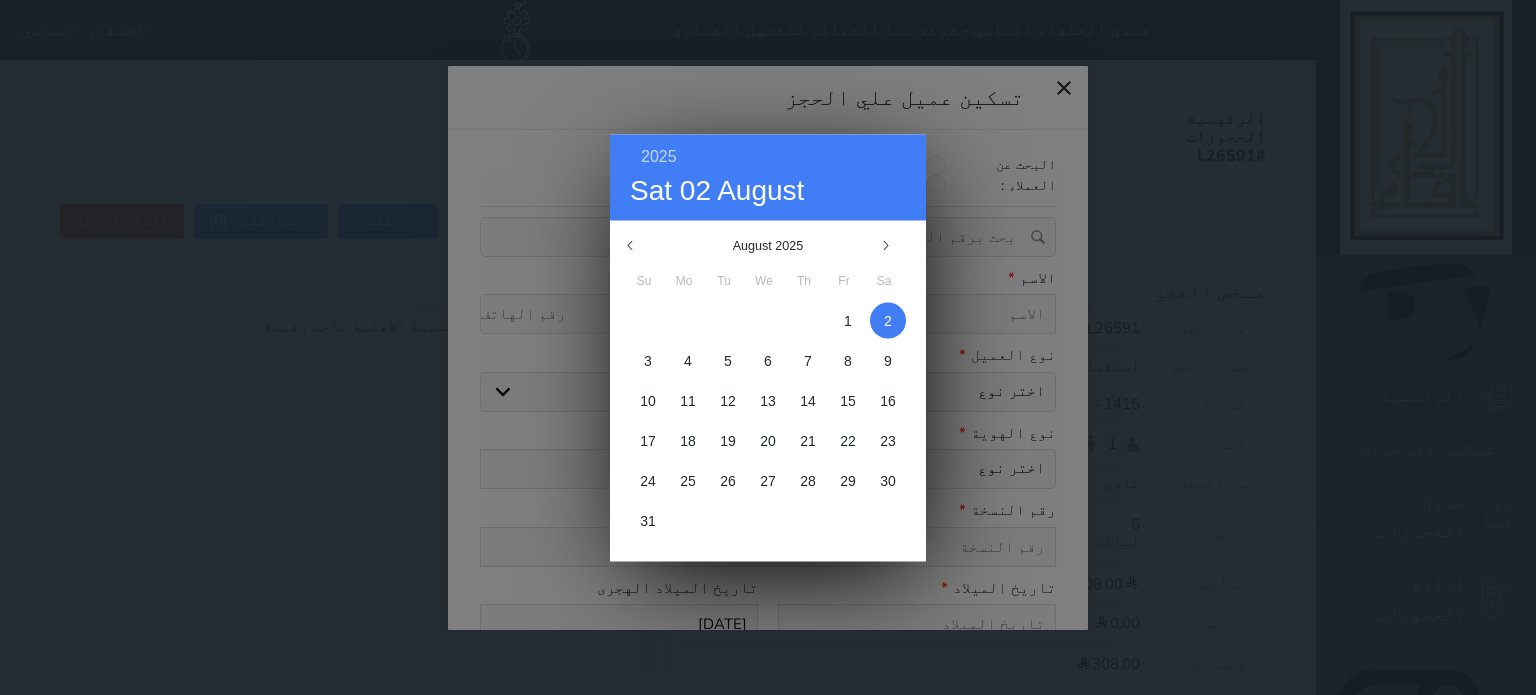 click on "2025   Sat 02 August" at bounding box center (768, 177) 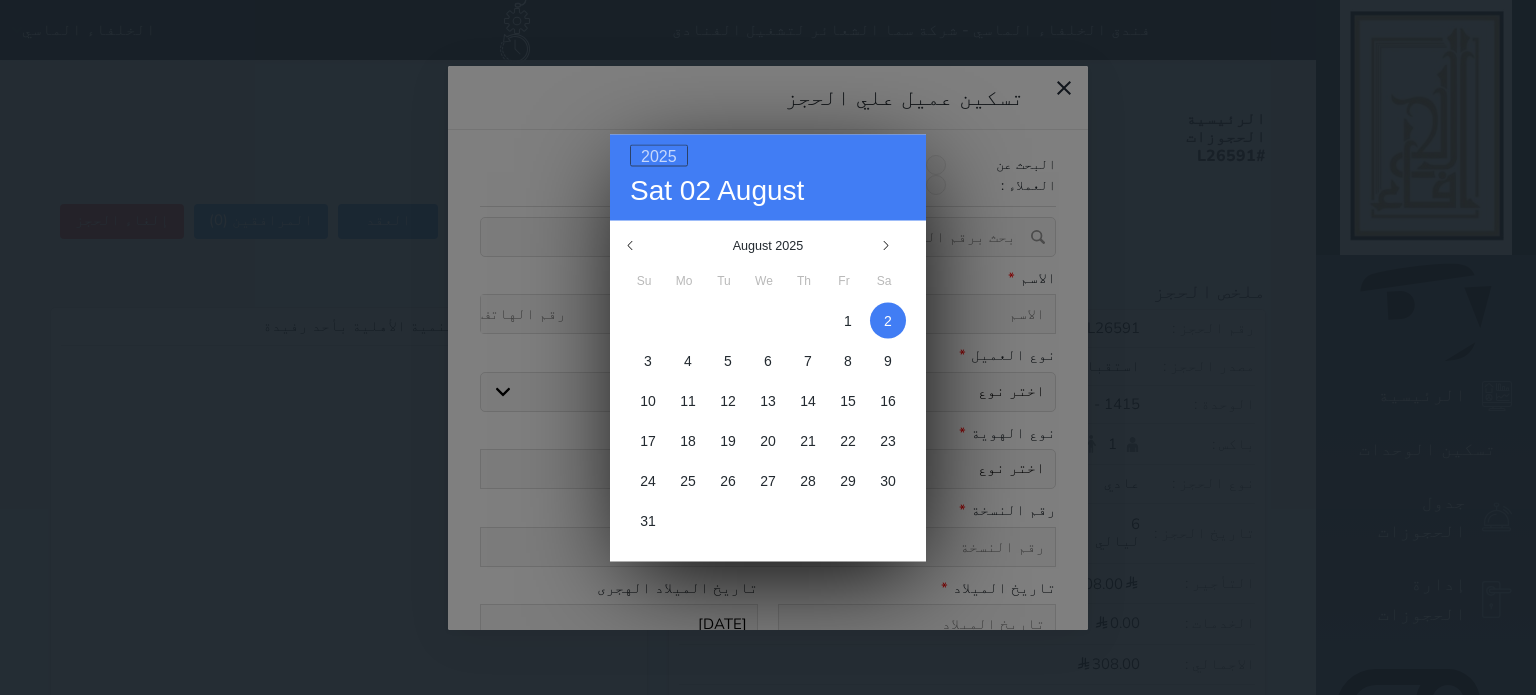 click on "2025" at bounding box center [659, 155] 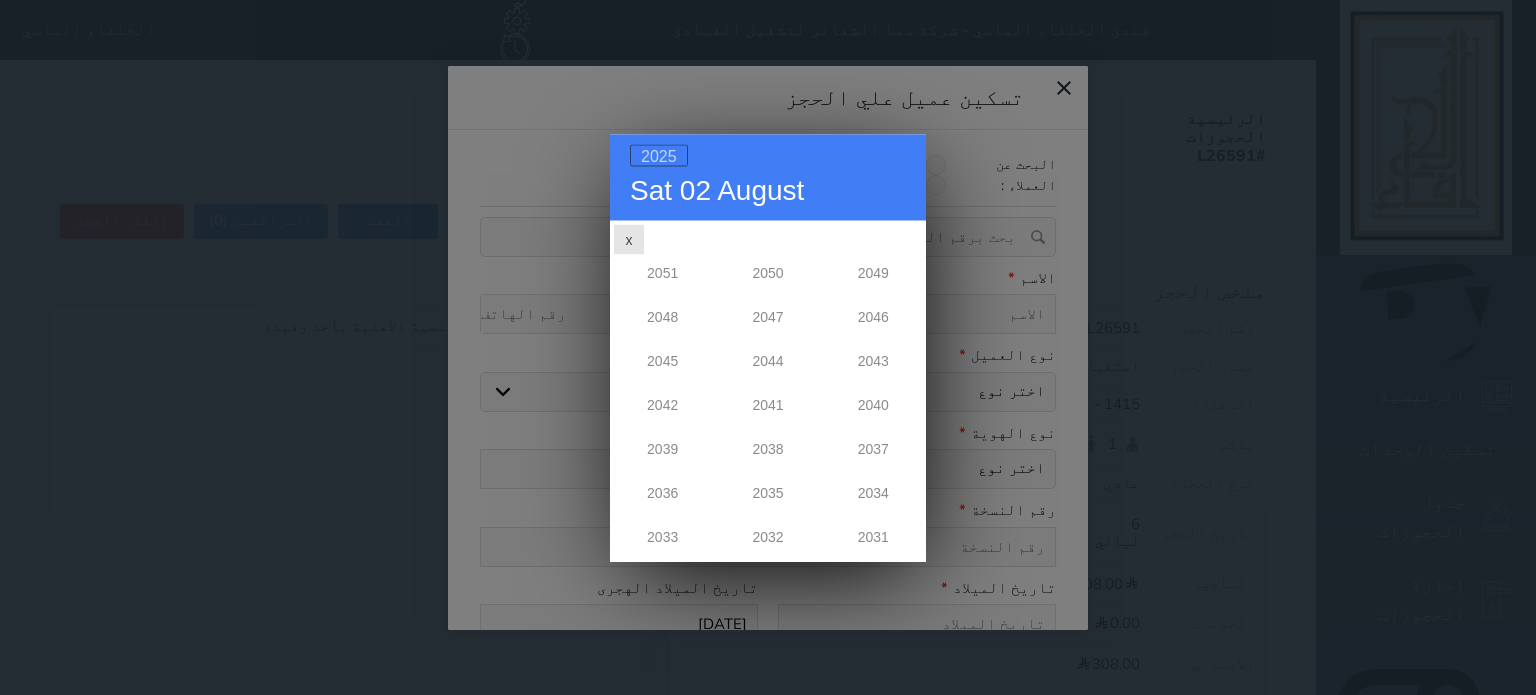 scroll, scrollTop: 0, scrollLeft: 0, axis: both 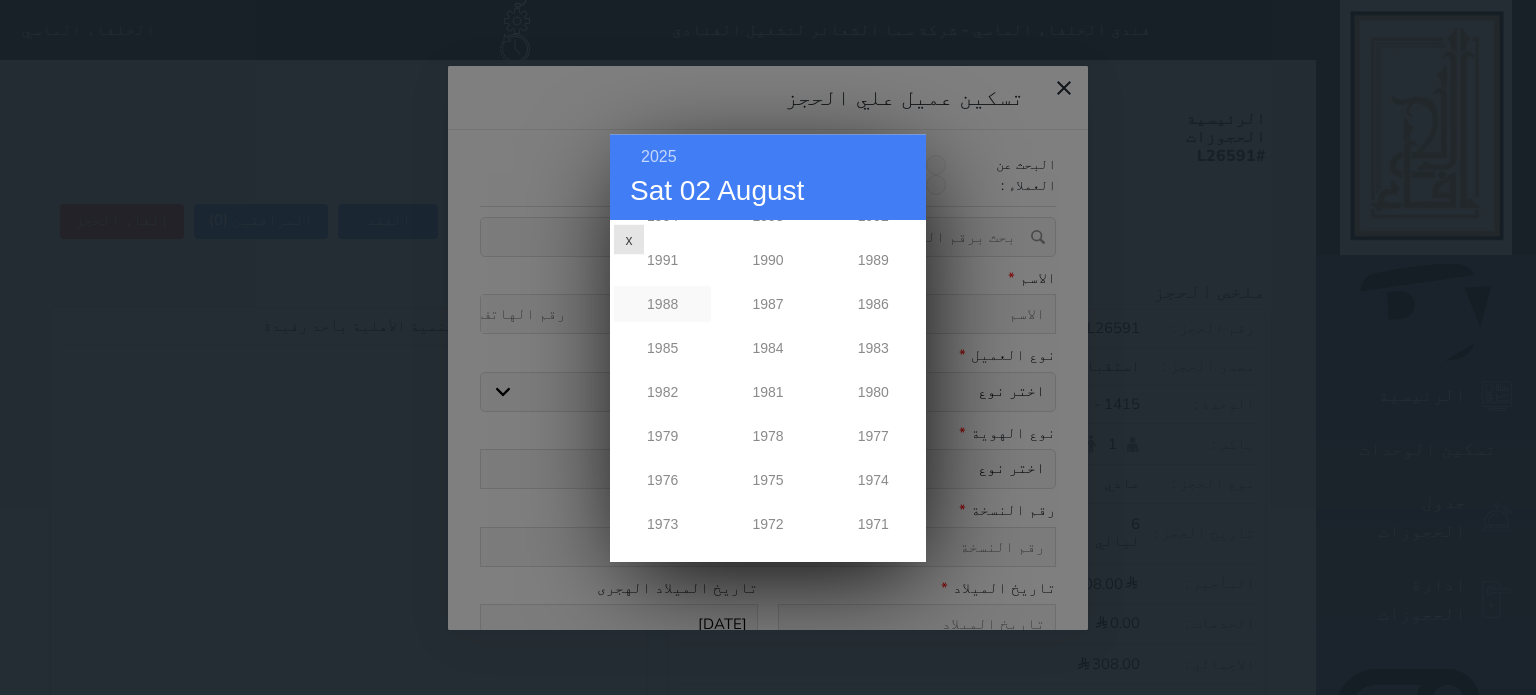 click on "1988" at bounding box center (662, 304) 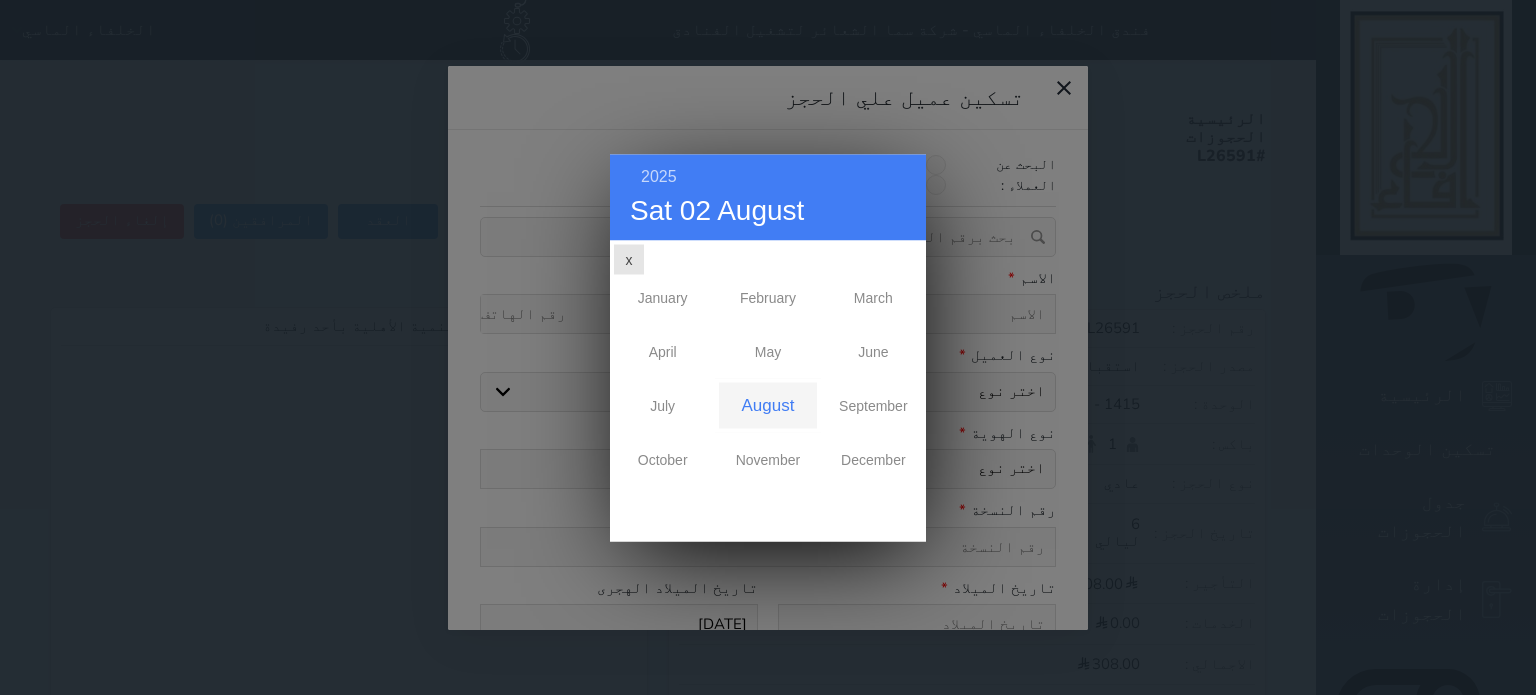 click on "August" at bounding box center (767, 405) 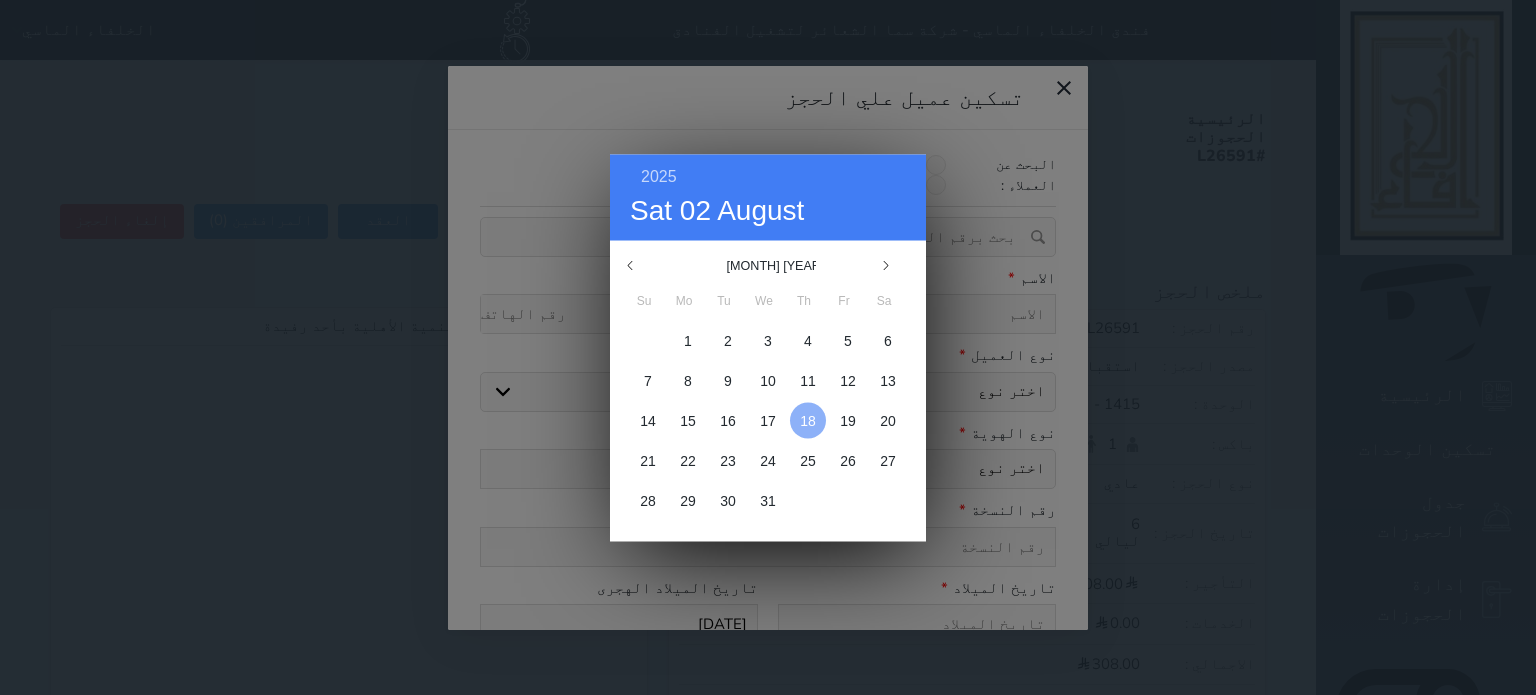 click on "18" at bounding box center [808, 420] 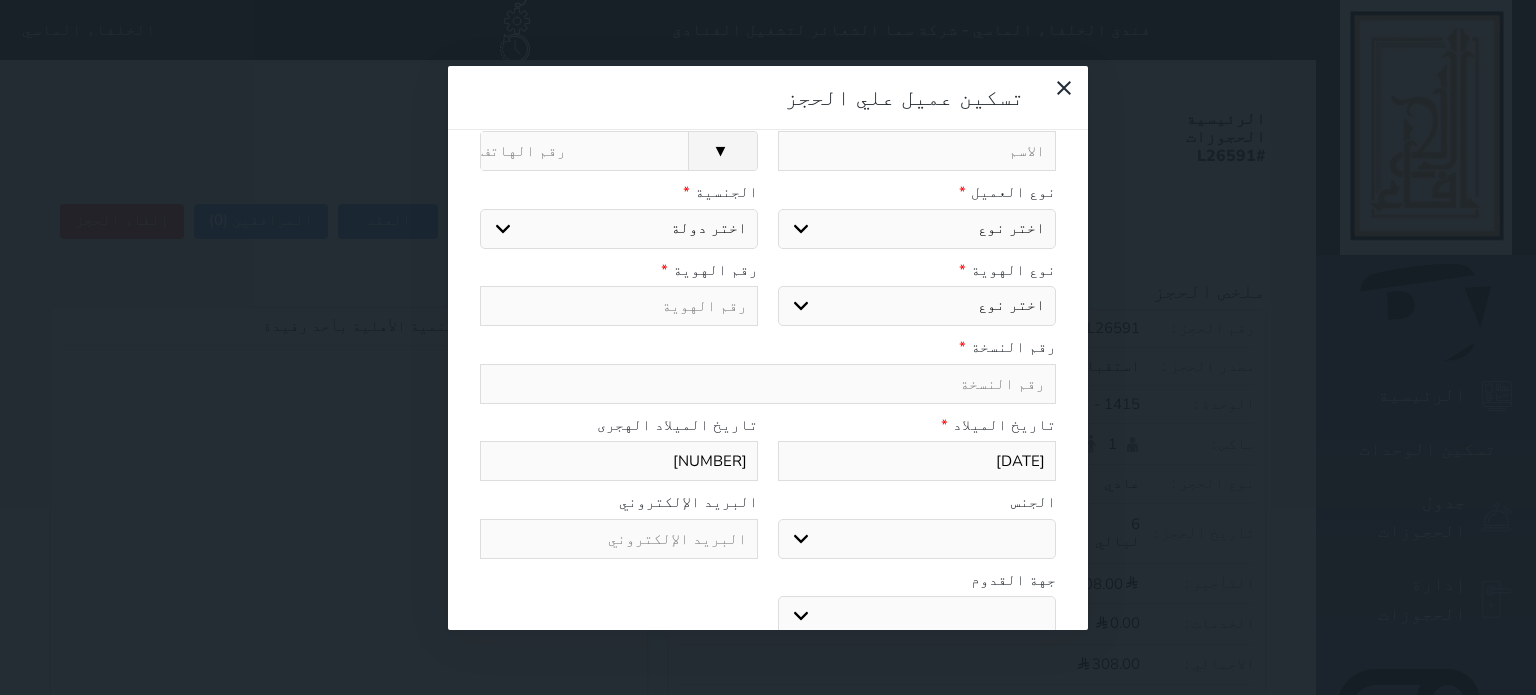 scroll, scrollTop: 188, scrollLeft: 0, axis: vertical 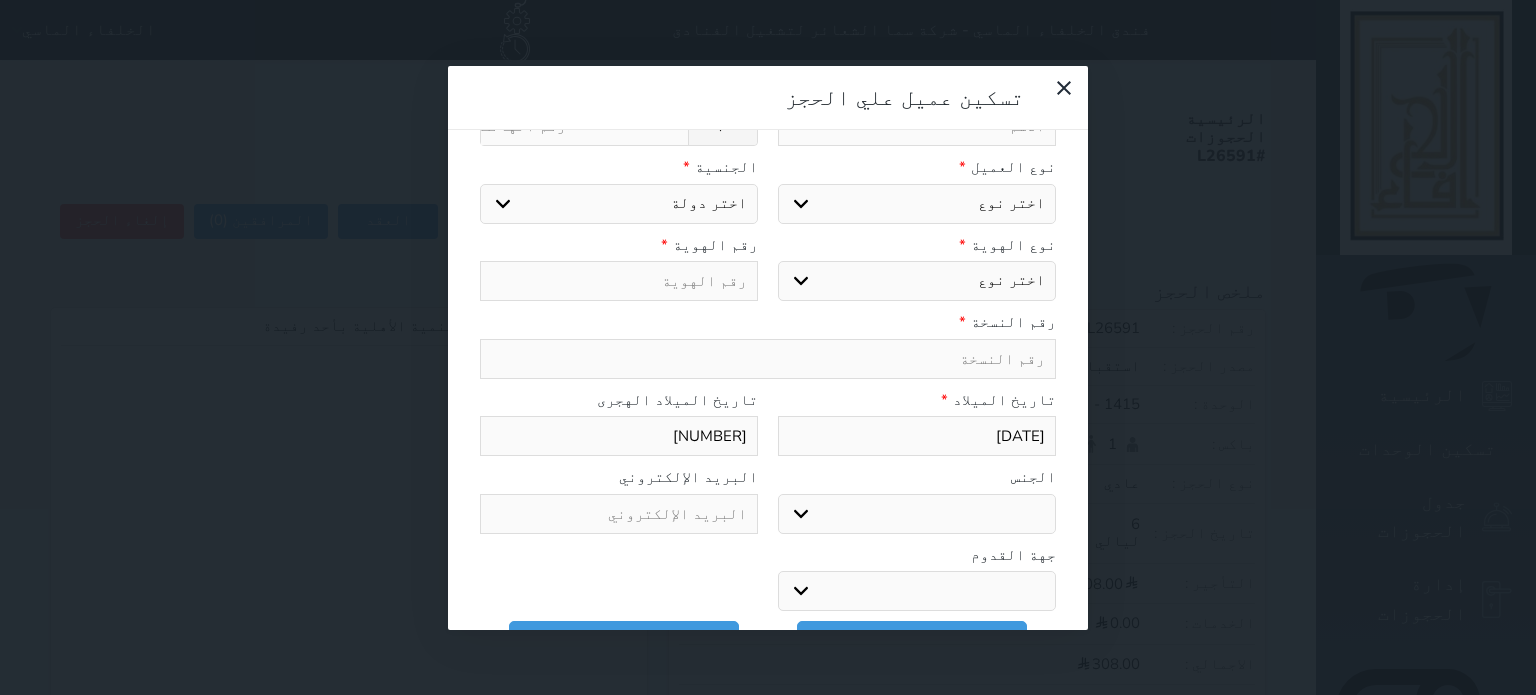 click on "ذكر   انثى" at bounding box center [917, 514] 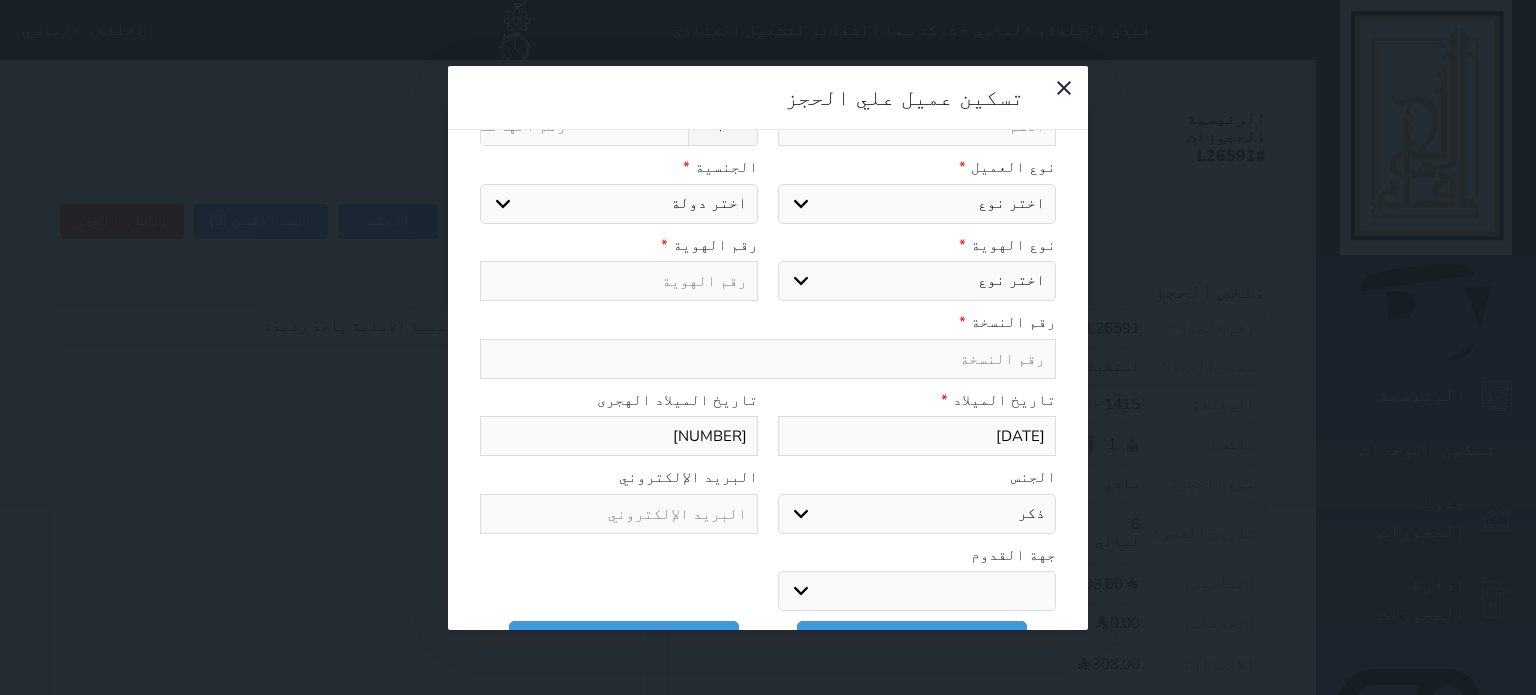 click on "ذكر   انثى" at bounding box center [917, 514] 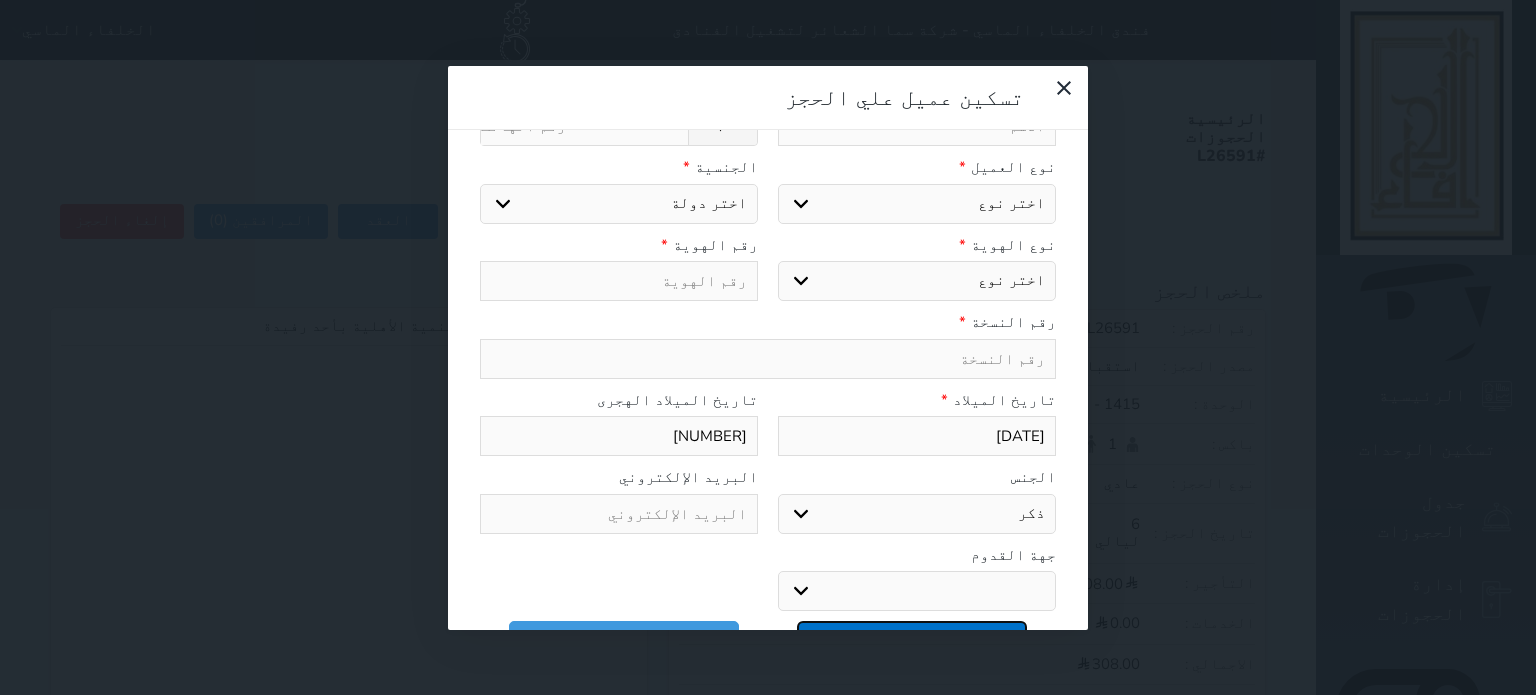 click on "تسكين عميل علي الحجز" at bounding box center [912, 638] 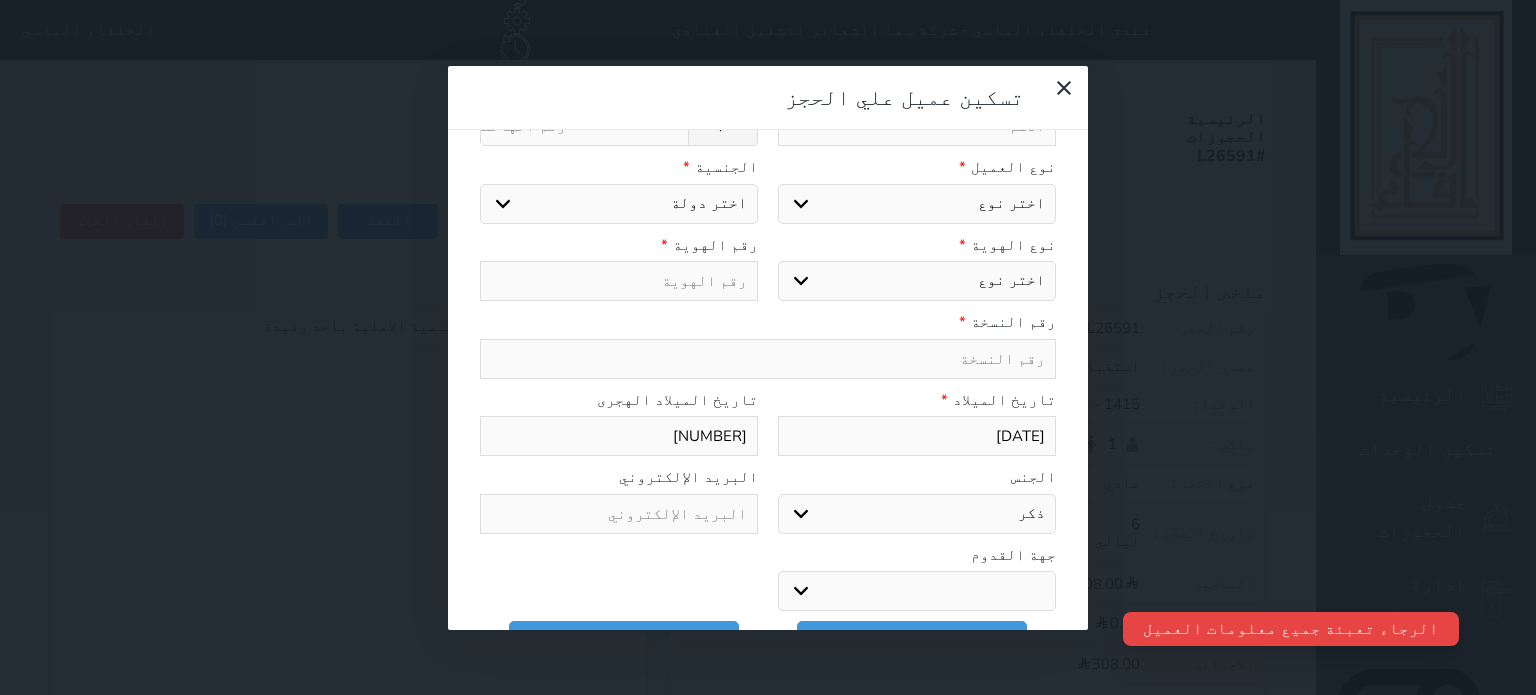 click at bounding box center [768, 359] 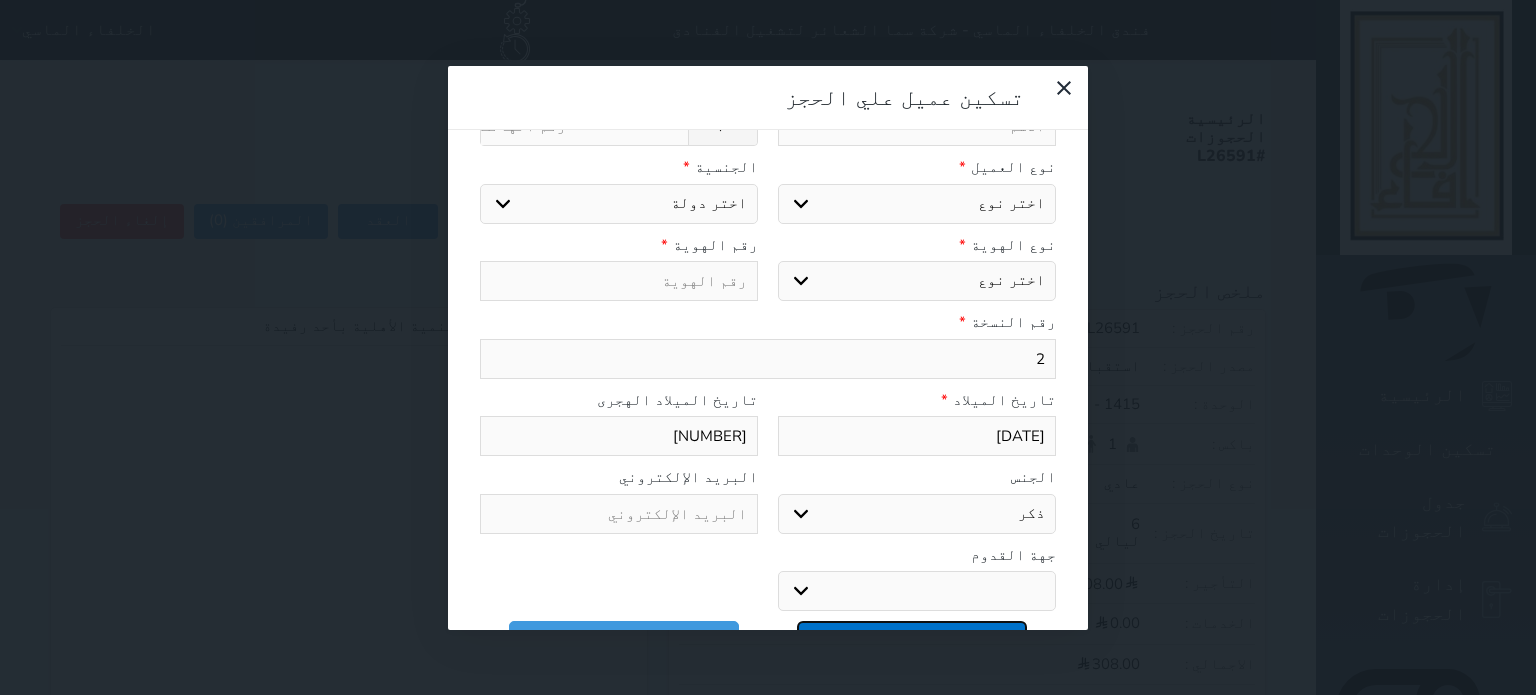 click on "تسكين عميل علي الحجز" at bounding box center (912, 638) 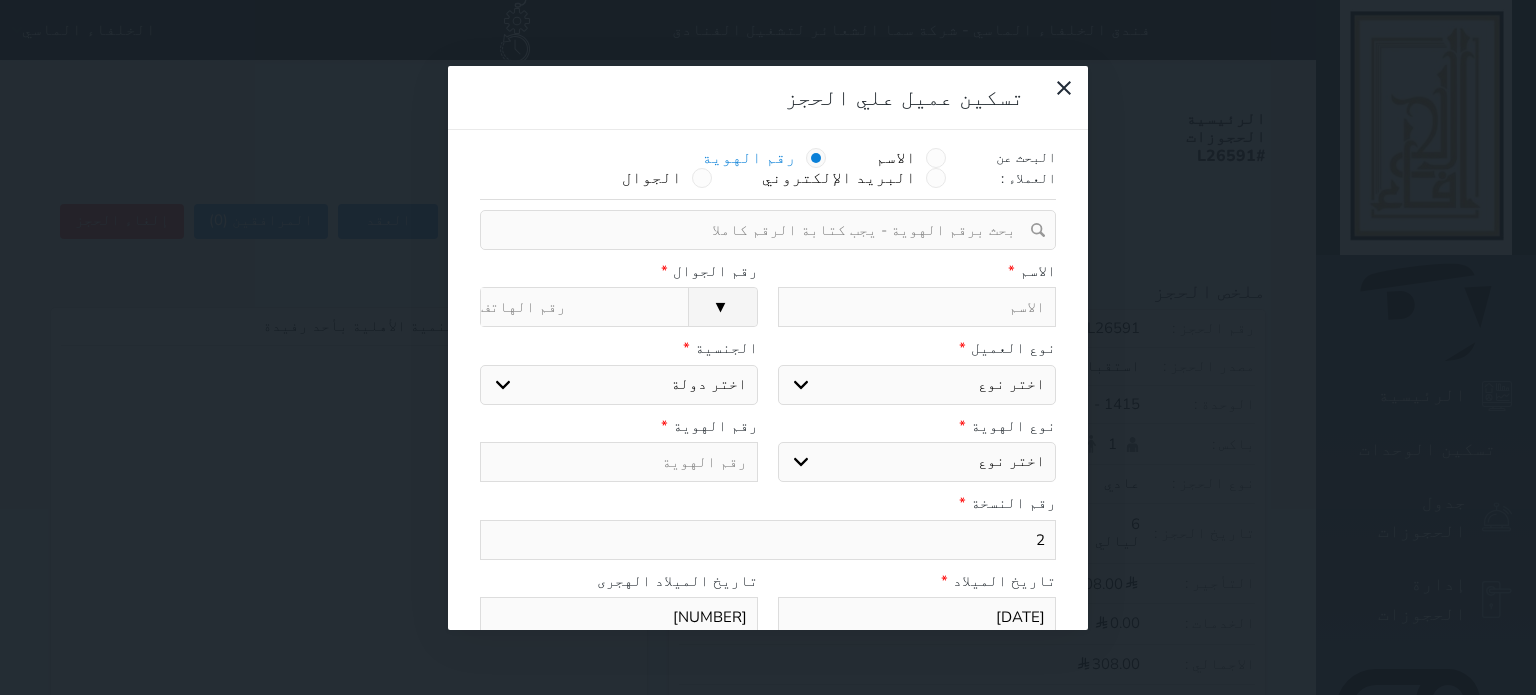 scroll, scrollTop: 0, scrollLeft: 0, axis: both 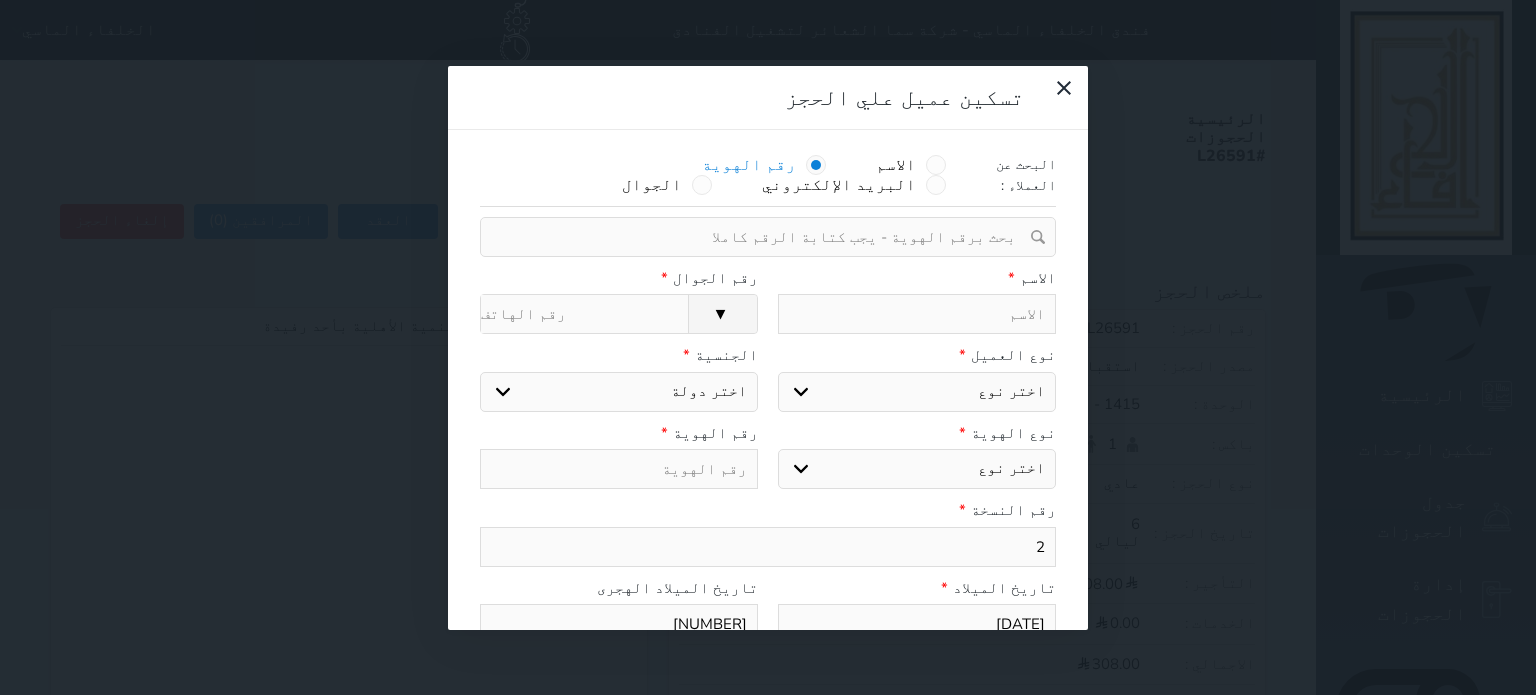 click on "الرقم المرجعي" at bounding box center (584, 314) 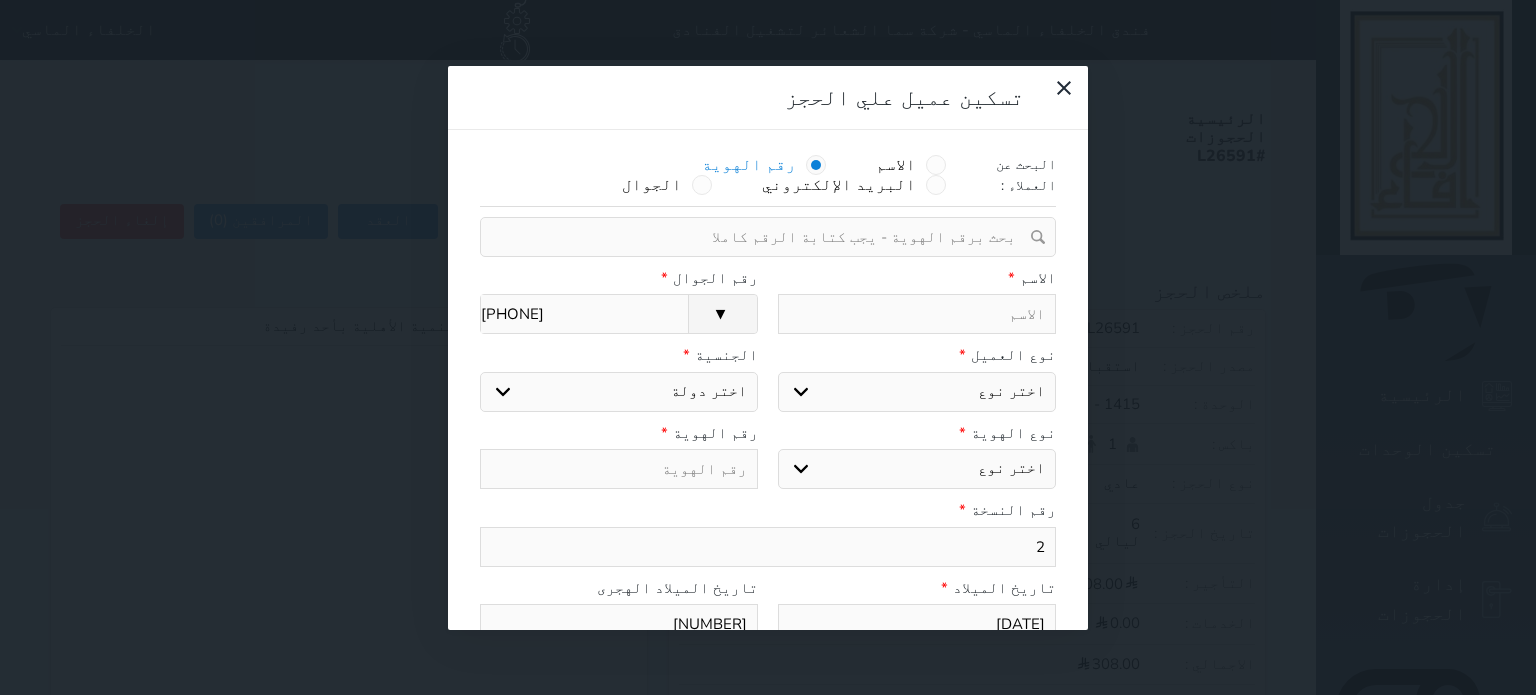 click on "اختر دولة   الامارات العربية الاردن البحرين سوريا العراق عمان فلسطين قطر الكويت لبنان اليمن اليمن الجنوبي السعودية يمني جنوبي-السلاطين بني حارث الكويت-بدون افراد القبائل من سكان البحرين قبائل مجاورة للعطفين اجنبي بجواز سعودي فلسطيني بوثيقة مصرية فلسطيني بوثيقةلبناني فلسطيني بوثيقةاردنية فلسطيني بوثيقةعراقية فلسطيني بوثيقة سورية وثيقة قطريه وثيقة عمانيه وثيقة اماراتيه وثيقة بحرينيه عرب ثمانية وأربعون قبائل نازحة/الحليفه اليمن - لحج قبائل نازحة/الكويت غير كويتي غير بحريني غير قطري غير اماراتي غير عماني مقيم/نازح مقيم/مولود مقيم/طالب جنسية قبيلة الصيعر" at bounding box center [619, 392] 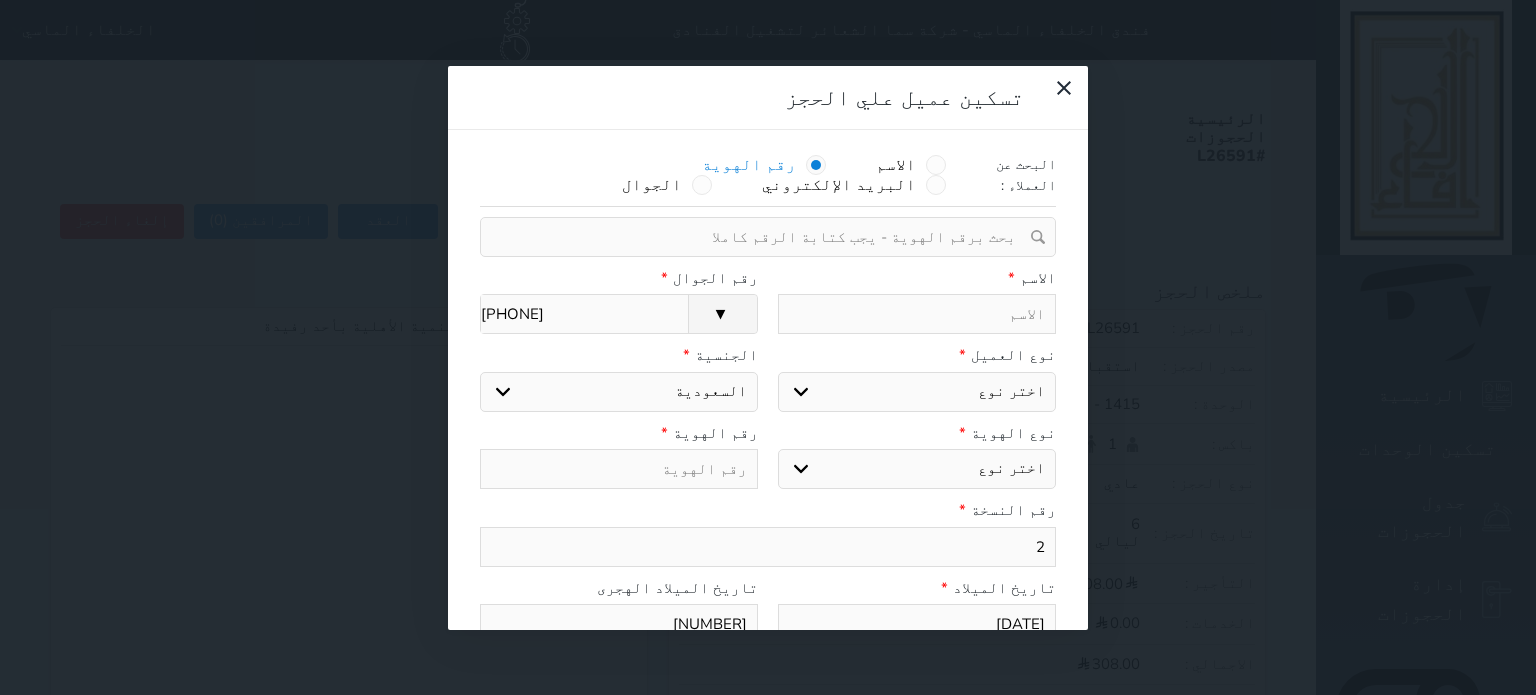 click on "اختر دولة   الامارات العربية الاردن البحرين سوريا العراق عمان فلسطين قطر الكويت لبنان اليمن اليمن الجنوبي السعودية يمني جنوبي-السلاطين بني حارث الكويت-بدون افراد القبائل من سكان البحرين قبائل مجاورة للعطفين اجنبي بجواز سعودي فلسطيني بوثيقة مصرية فلسطيني بوثيقةلبناني فلسطيني بوثيقةاردنية فلسطيني بوثيقةعراقية فلسطيني بوثيقة سورية وثيقة قطريه وثيقة عمانيه وثيقة اماراتيه وثيقة بحرينيه عرب ثمانية وأربعون قبائل نازحة/الحليفه اليمن - لحج قبائل نازحة/الكويت غير كويتي غير بحريني غير قطري غير اماراتي غير عماني مقيم/نازح مقيم/مولود مقيم/طالب جنسية قبيلة الصيعر" at bounding box center (619, 392) 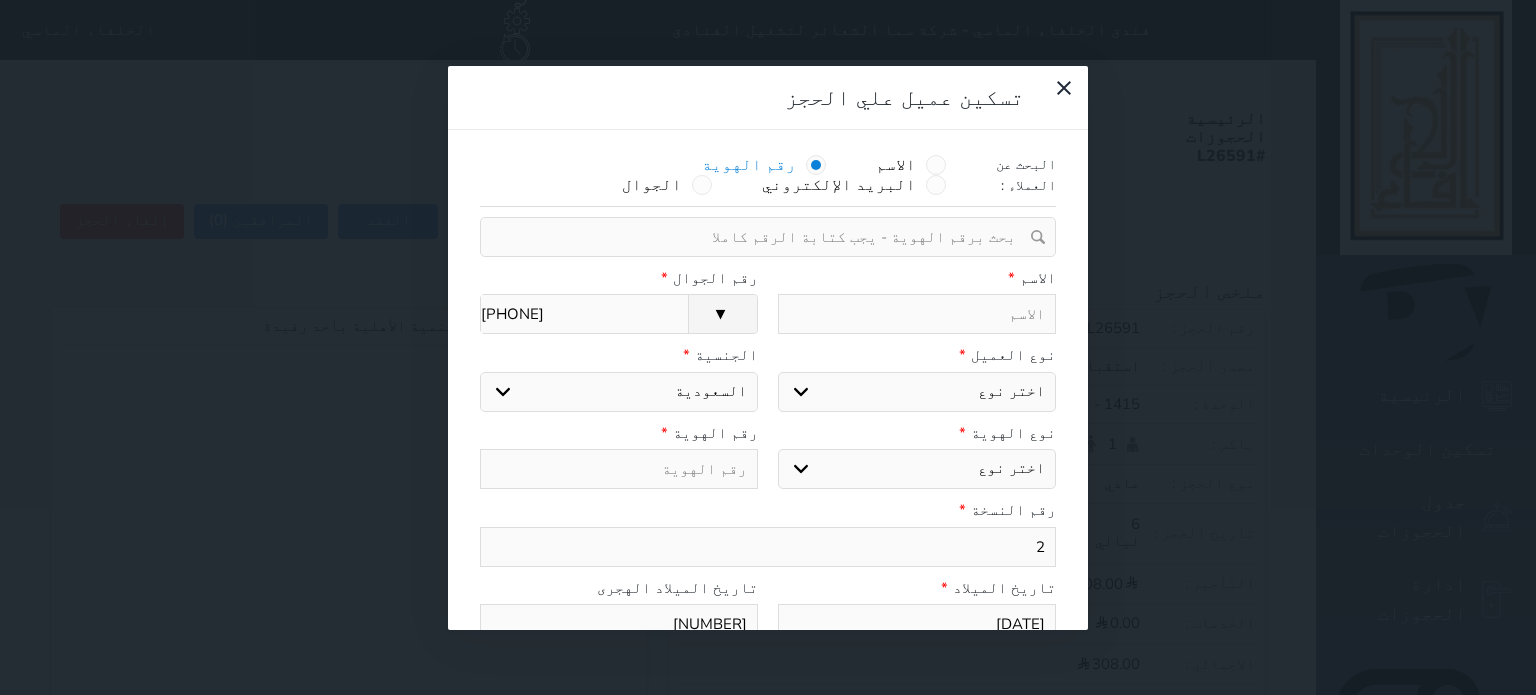 click at bounding box center (917, 314) 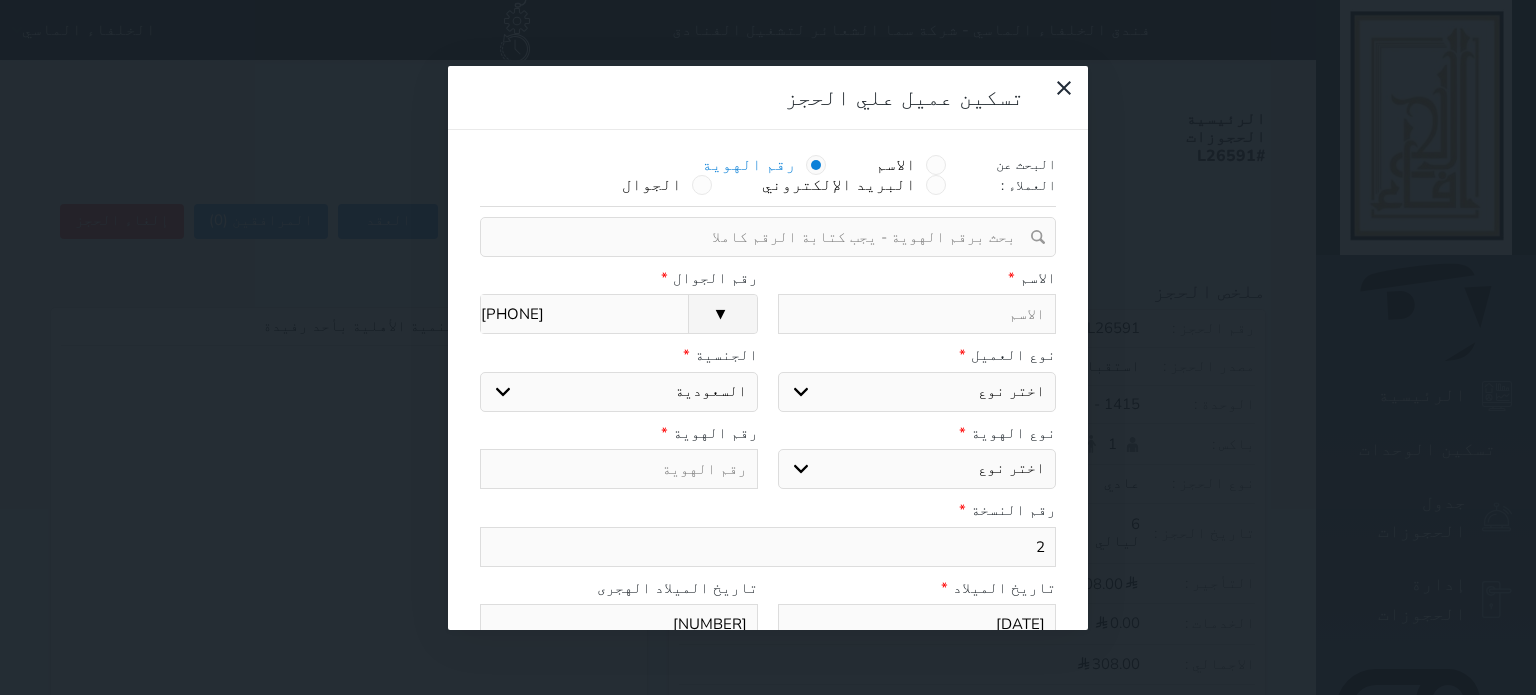 paste on "مصعب رداد الجوفي" 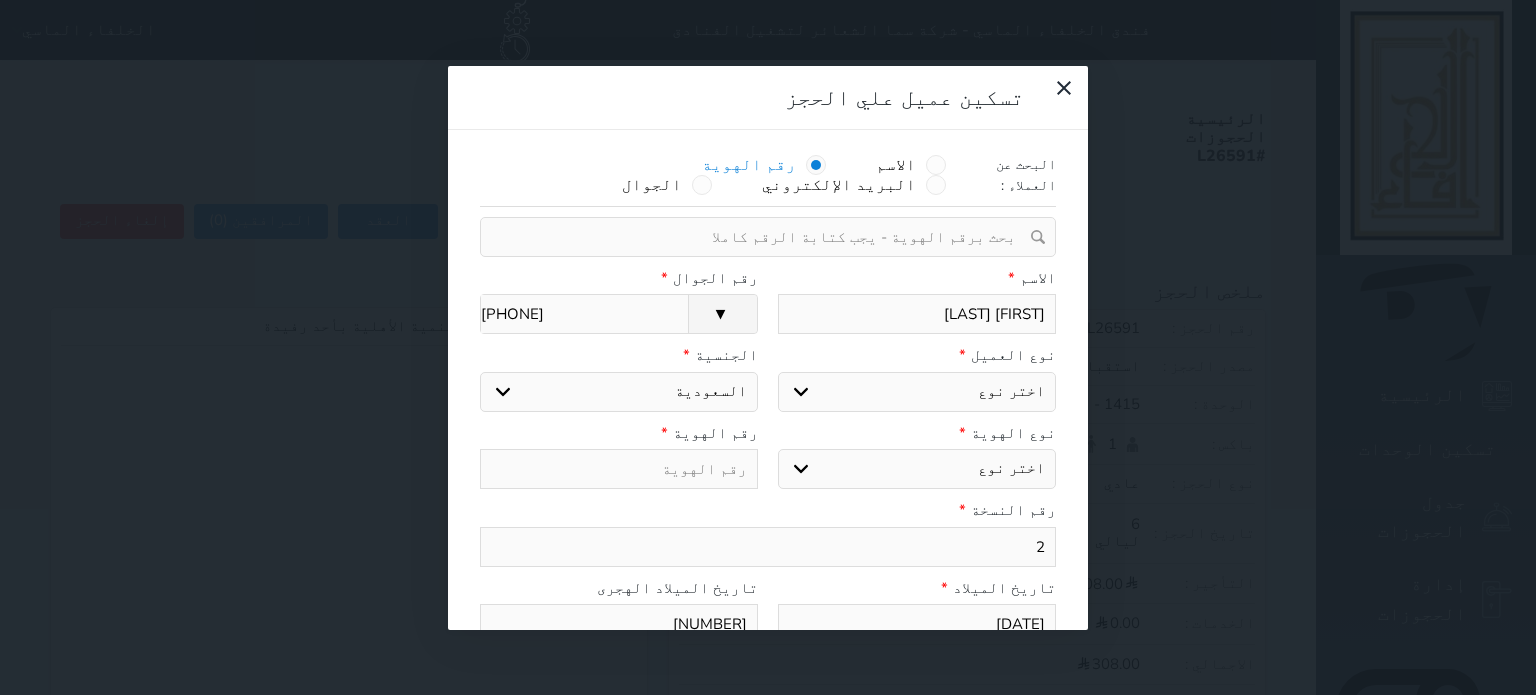 click on "اختر نوع   مواطن مواطن خليجي زائر مقيم" at bounding box center [917, 392] 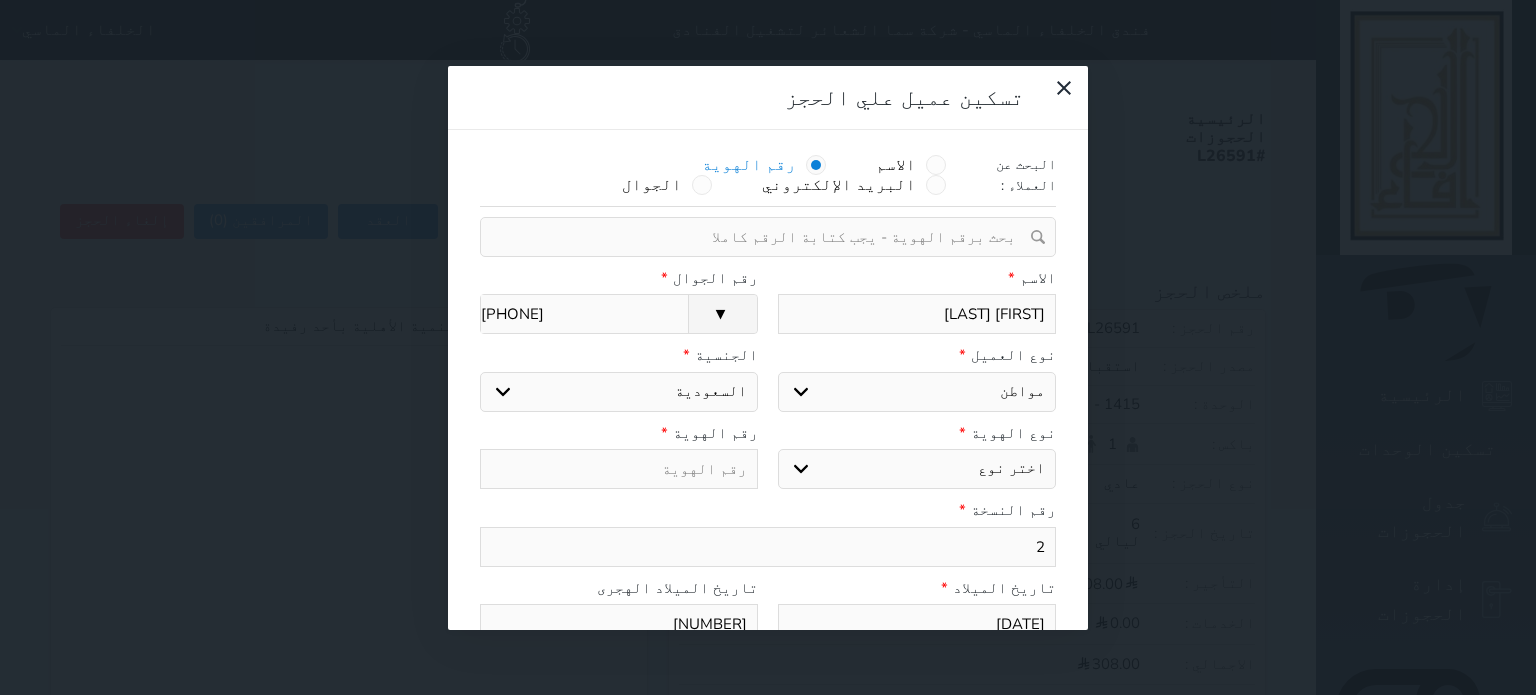 click on "اختر نوع   مواطن مواطن خليجي زائر مقيم" at bounding box center (917, 392) 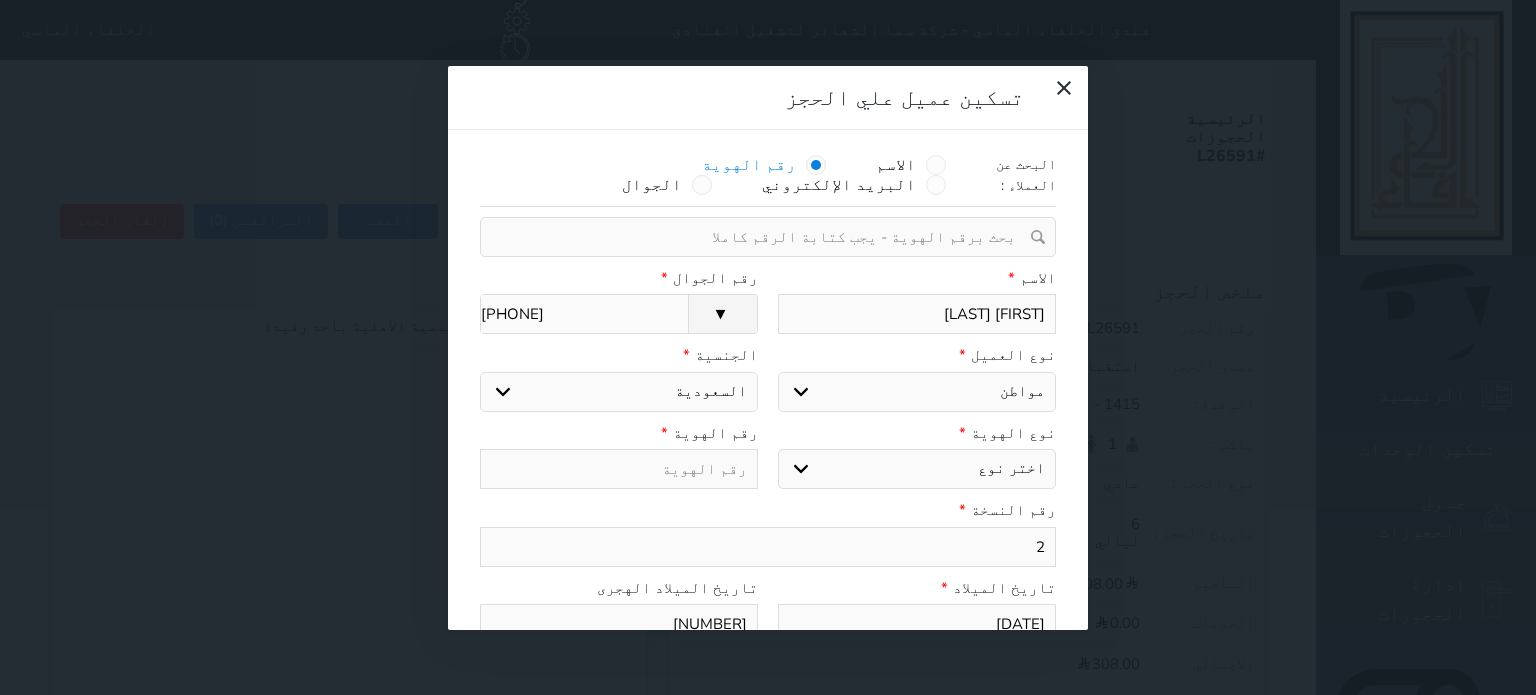 click on "اختر نوع   هوية وطنية هوية عائلية جواز السفر" at bounding box center [917, 469] 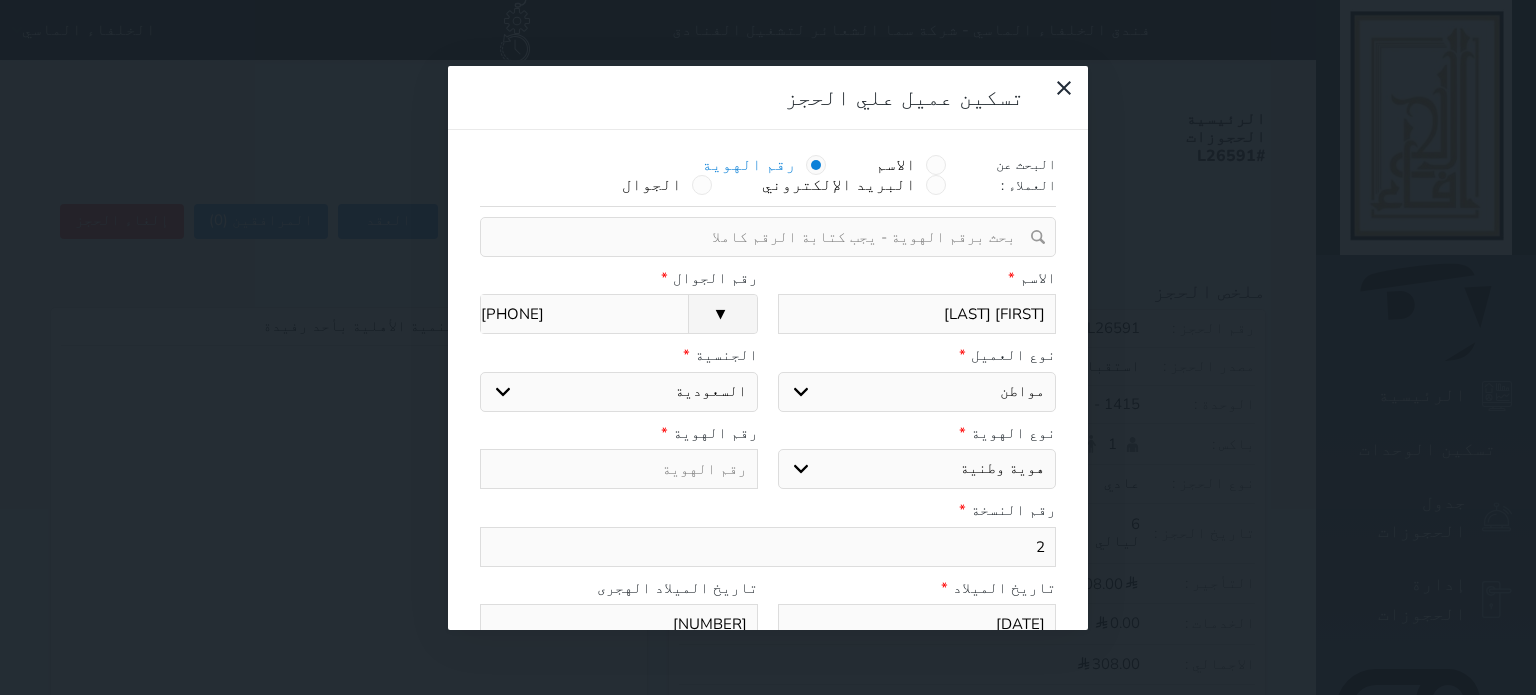 click on "اختر نوع   هوية وطنية هوية عائلية جواز السفر" at bounding box center (917, 469) 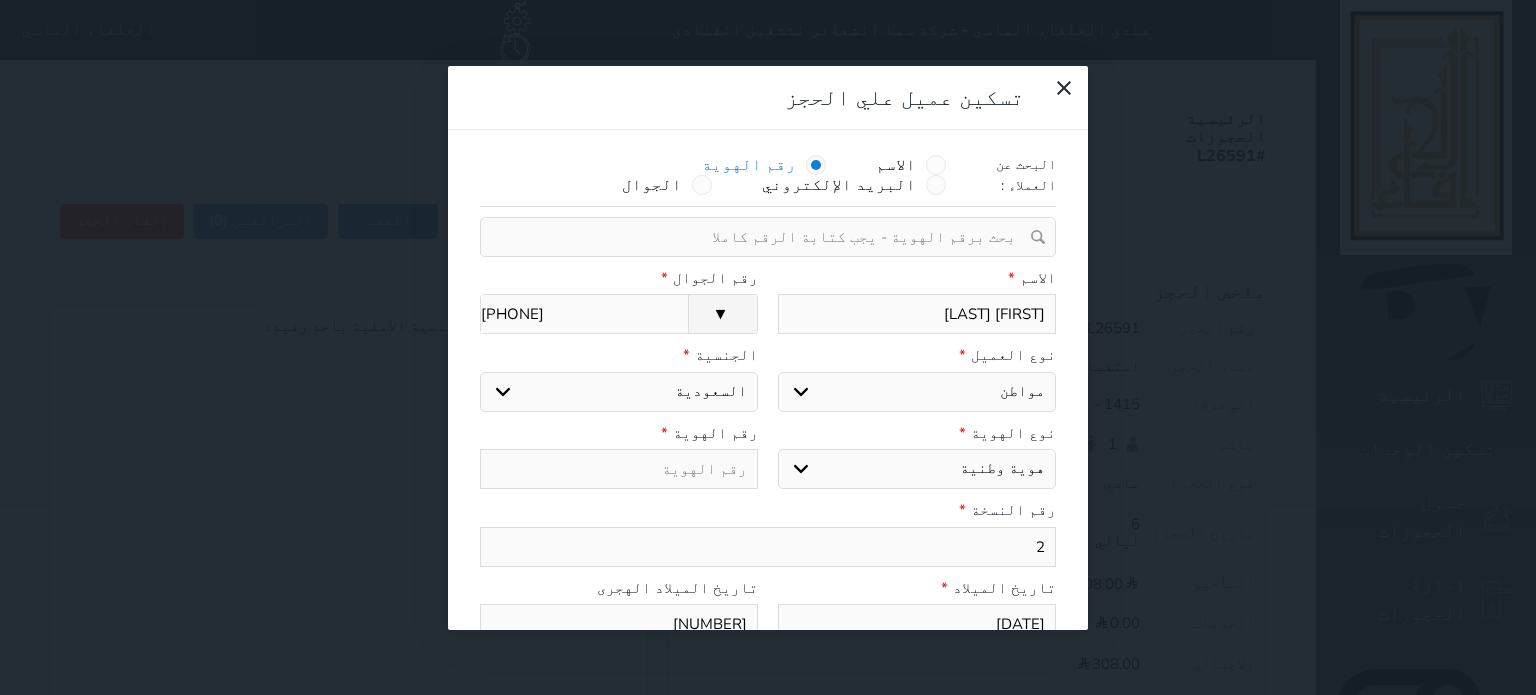 click at bounding box center [619, 469] 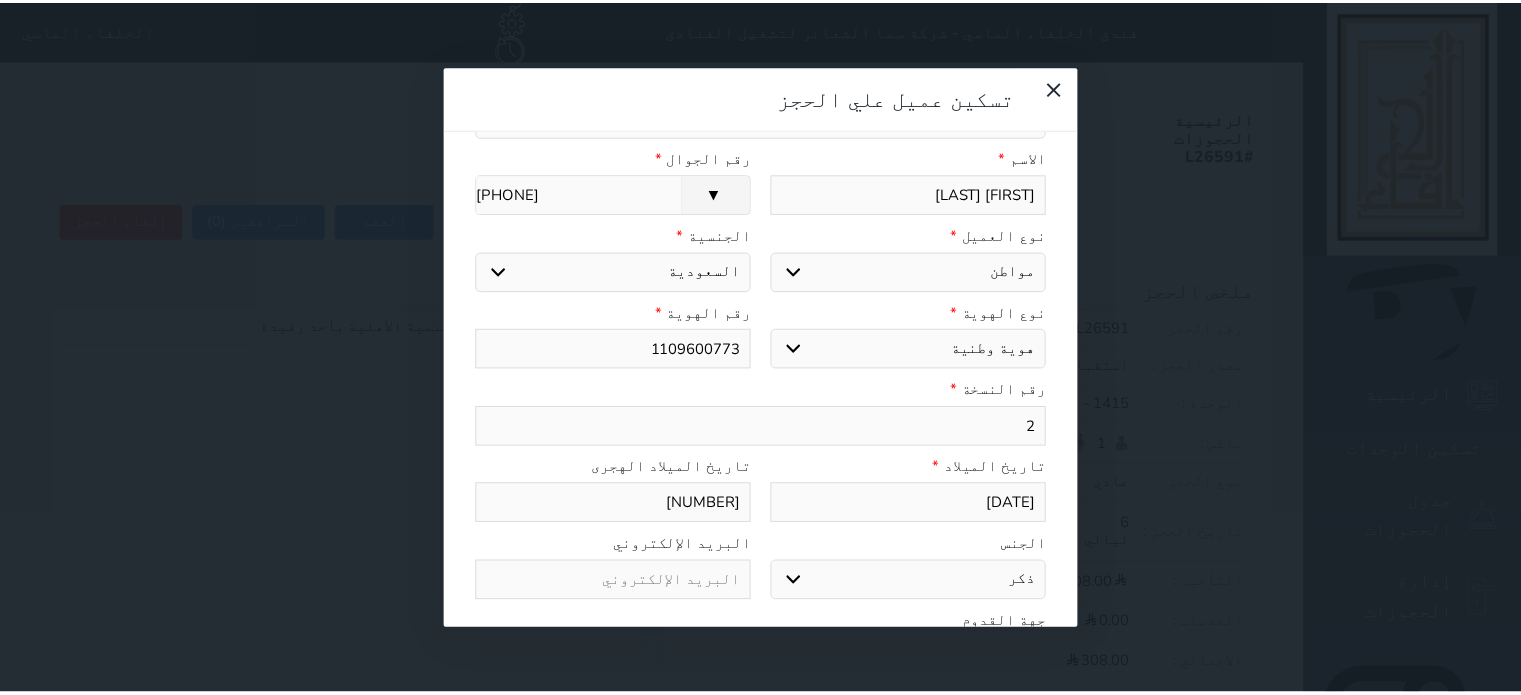 scroll, scrollTop: 188, scrollLeft: 0, axis: vertical 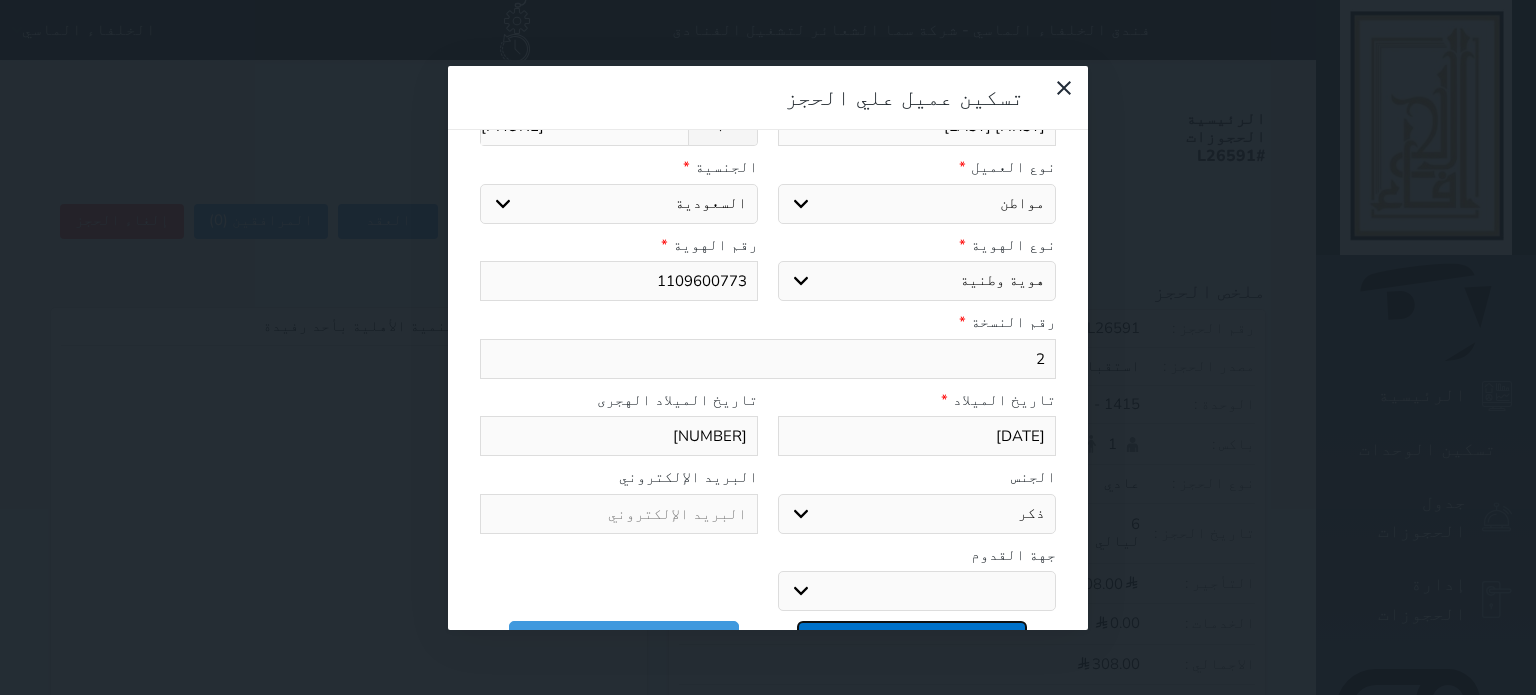 click on "تسكين عميل علي الحجز" at bounding box center (912, 638) 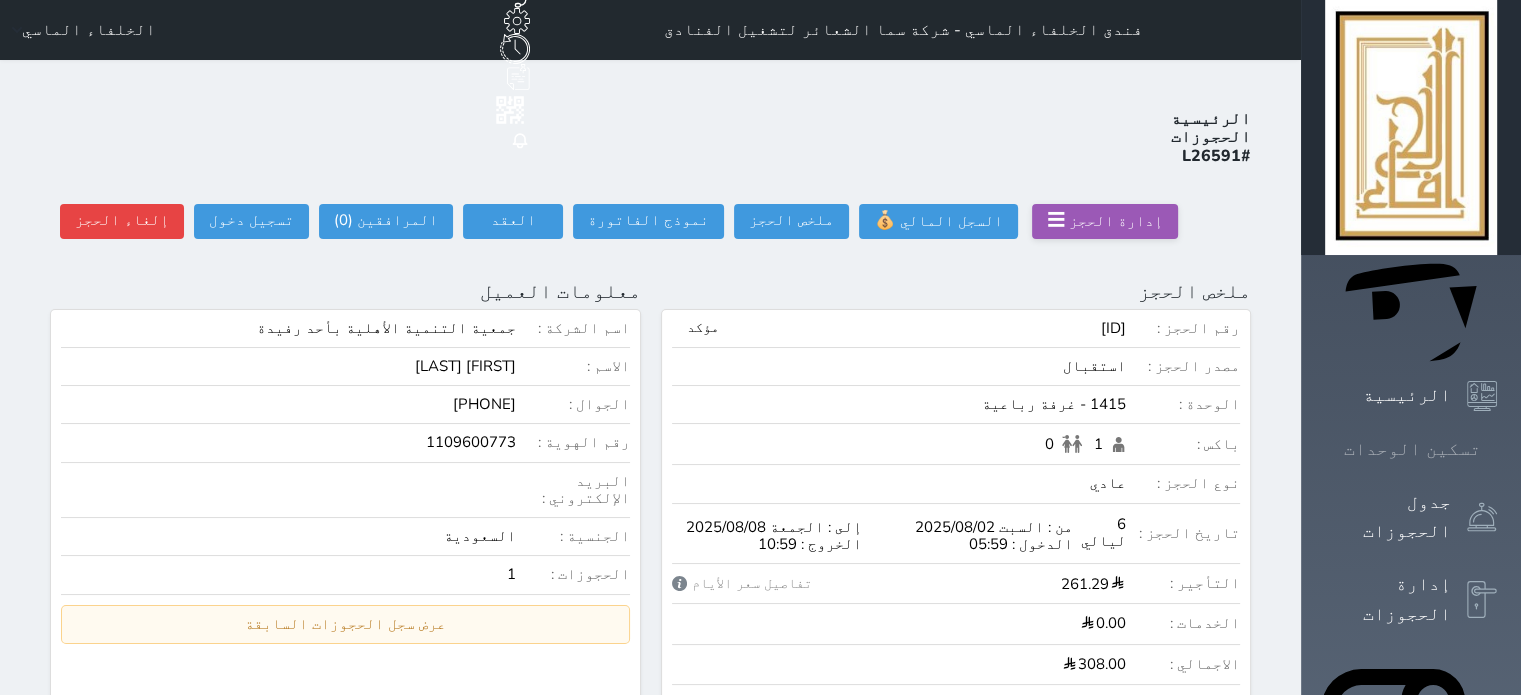 click 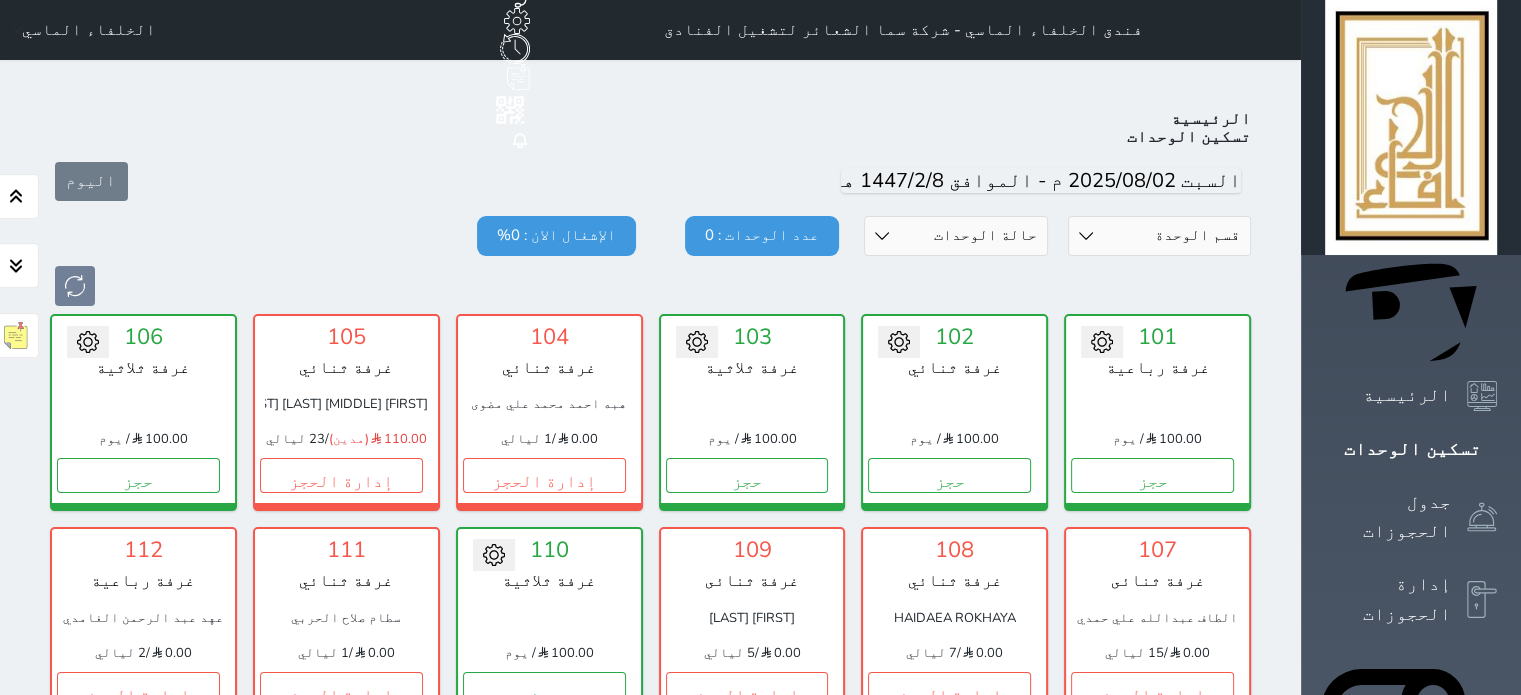 scroll, scrollTop: 78, scrollLeft: 0, axis: vertical 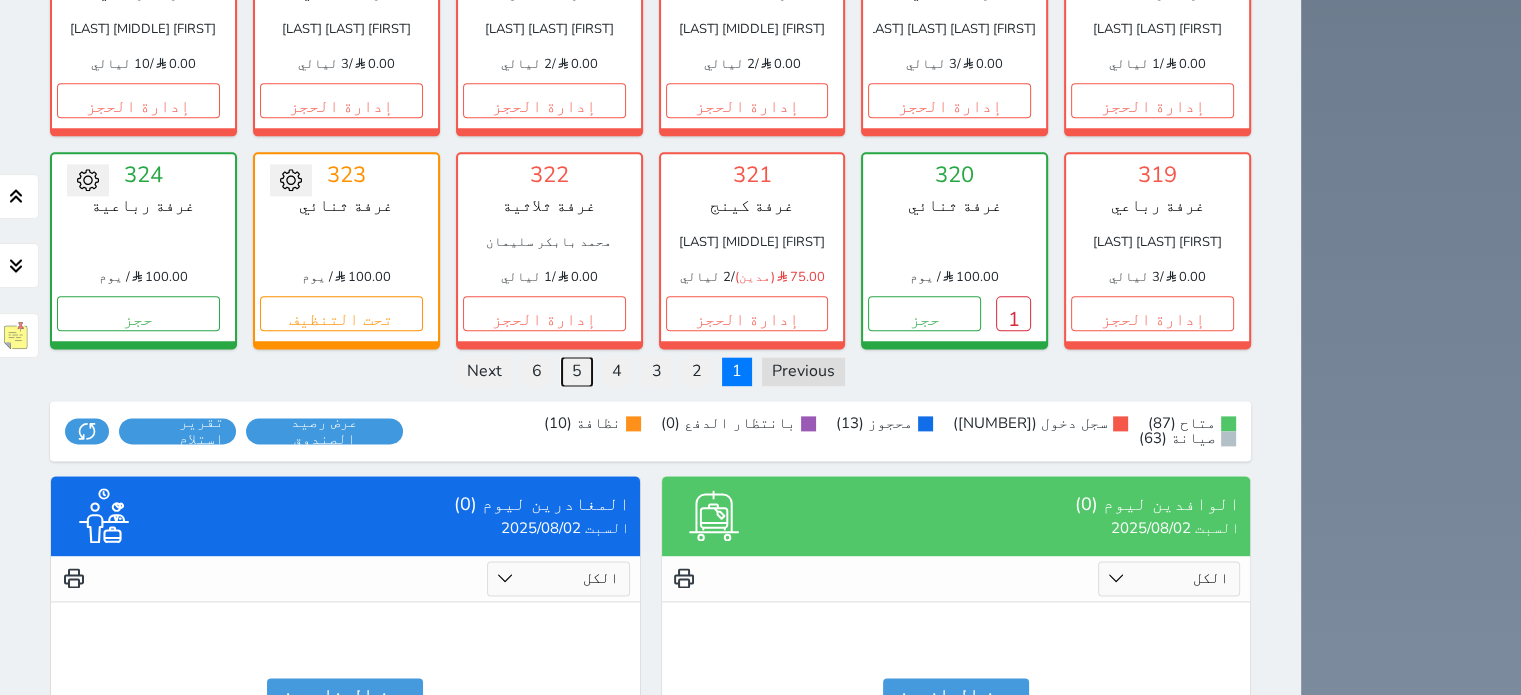 click on "5" at bounding box center [577, 371] 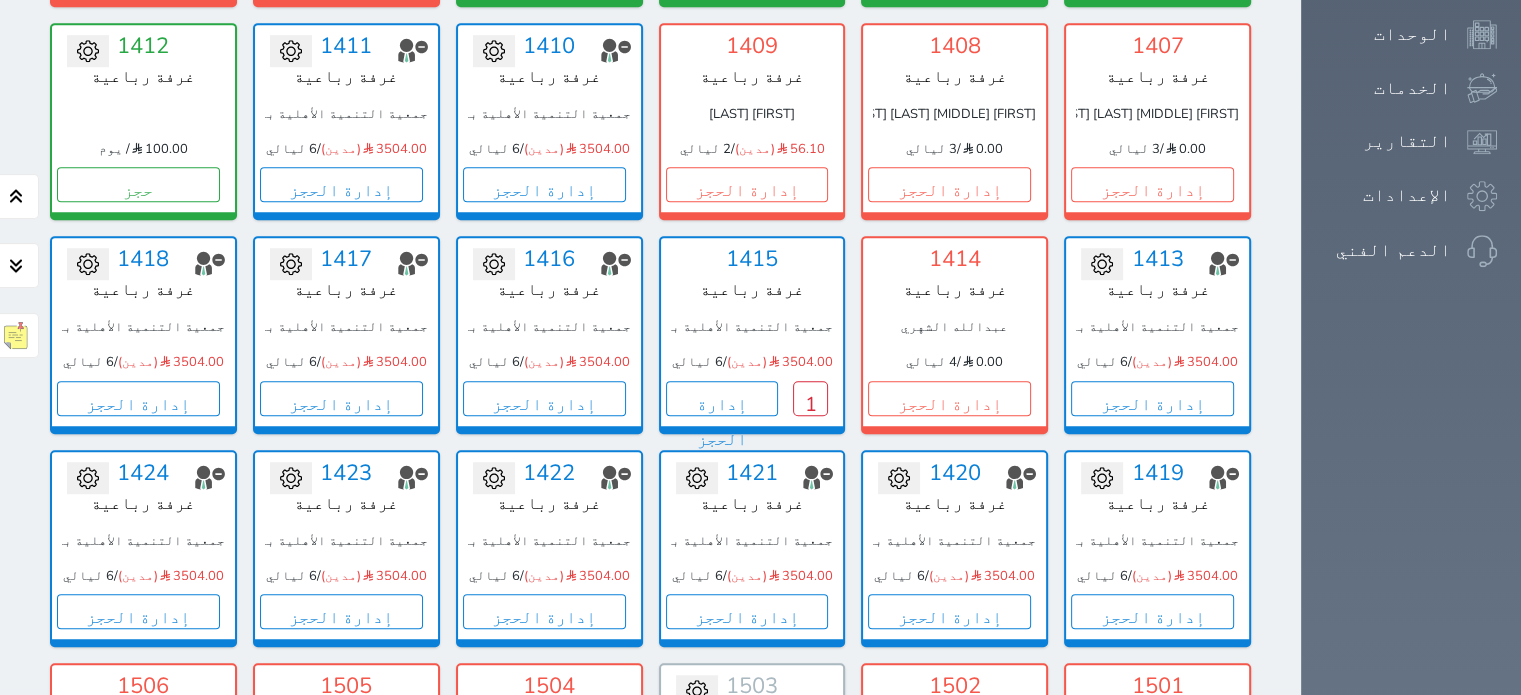 scroll, scrollTop: 1398, scrollLeft: 0, axis: vertical 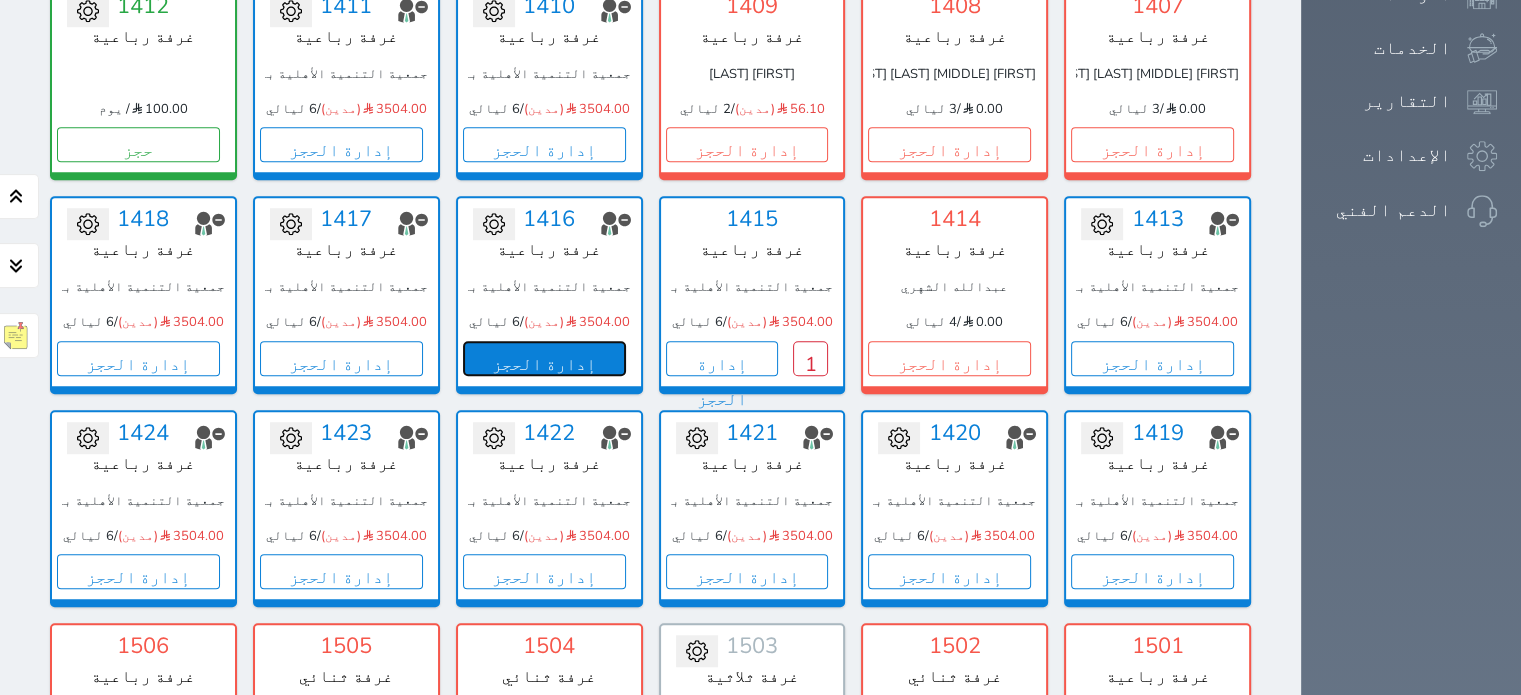 click on "إدارة الحجز" at bounding box center [544, 358] 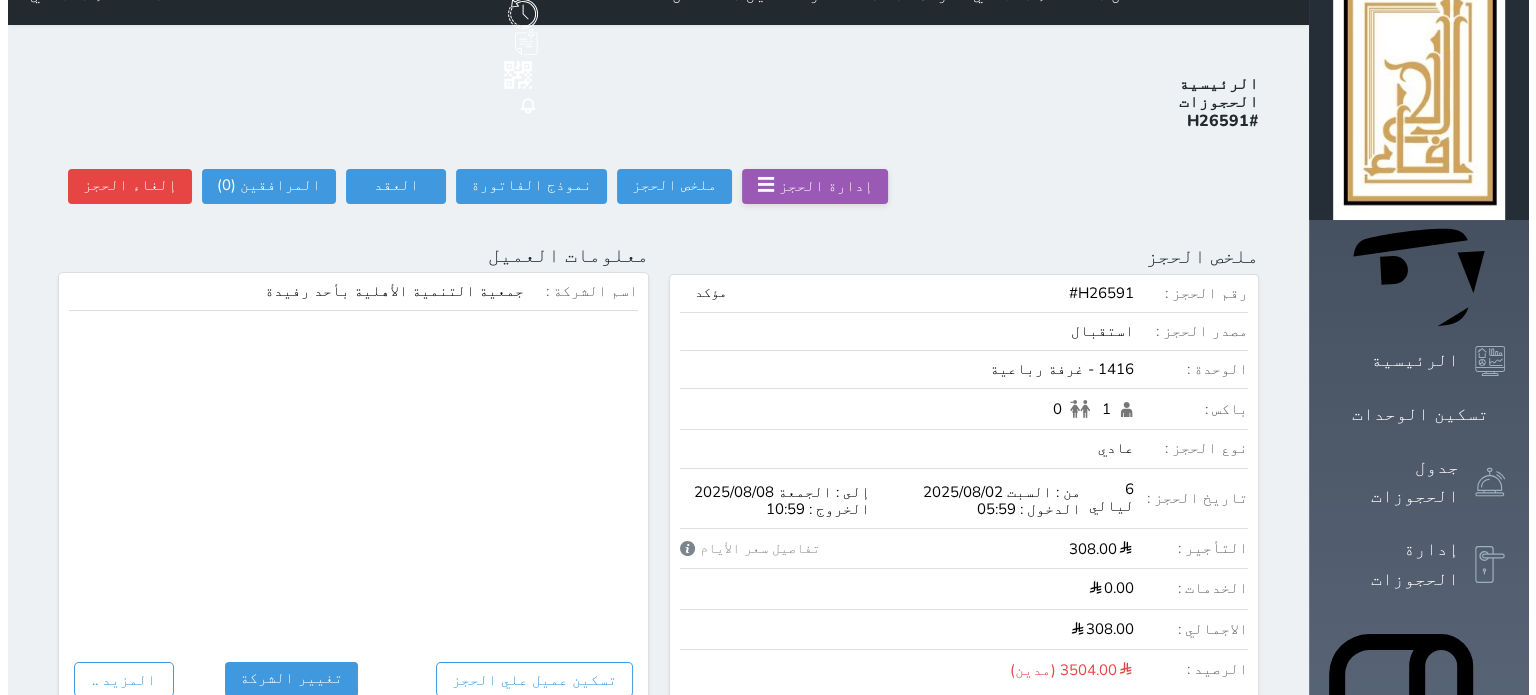 scroll, scrollTop: 40, scrollLeft: 0, axis: vertical 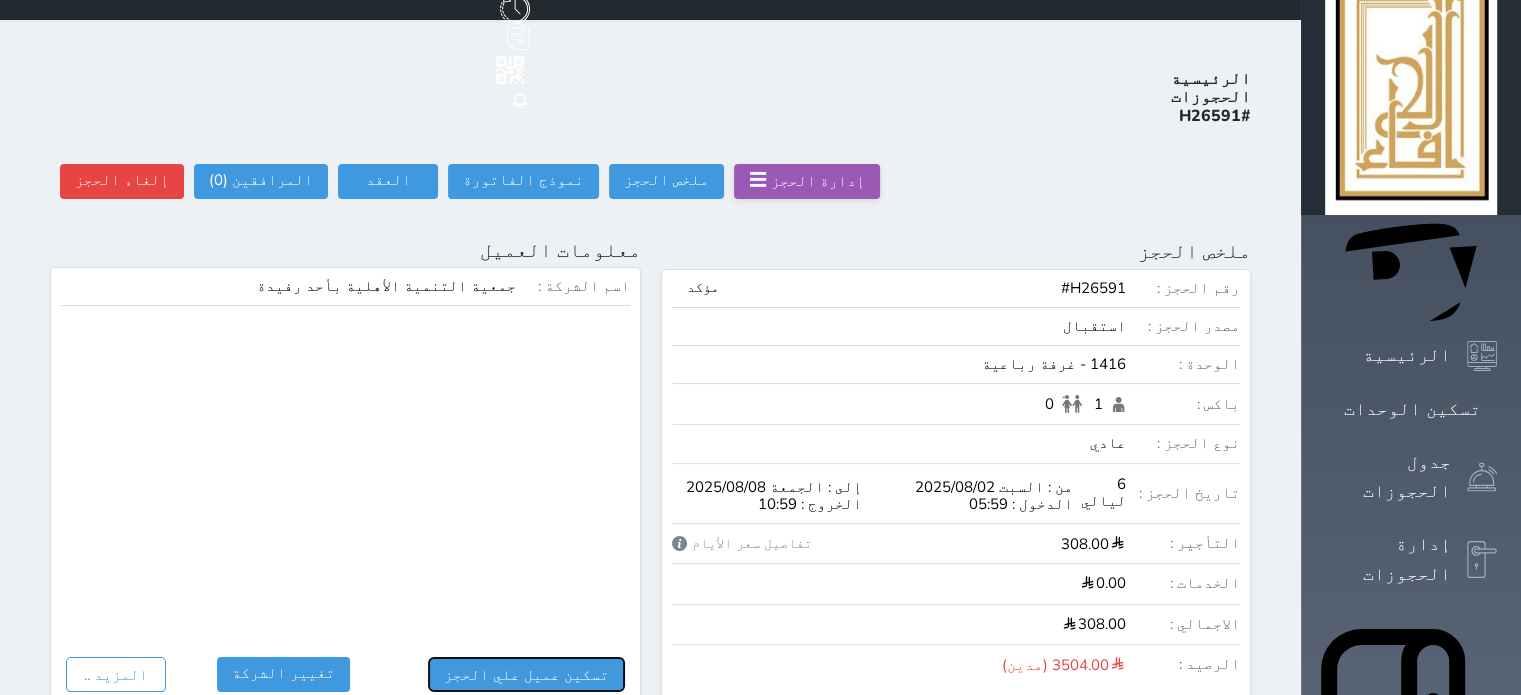 click on "تسكين عميل علي الحجز" at bounding box center (526, 674) 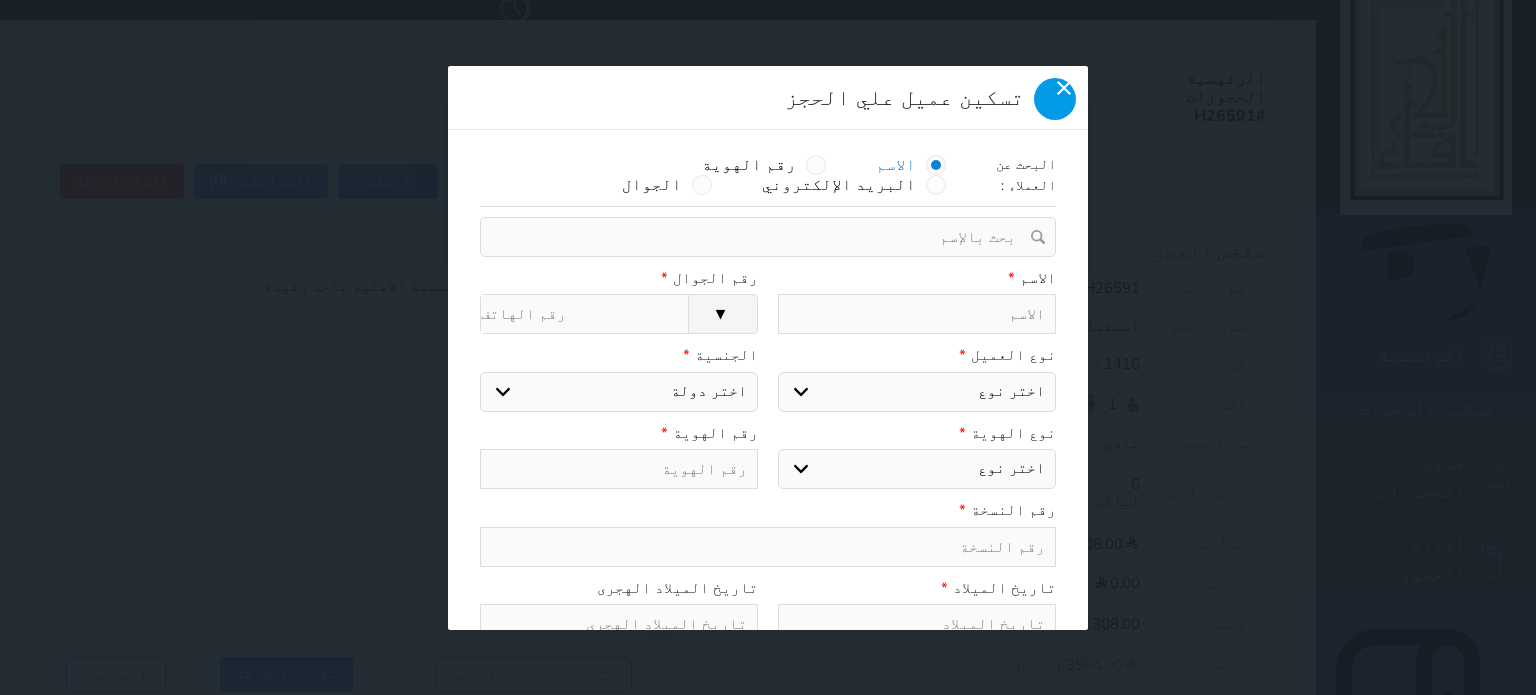 click at bounding box center (1055, 99) 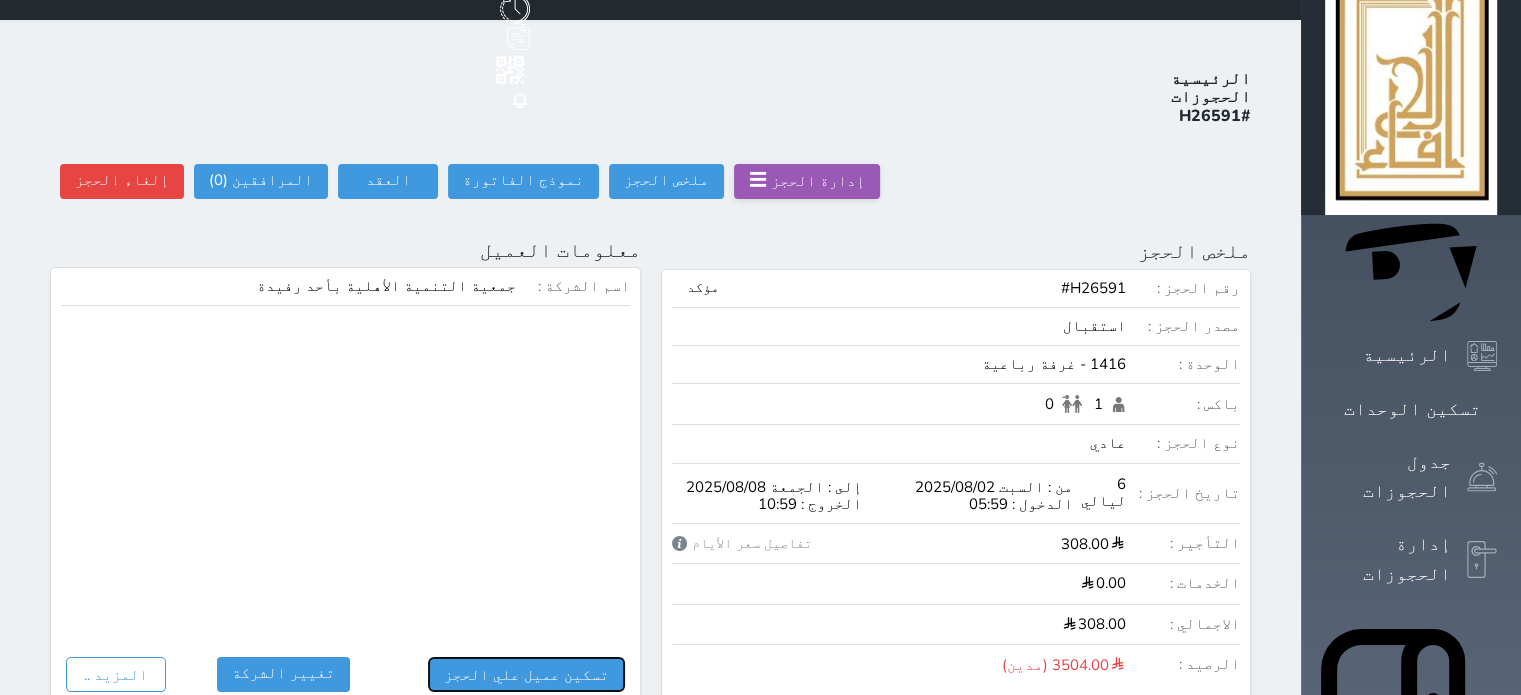 click on "تسكين عميل علي الحجز" at bounding box center [526, 674] 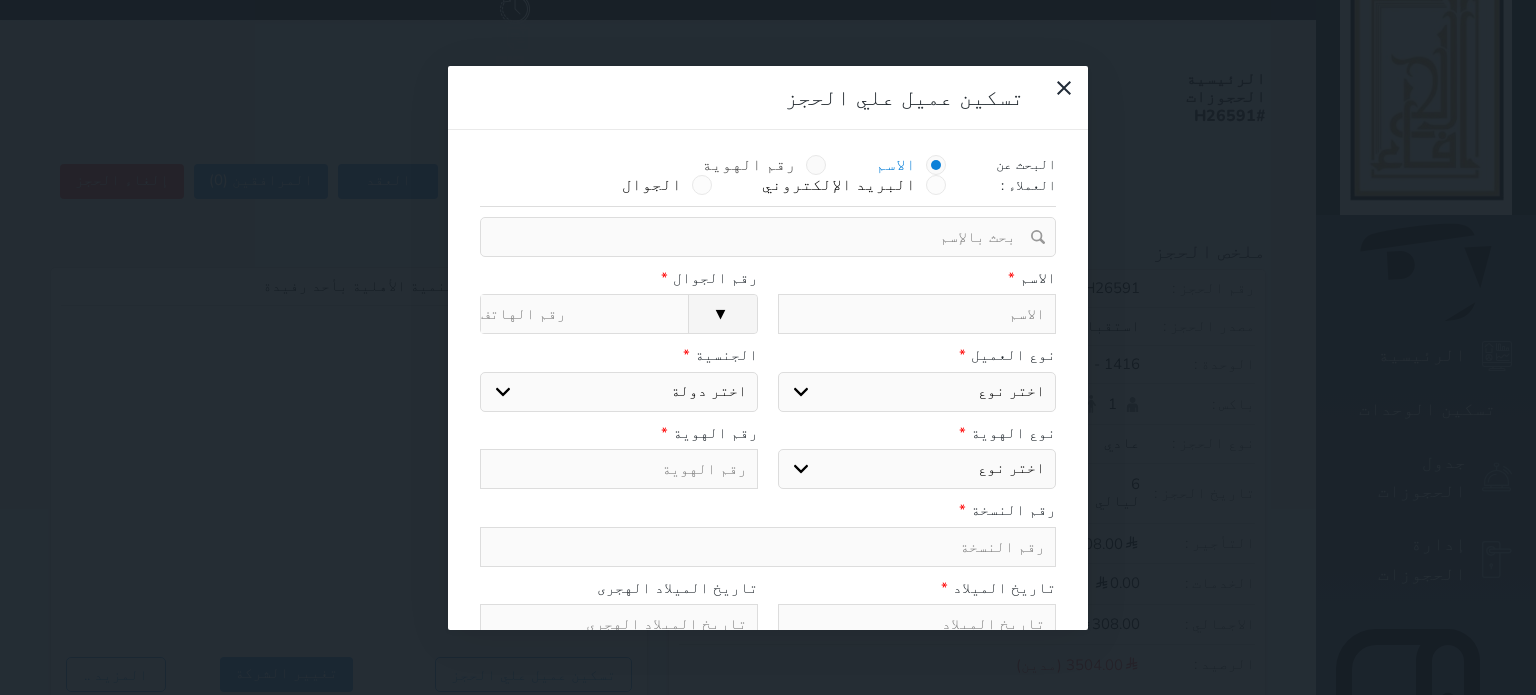 click at bounding box center (816, 165) 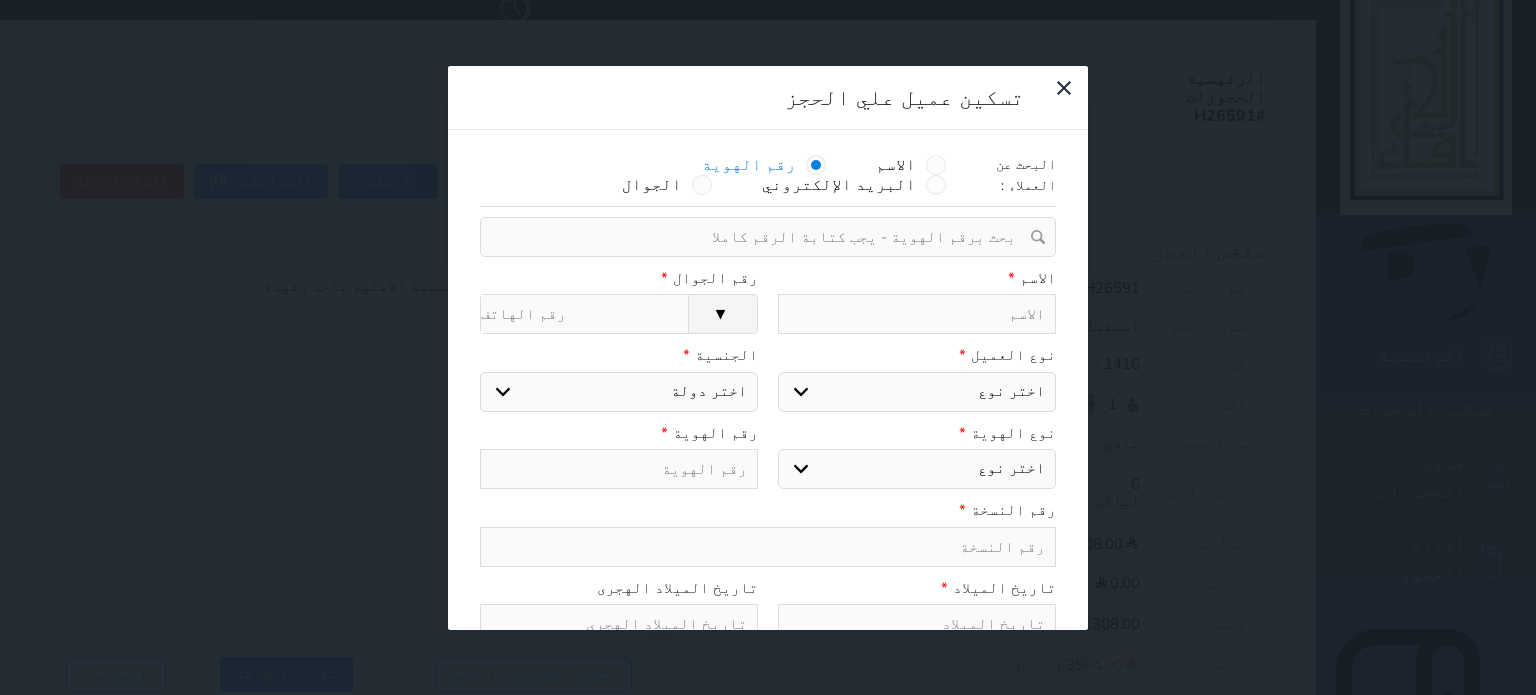 click at bounding box center (761, 237) 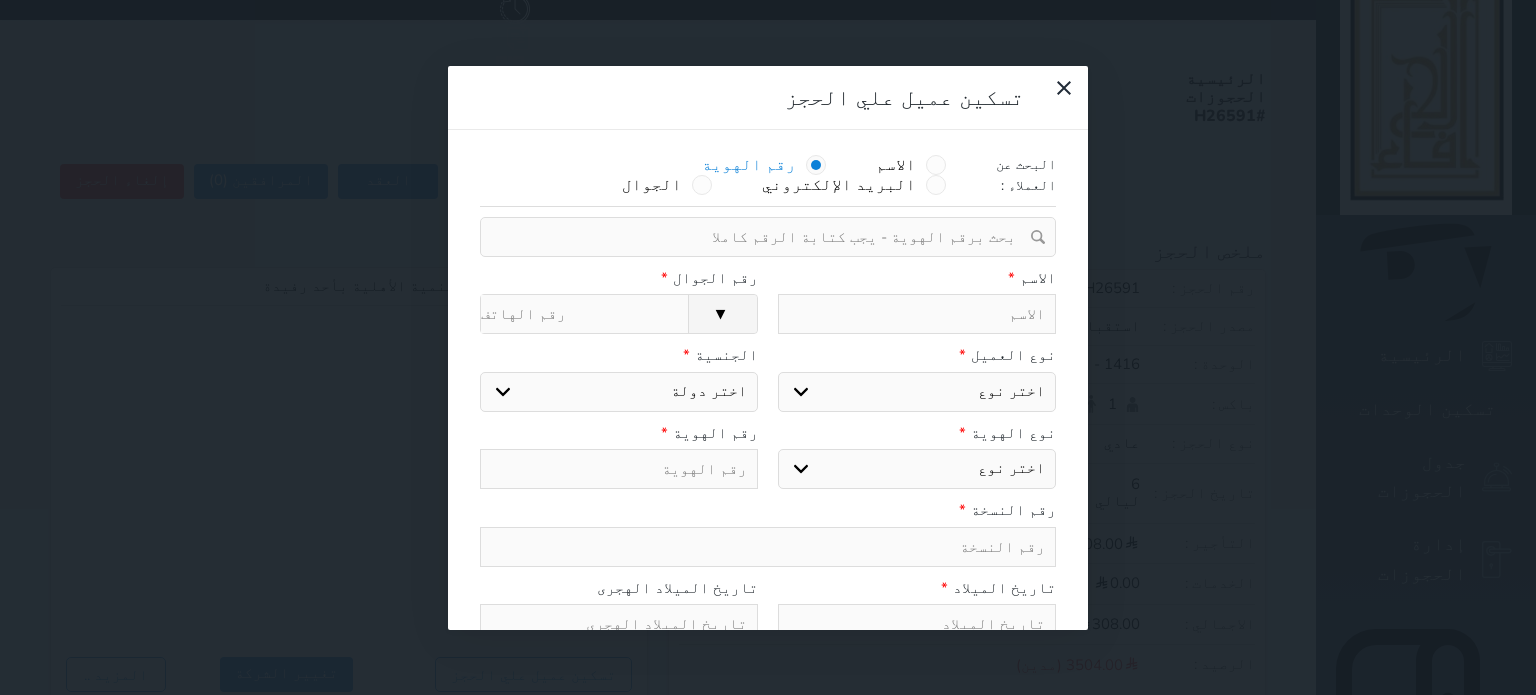 paste on "1109600773" 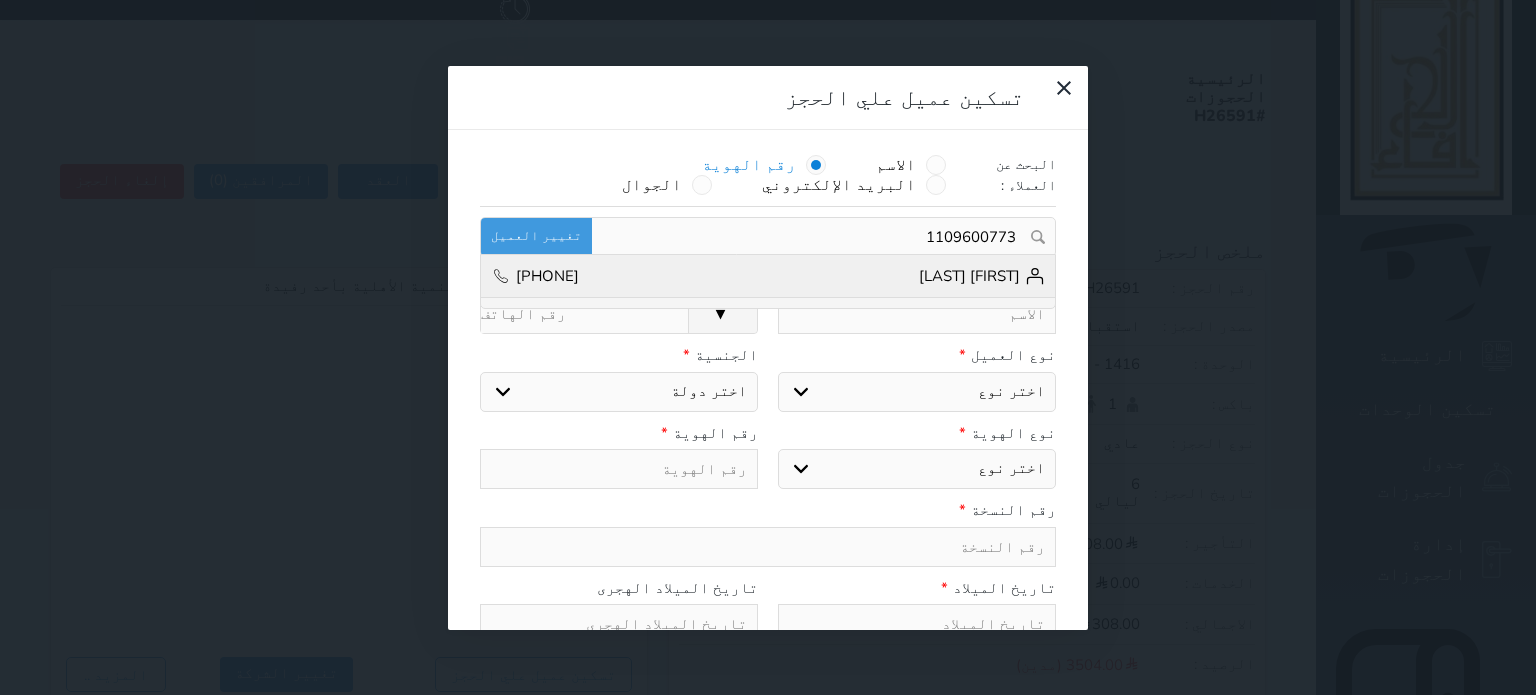 click on "مصعب رداد الجوفي   +966509303925" at bounding box center (768, 277) 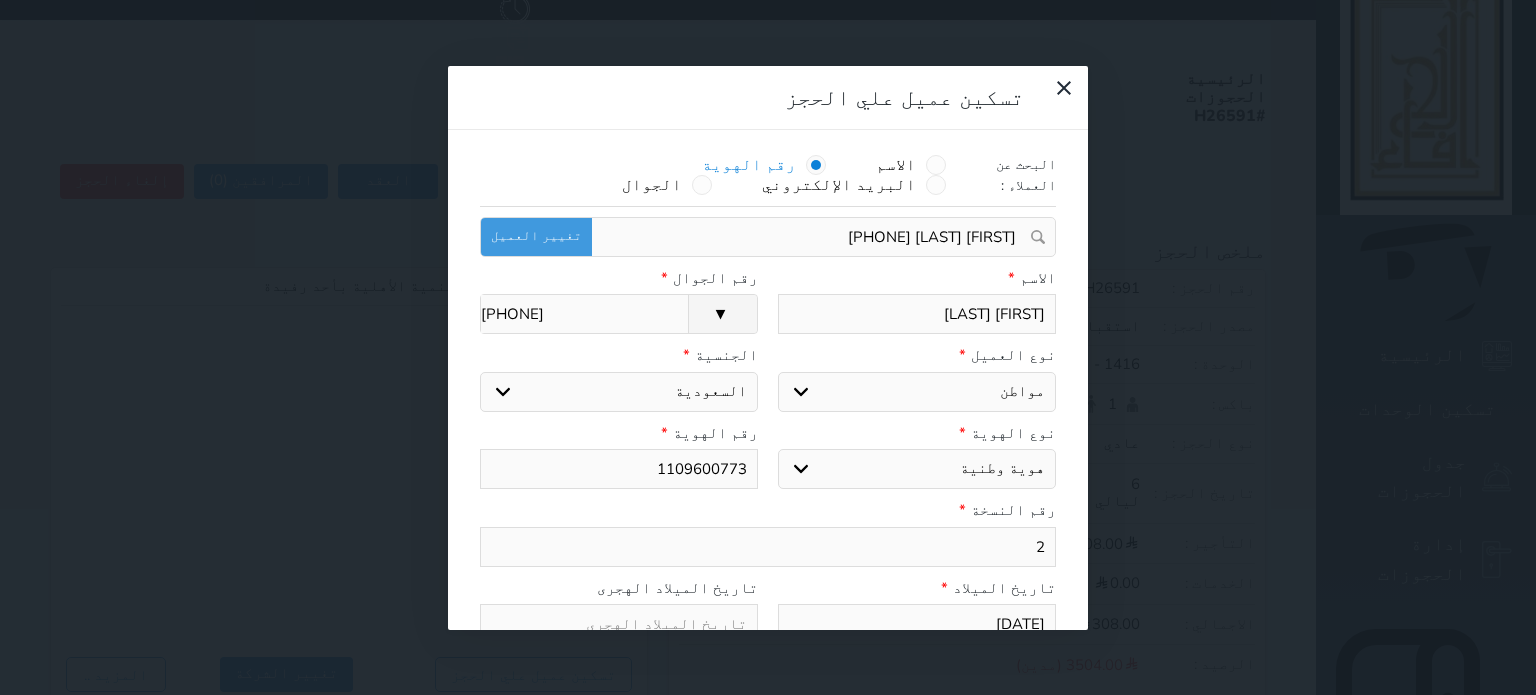 scroll, scrollTop: 188, scrollLeft: 0, axis: vertical 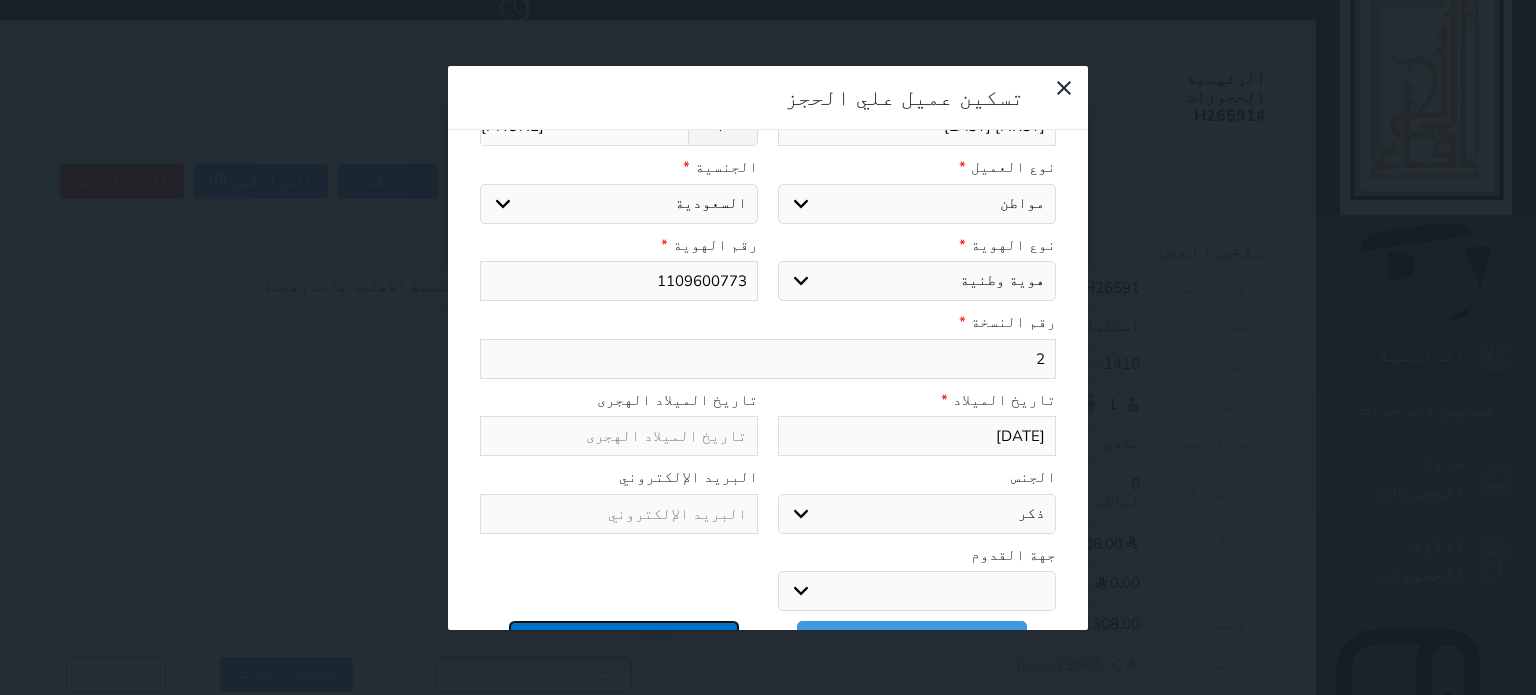click on "تسكين العميل علي كل الحجوزات" at bounding box center [624, 638] 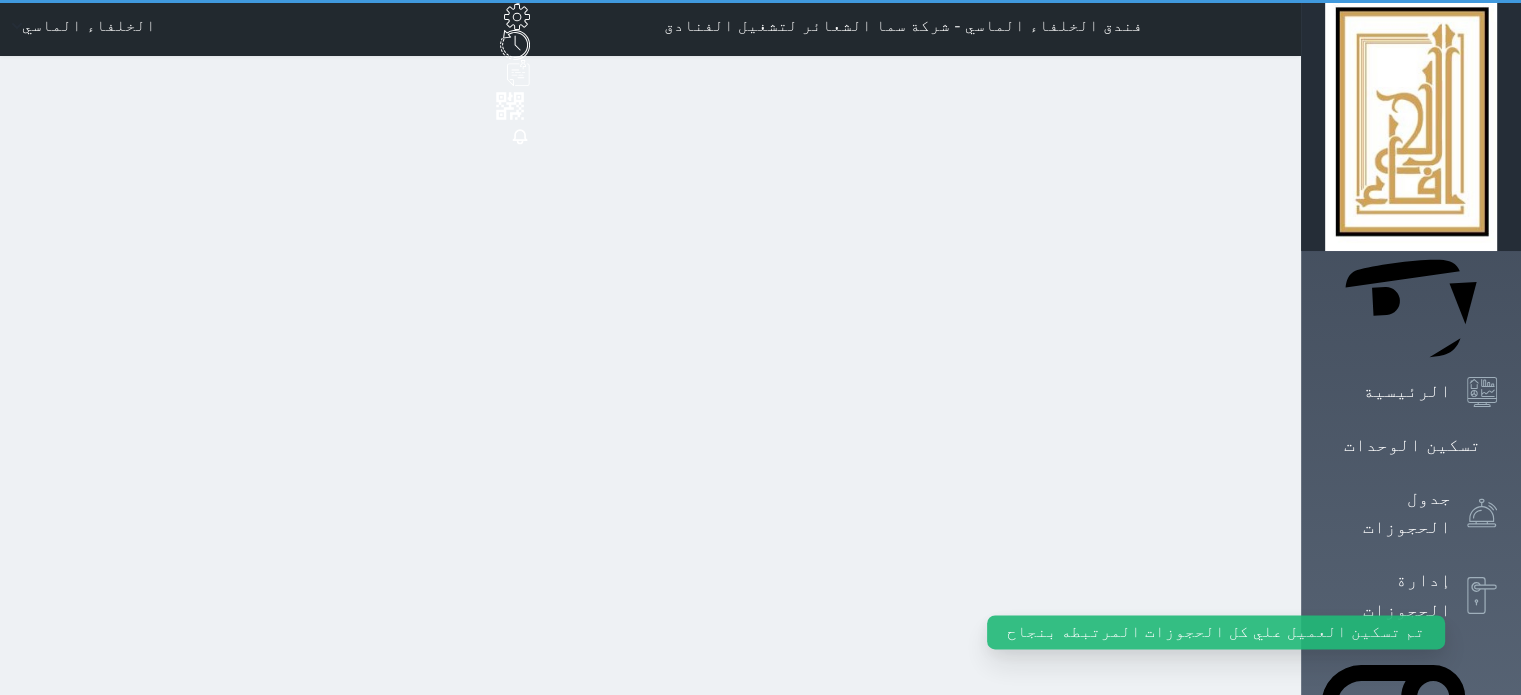 scroll, scrollTop: 0, scrollLeft: 0, axis: both 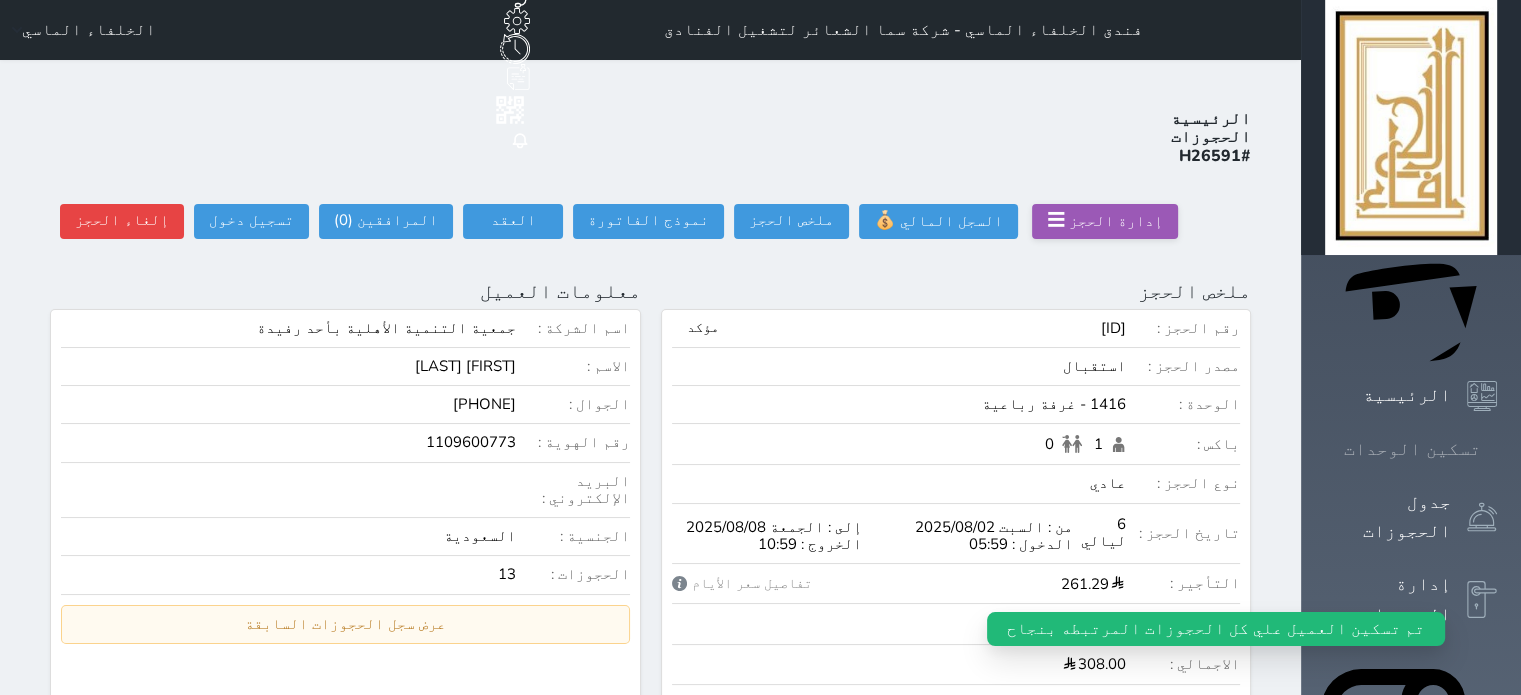 click at bounding box center (1497, 449) 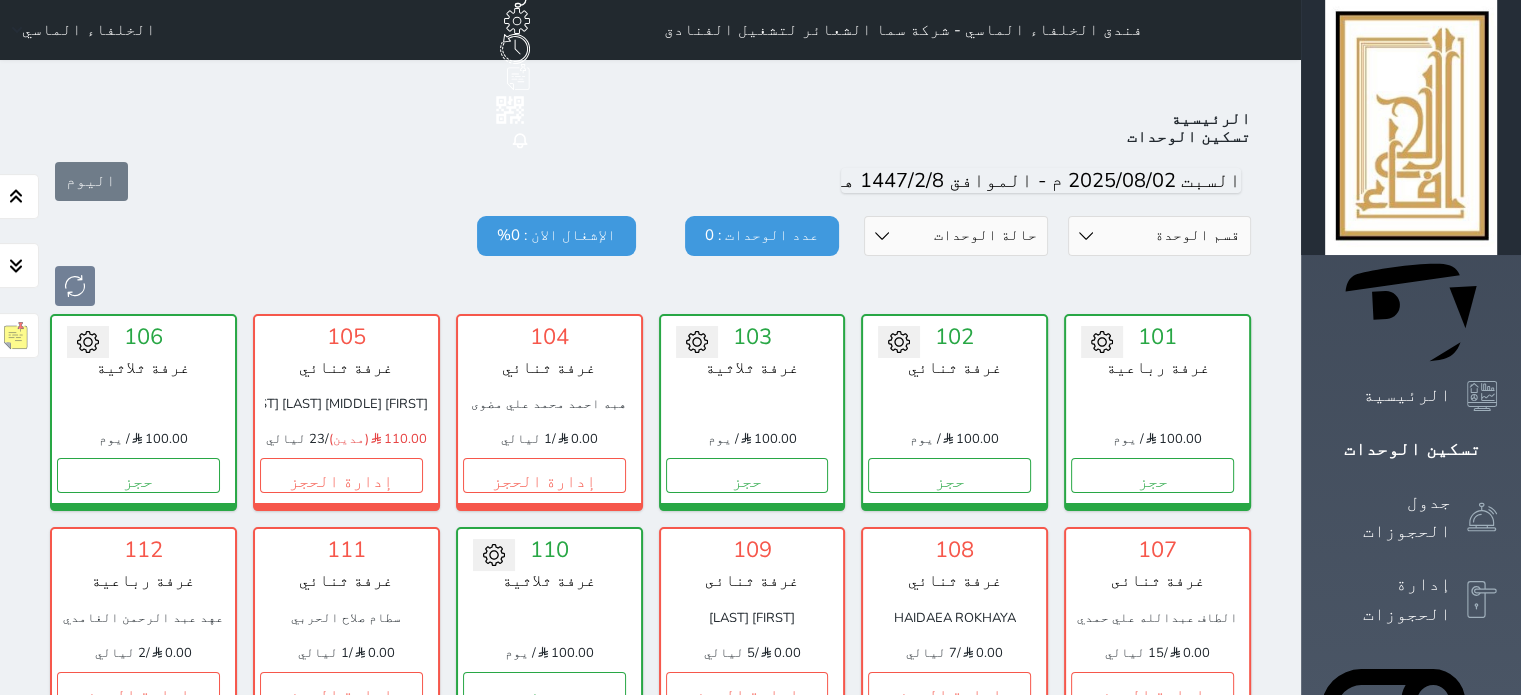 scroll, scrollTop: 78, scrollLeft: 0, axis: vertical 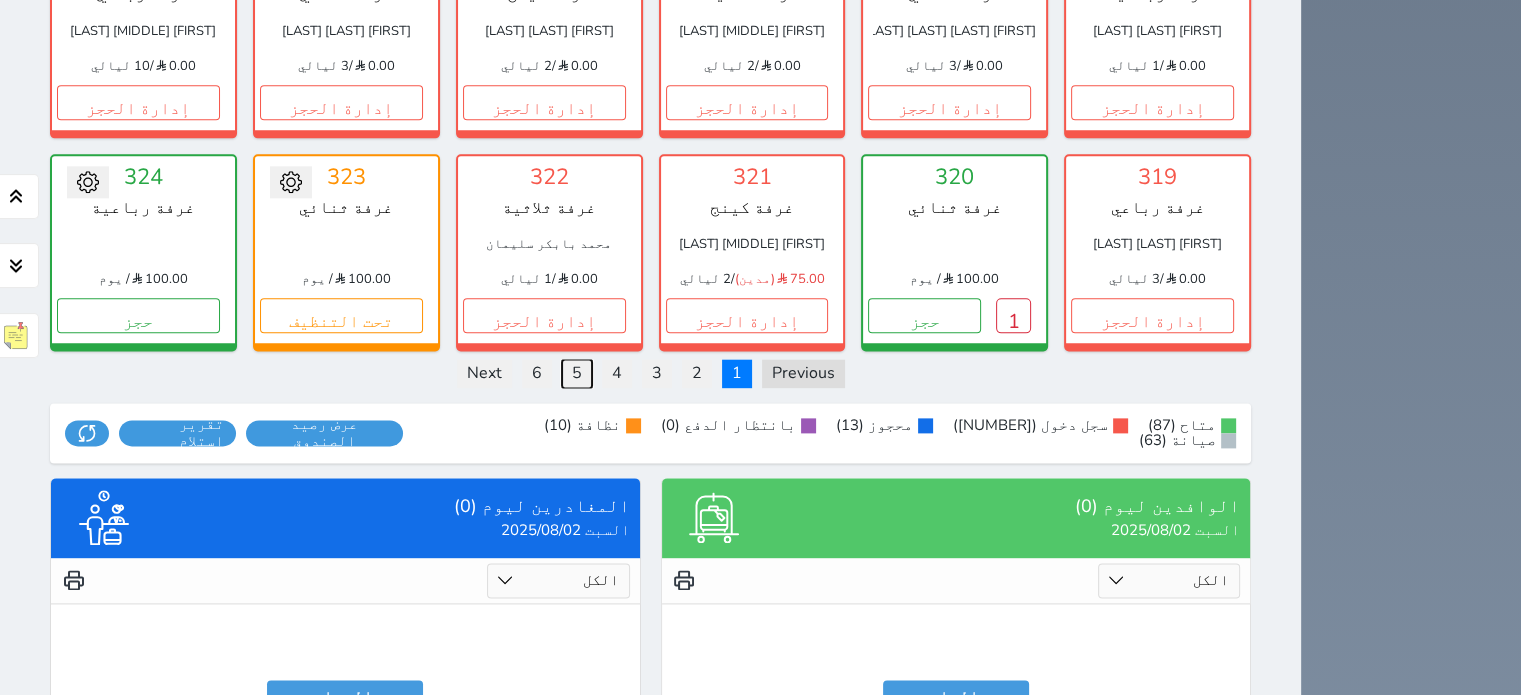 click on "5" at bounding box center [577, 373] 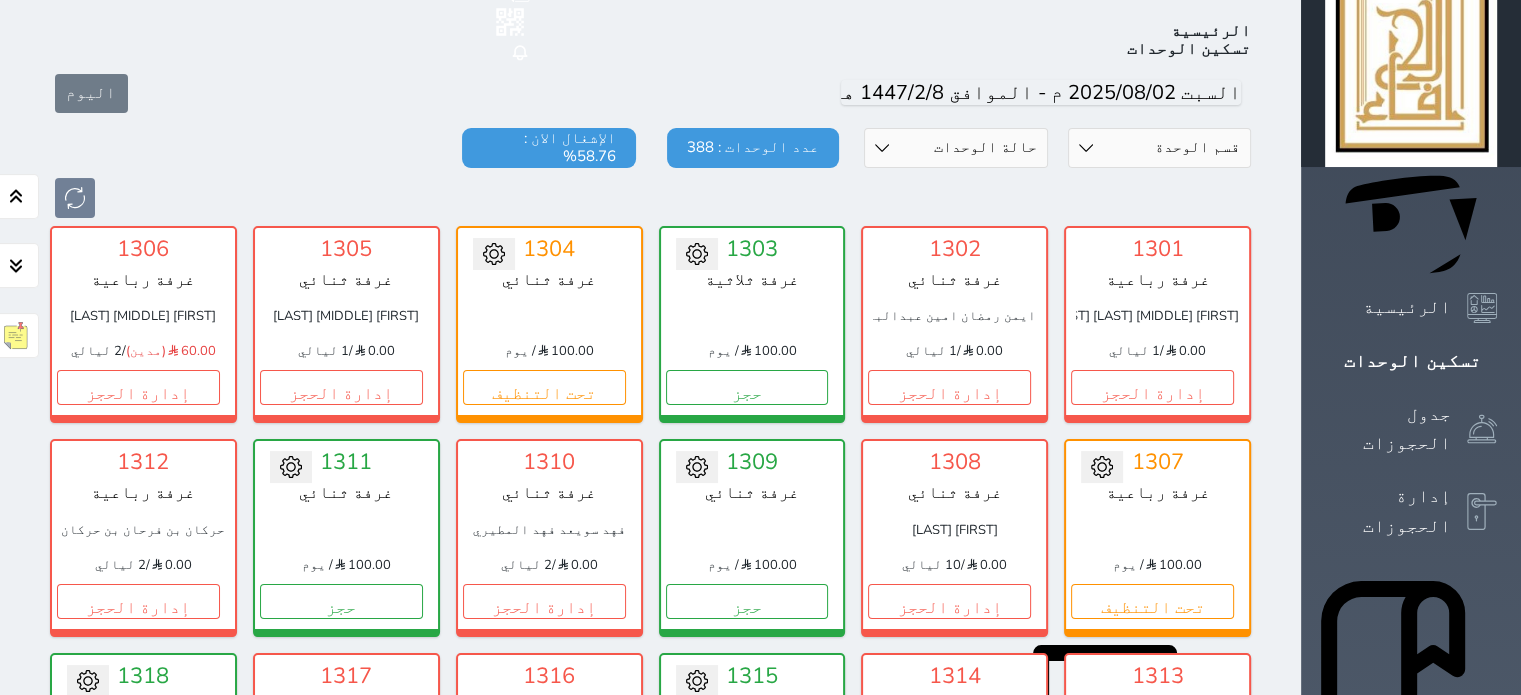 scroll, scrollTop: 78, scrollLeft: 0, axis: vertical 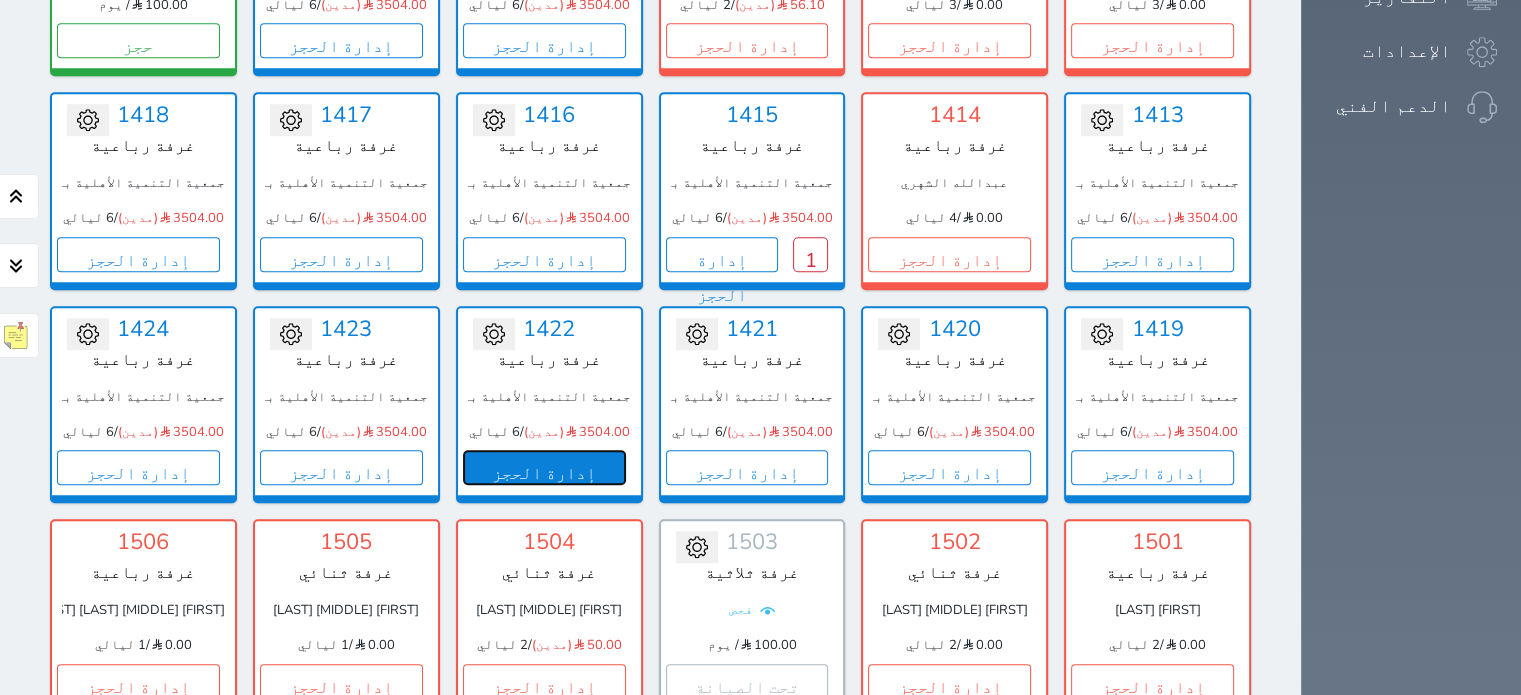 click on "إدارة الحجز" at bounding box center (544, 467) 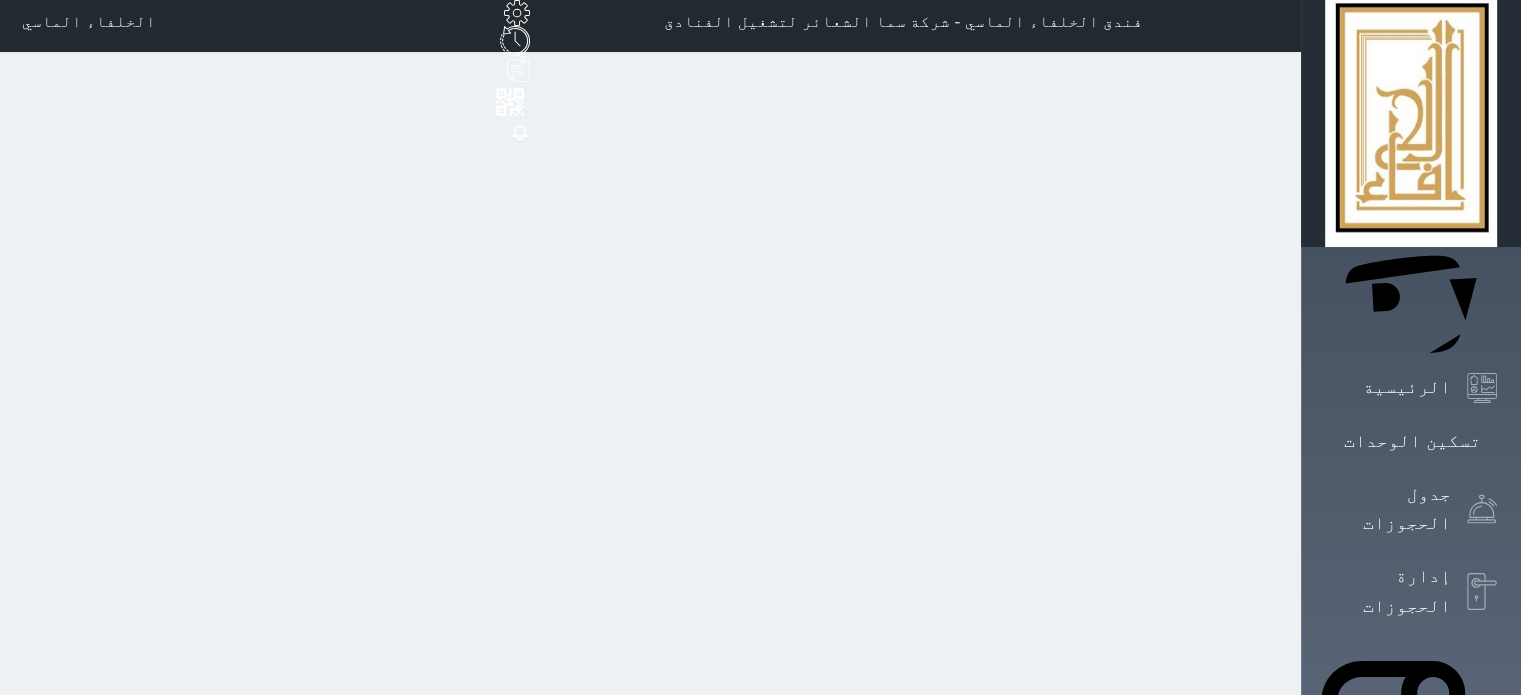 scroll, scrollTop: 0, scrollLeft: 0, axis: both 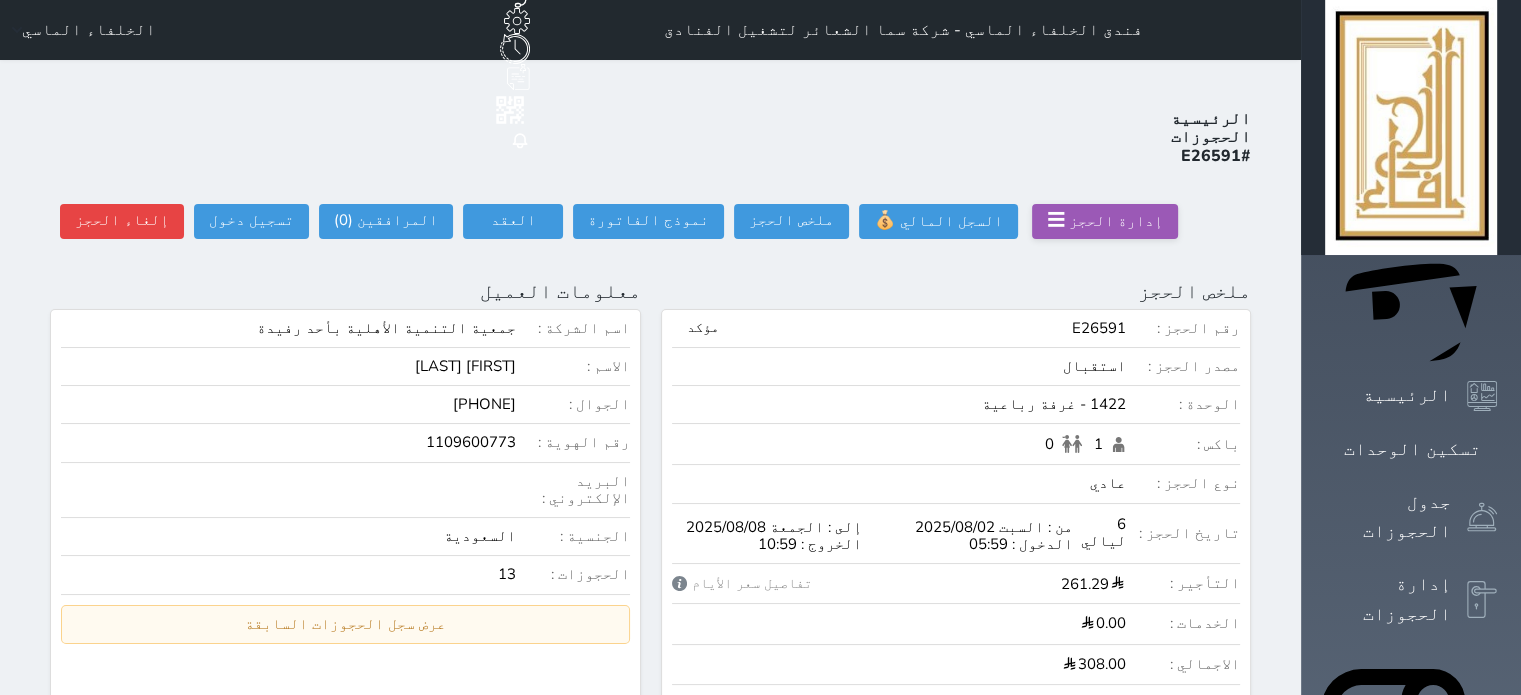 click 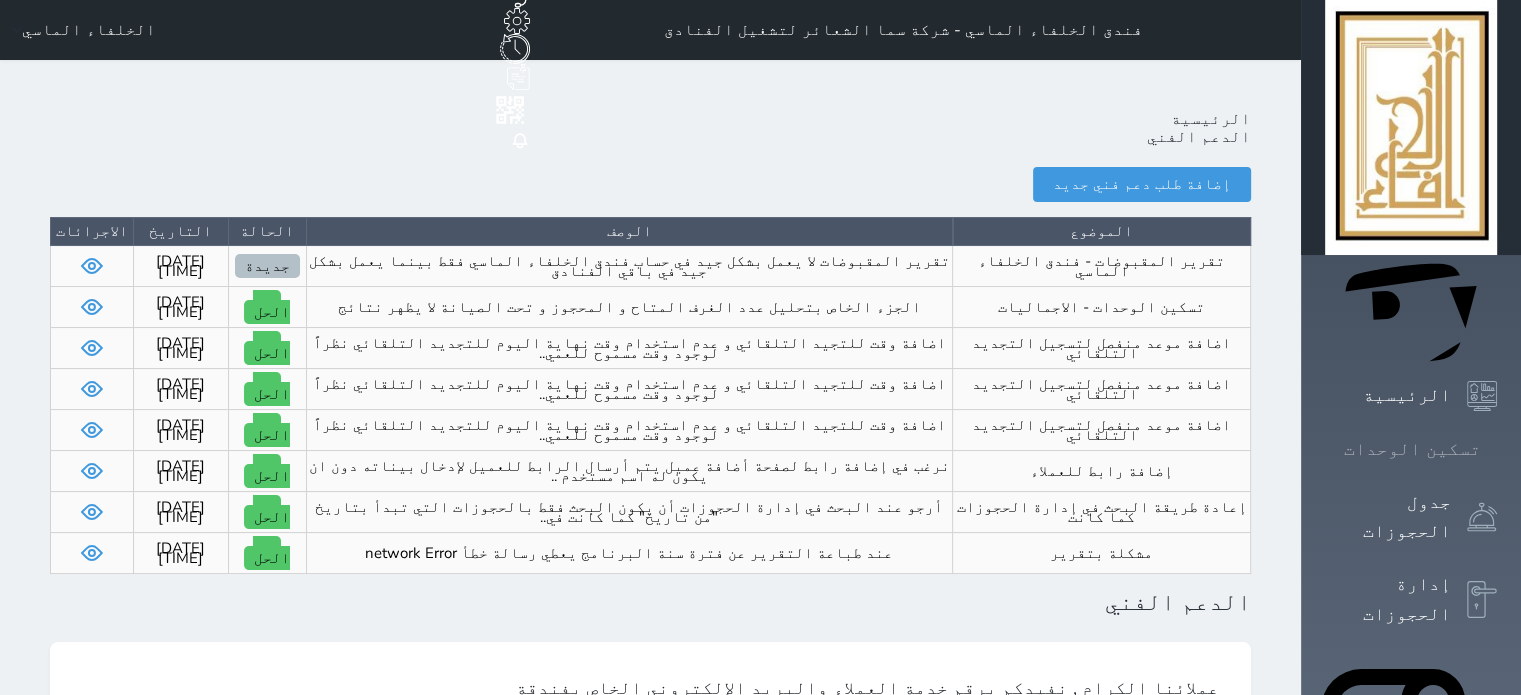 click 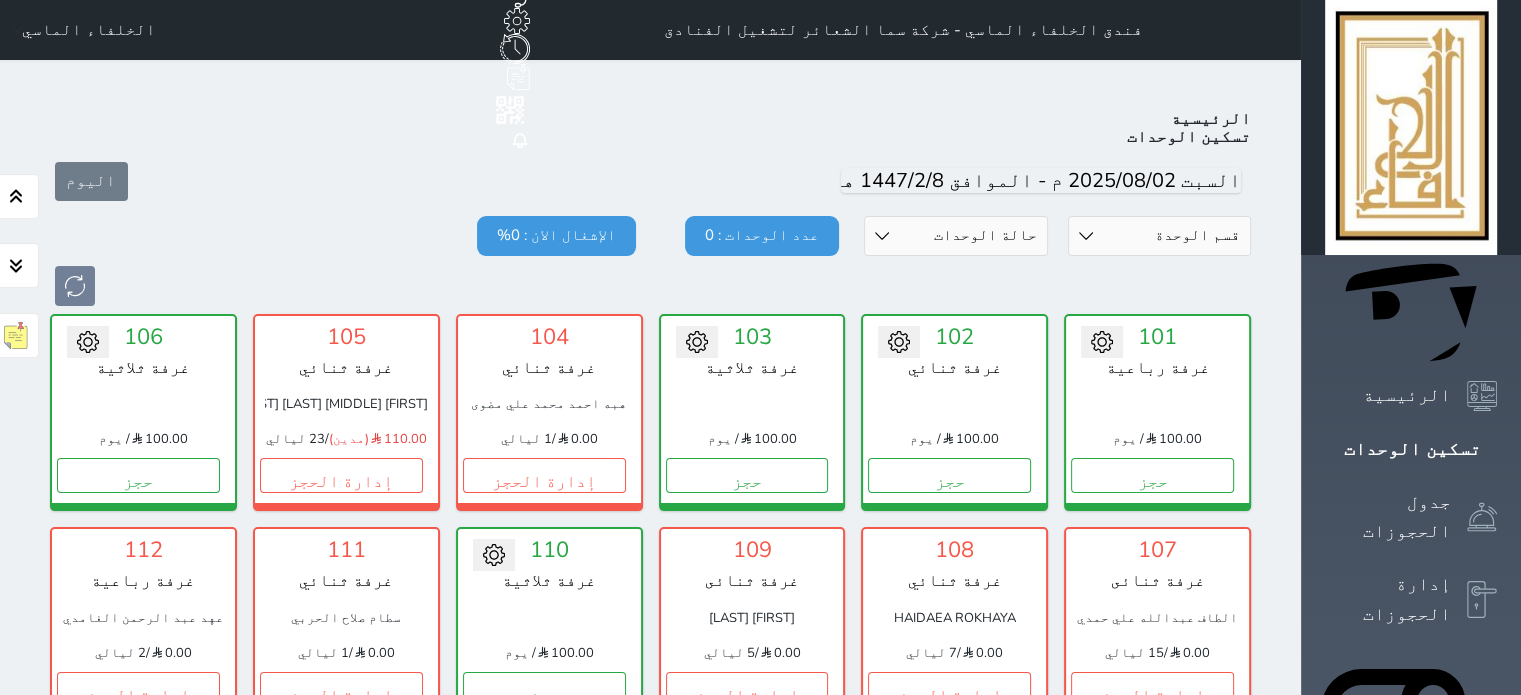 scroll, scrollTop: 78, scrollLeft: 0, axis: vertical 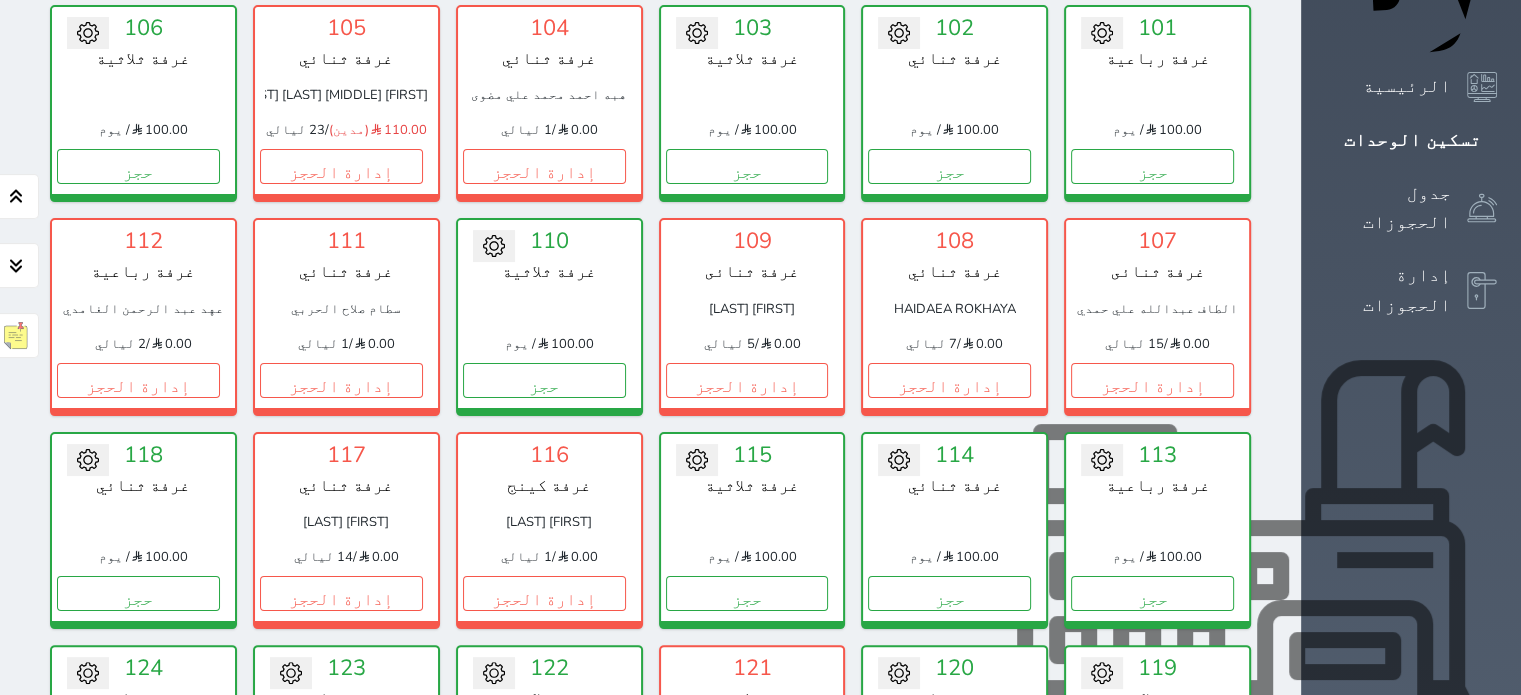 click 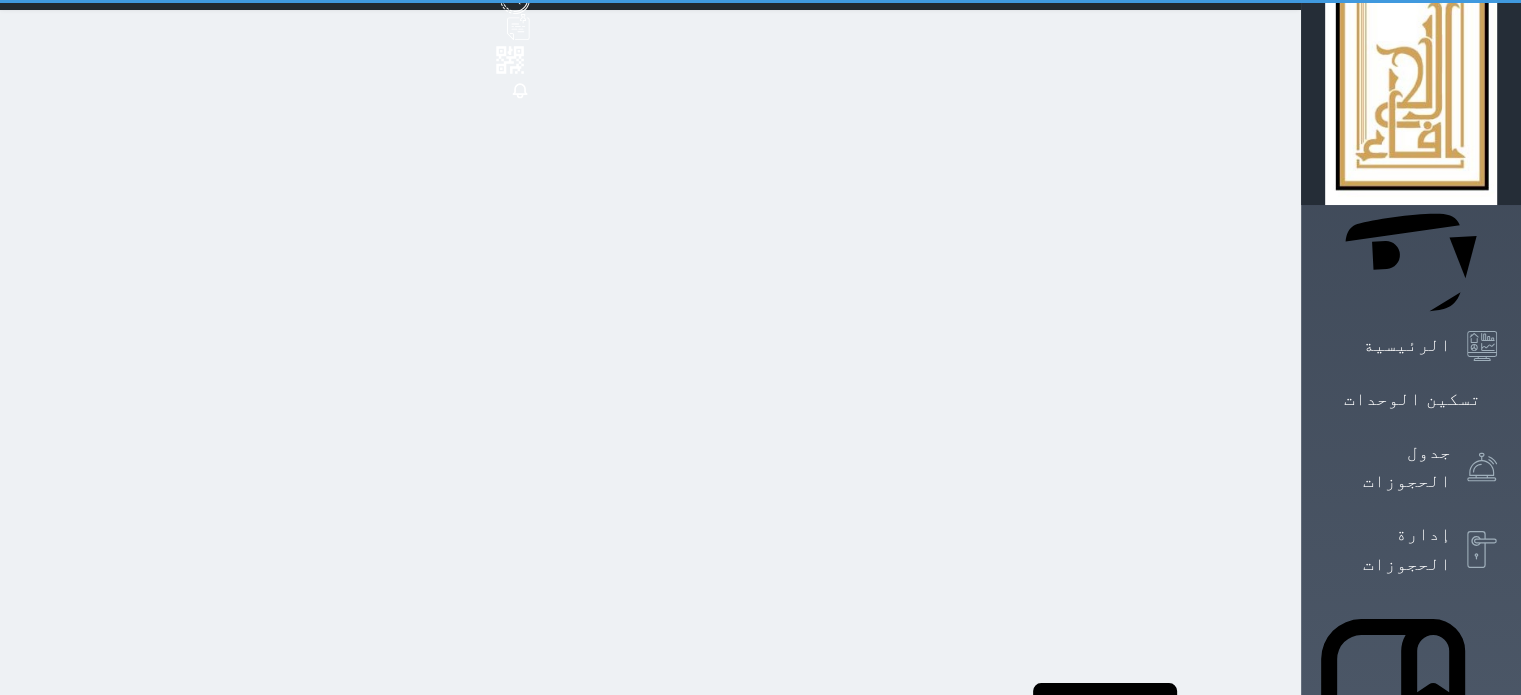 scroll, scrollTop: 0, scrollLeft: 0, axis: both 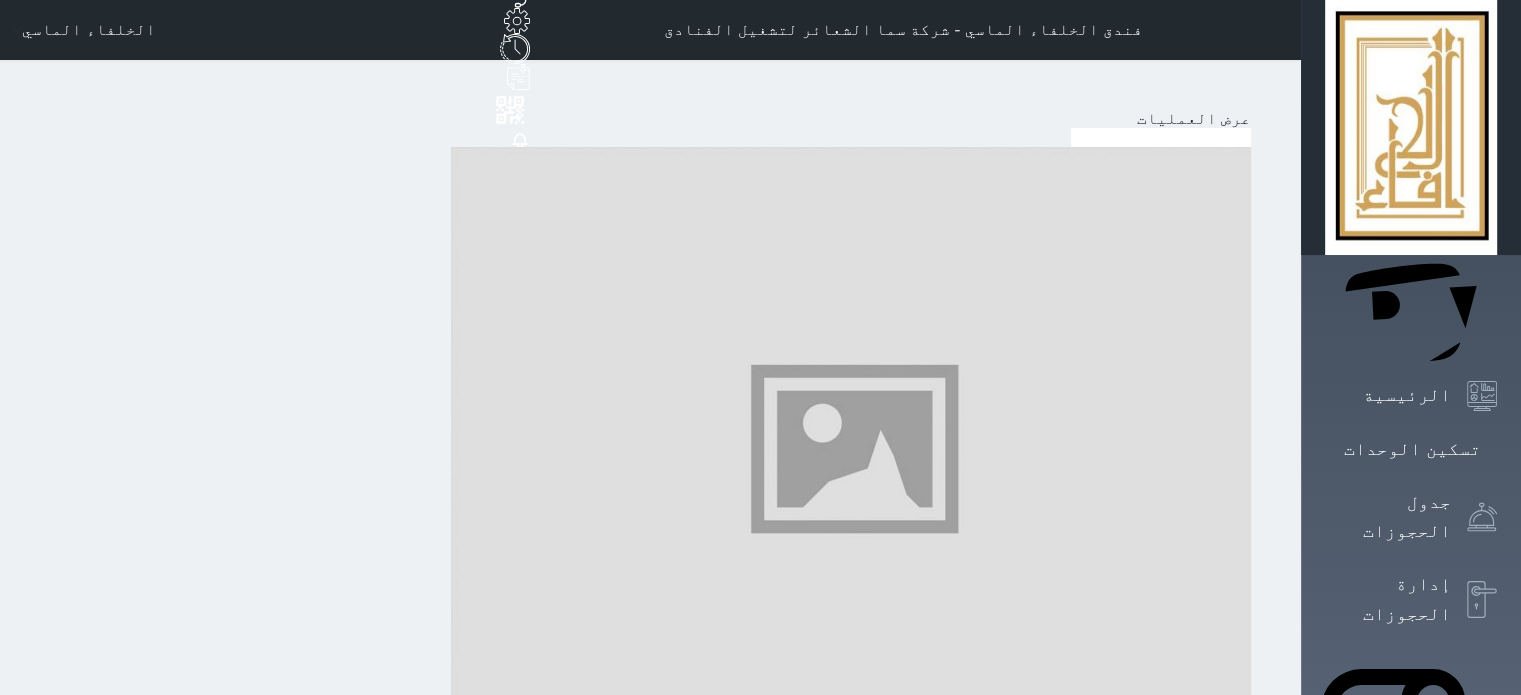 click on "مقهى" at bounding box center (1056, 1397) 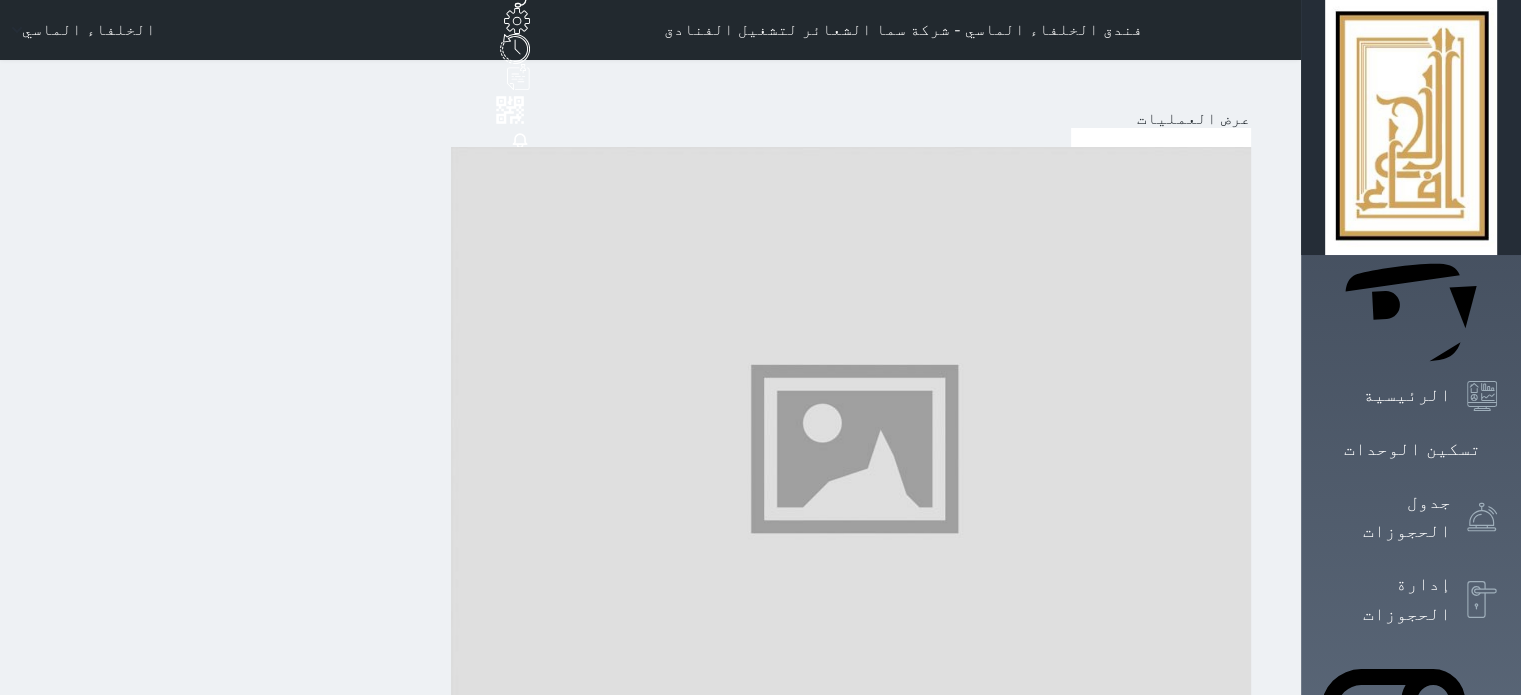 scroll, scrollTop: 491, scrollLeft: 0, axis: vertical 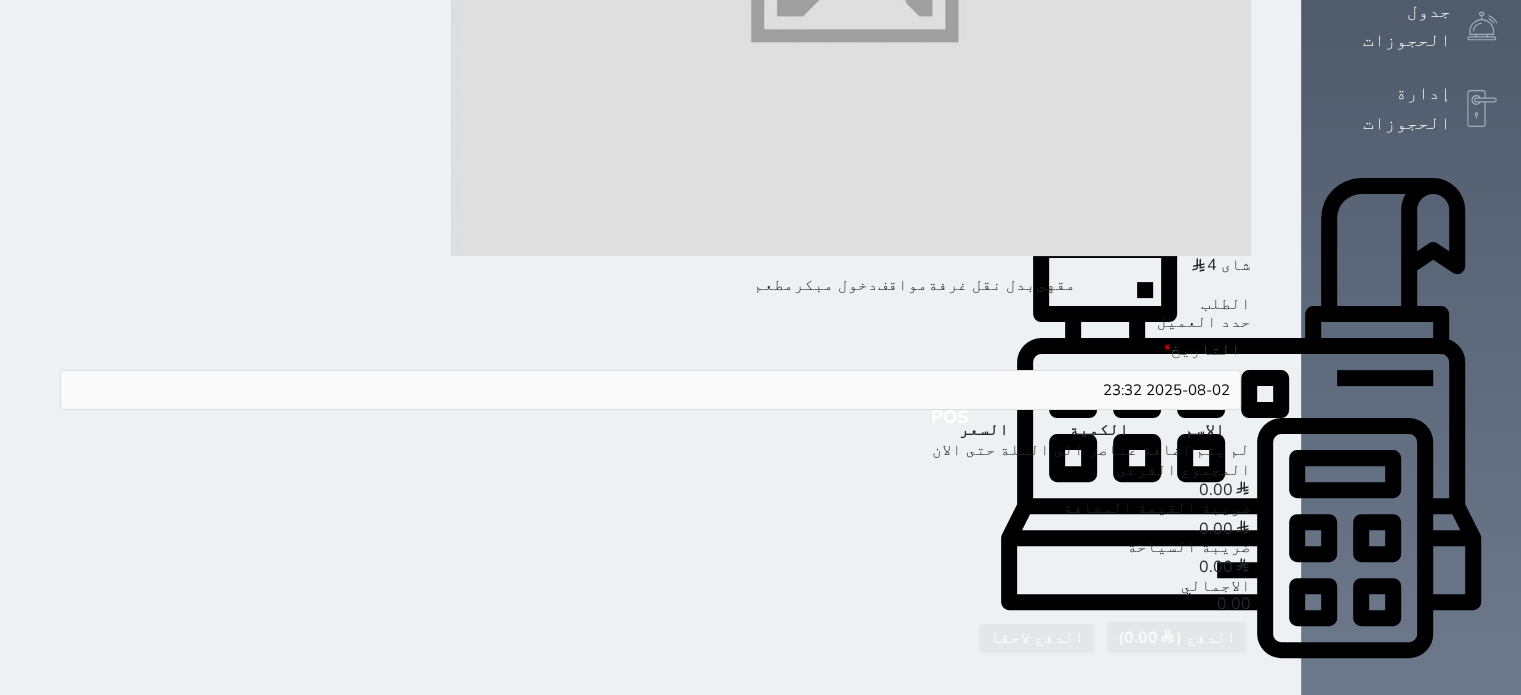click at bounding box center [1482, 1009] 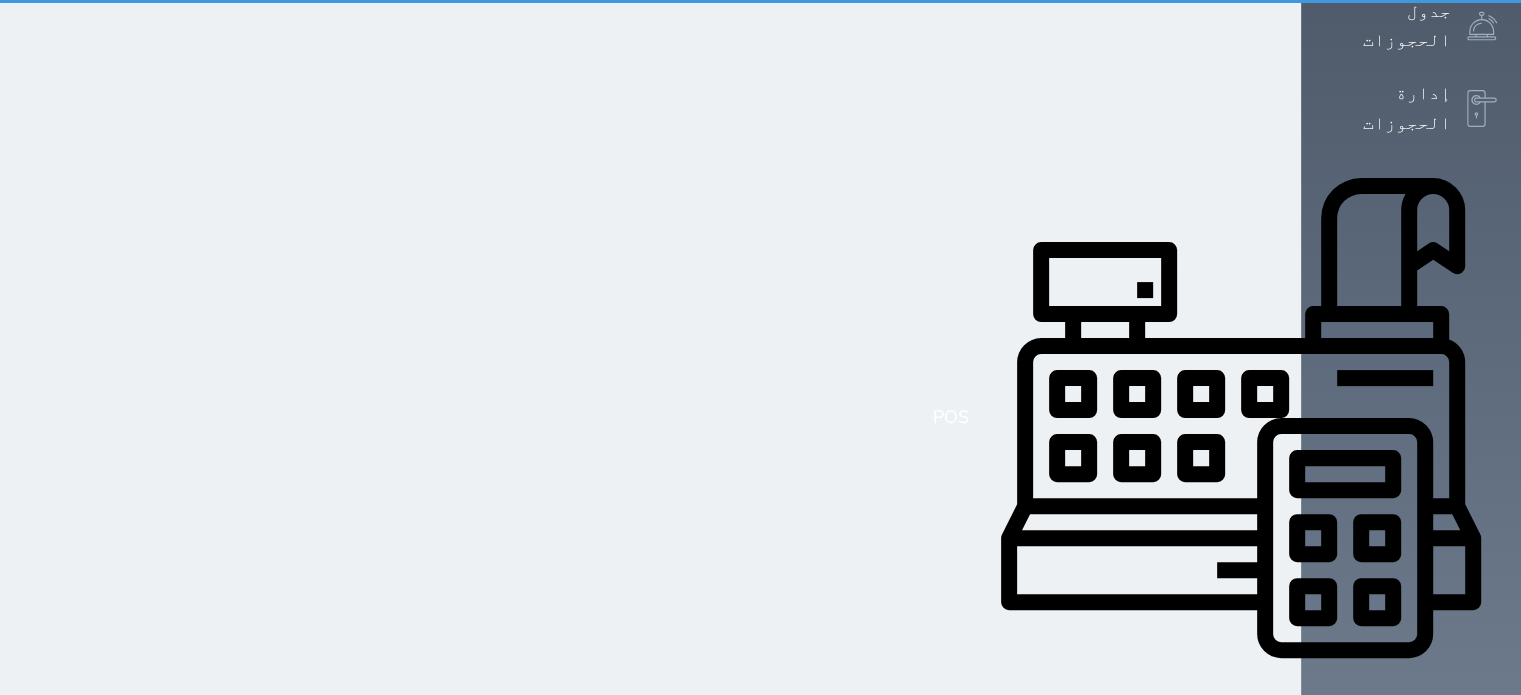 scroll, scrollTop: 0, scrollLeft: 0, axis: both 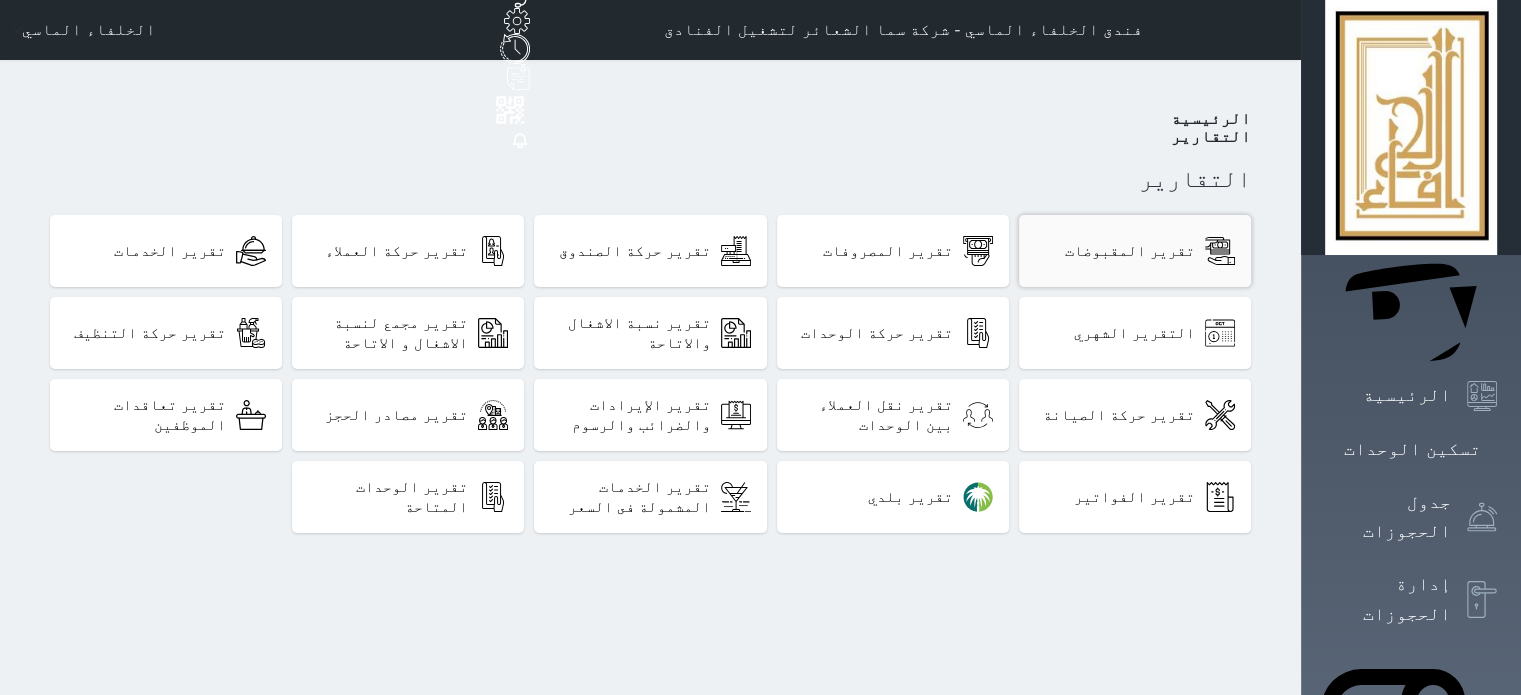 click on "تقرير المقبوضات" at bounding box center [1135, 251] 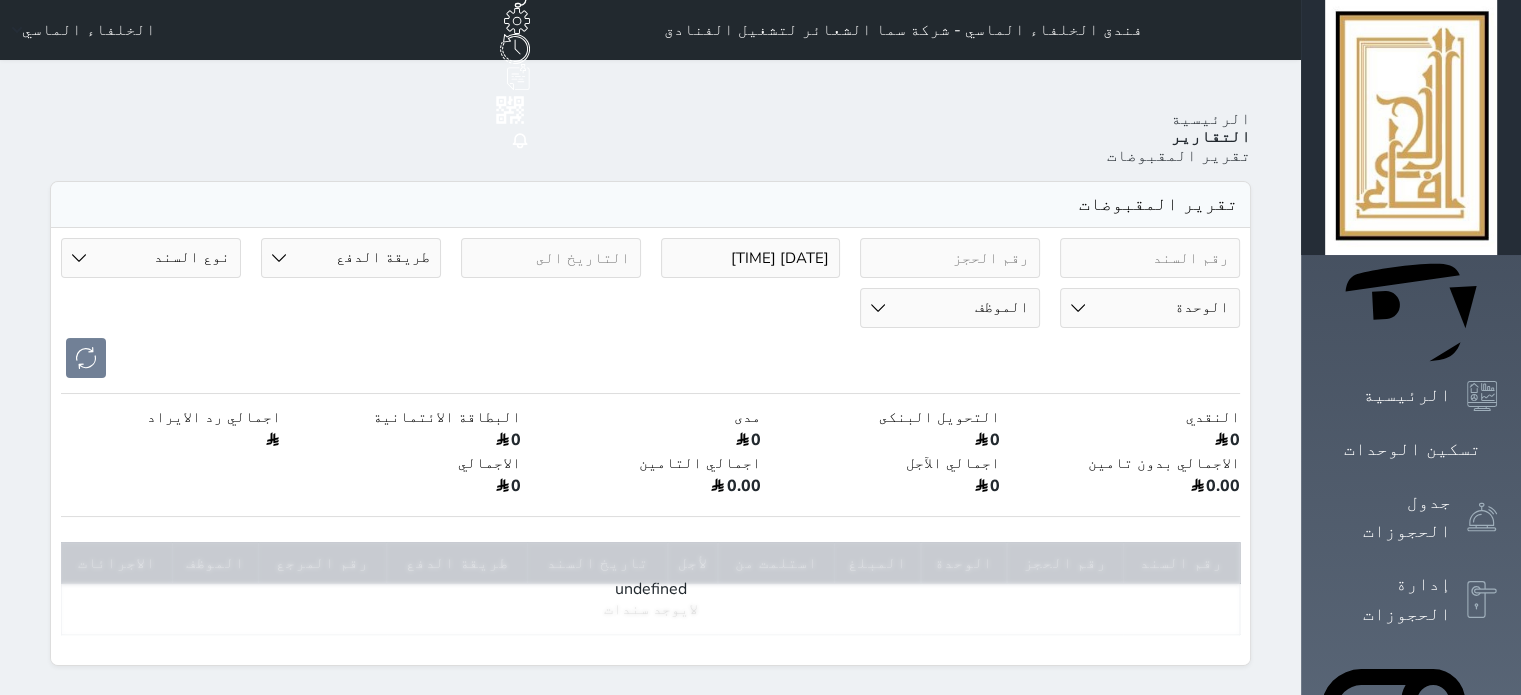 click on "2025-07-26 23:32" at bounding box center [751, 258] 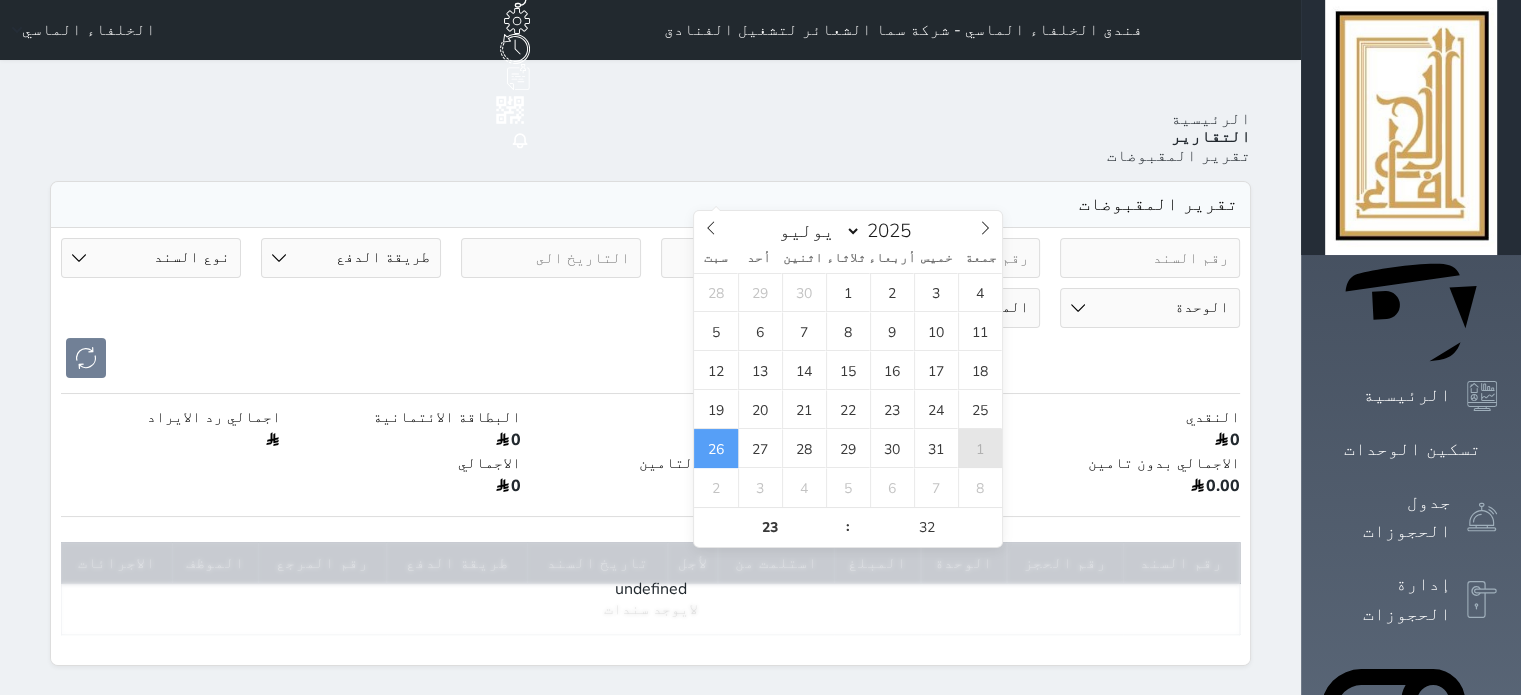 click on "1" at bounding box center (980, 448) 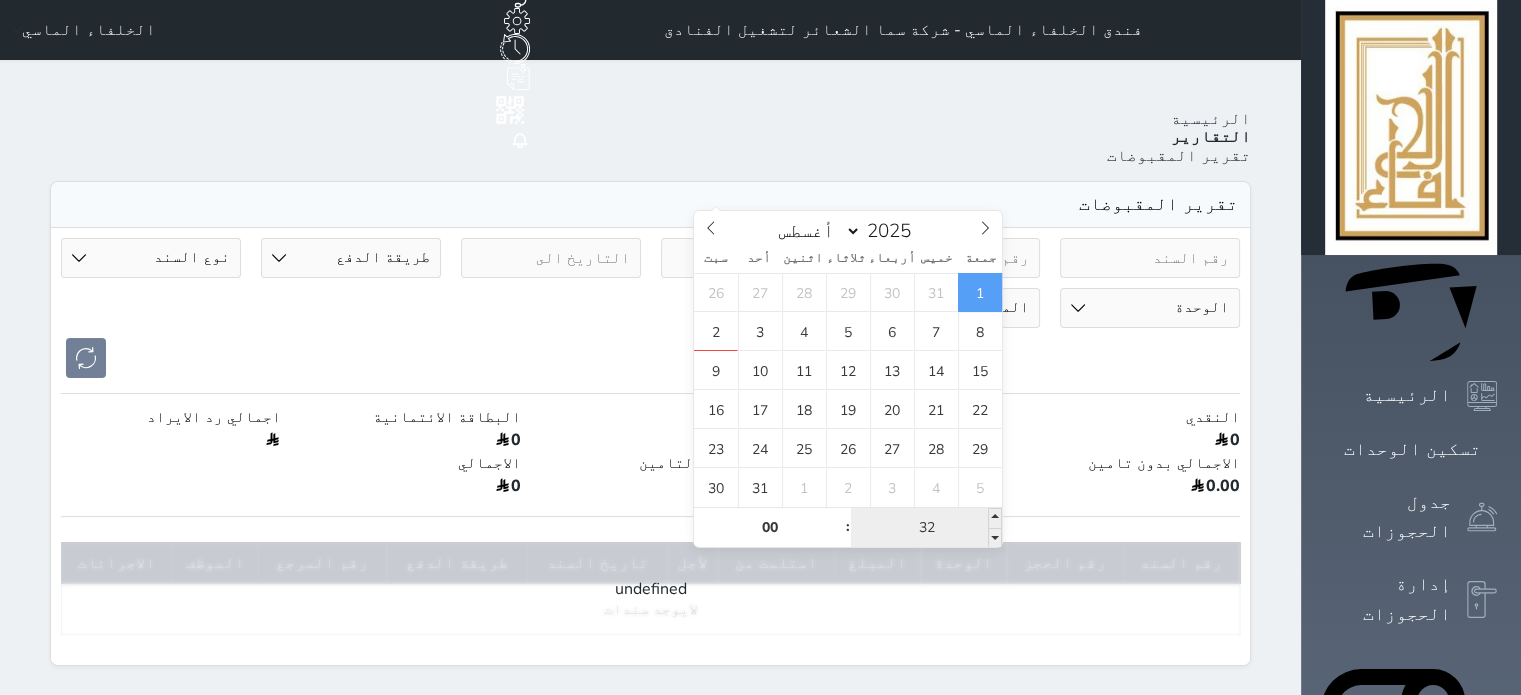 click on "32" at bounding box center [926, 528] 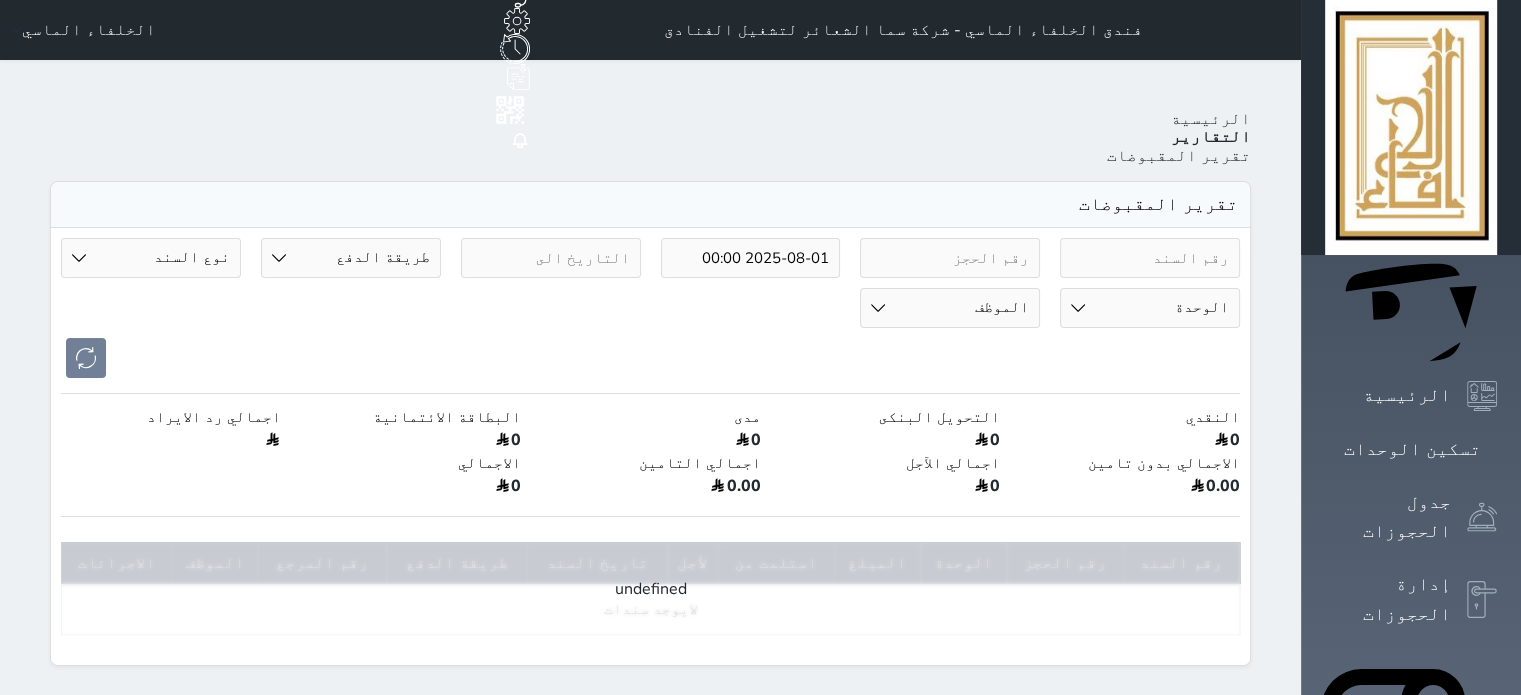 click at bounding box center [650, 358] 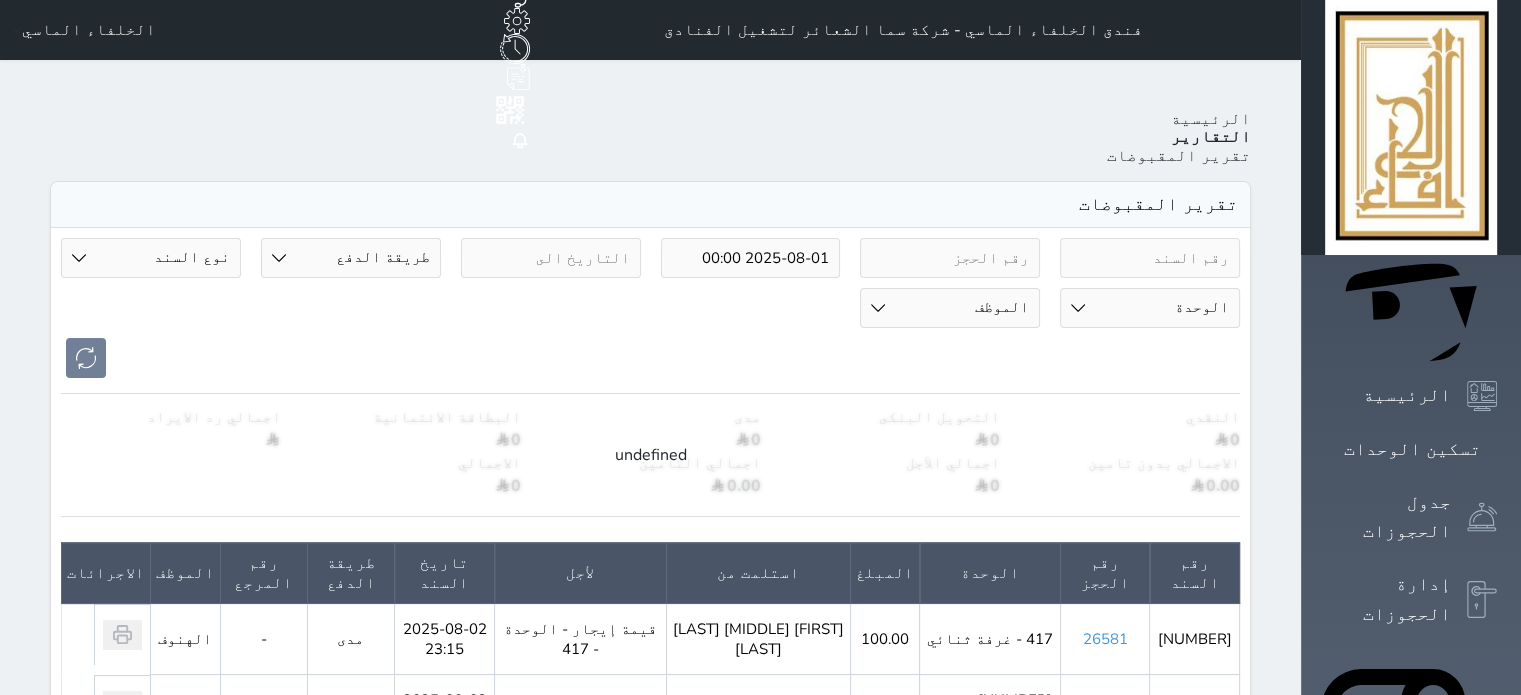 click on "2025-08-01 00:00" at bounding box center (751, 258) 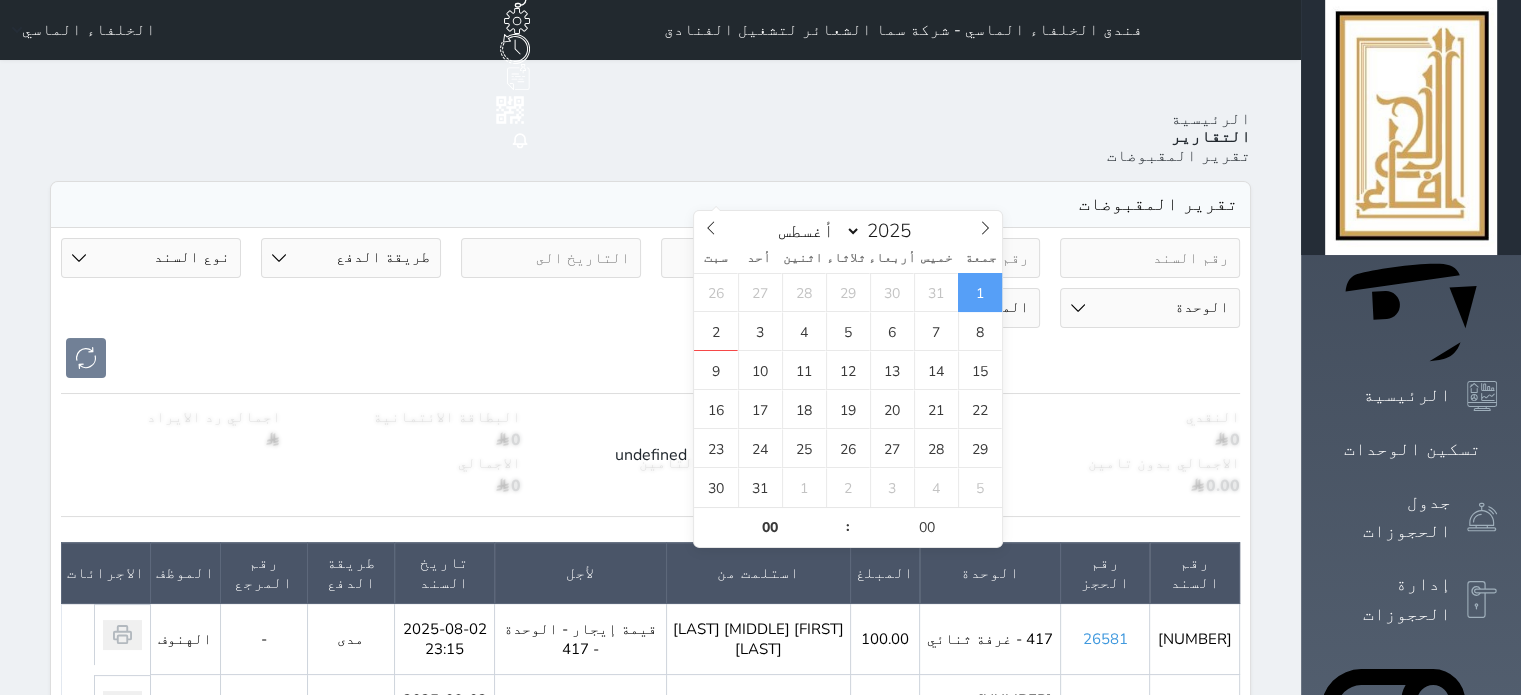 click on "2025-08-01 00:00" at bounding box center [751, 258] 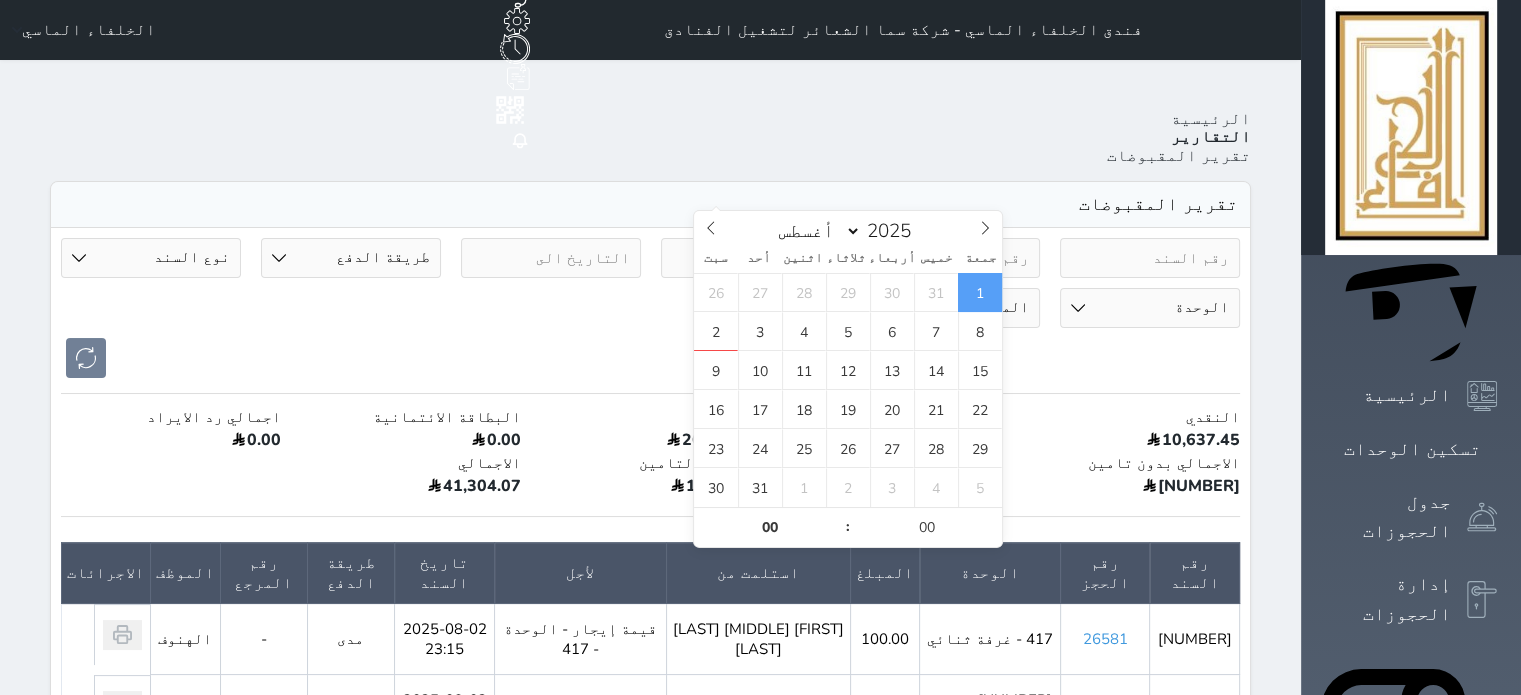click on "Your browser does not support the audio element.
حجز جماعي جديد   حجز جديد             الرئيسية     تسكين الوحدات     جدول الحجوزات     إدارة الحجوزات     POS     الإدارة المالية     العملاء     تقييمات العملاء     الوحدات     الخدمات     التقارير     الإعدادات     الدعم الفني
فندق الخلفاء الماسي - شركة سما الشعائر لتشغيل الفنادق
حجز جماعي جديد   حجز جديد   غير مرتبط مع منصة زاتكا المرحلة الثانية   مرتبط مع شموس   مرتبط مع المنصة الوطنية للرصد السياحي               إشعار   الغرفة   النزيل   المصدر
الخلفاء الماسي
الرئيسية التقارير تقرير المقبوضات   تقرير المقبوضات" at bounding box center (760, 1085) 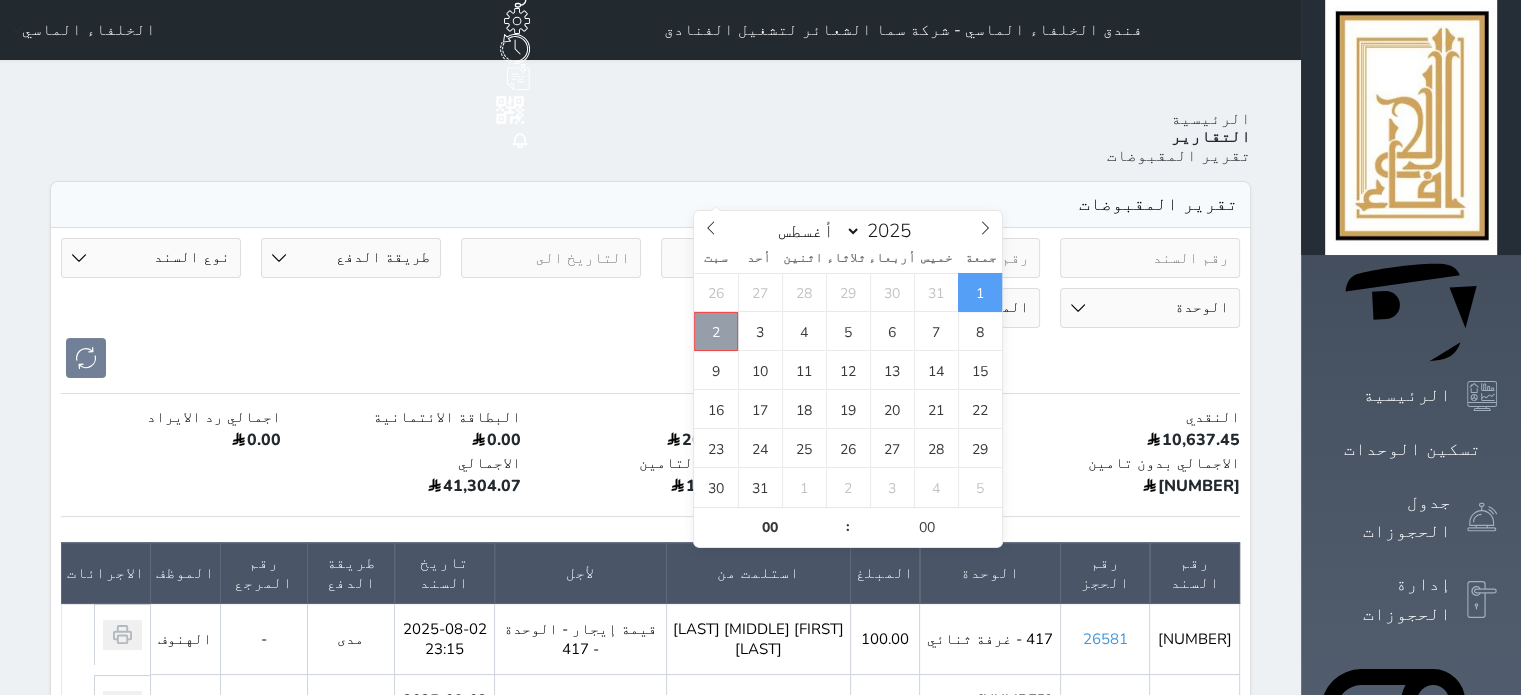 click on "2" at bounding box center (716, 331) 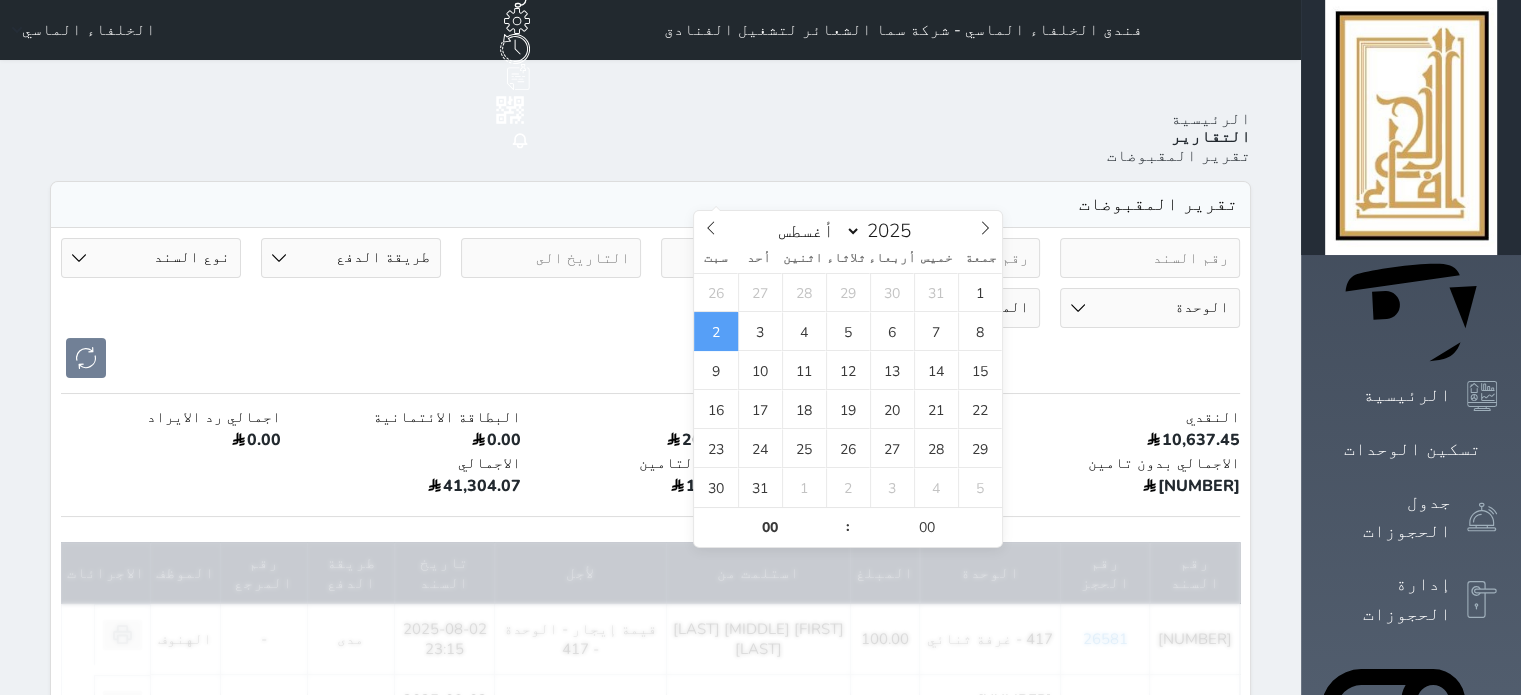 click on "2025-08-02 00:00     طريقة الدفع   دفع نقدى   تحويل بنكى   مدى   بطاقة ائتمان   آجل   رد ايراد   نوع السند   مقبوضات عامة قيمة إيجار فواتير تحويل من الادارة الى الصندوق خدمات تامين عربون آخر مغسلة واي فاي - الإنترنت مواقف السيارات طعام الأغذية والمشروبات مشروبات الإفطار غداء عشاء مخبز و كعك حمام سباحة الصالة الرياضية سرير إضافي بدل تلفيات تحصيل كمبيالة   الوحدة   101 - غرفة رباعية 102 - غرفة ثنائي 103 - غرفة ثلاثية 104 - غرفة ثنائي 105 - غرفة ثنائي 106 - غرفة ثلاثية 107 - غرفة ثنائى 108 - غرفة ثنائي 109 - غرفة ثنائى 110 - غرفة ثلاثية 111 - غرفة ثنائي 112 - غرفة رباعية 113 - غرفة رباعية 114 - غرفة ثنائي     Admin" at bounding box center [650, 308] 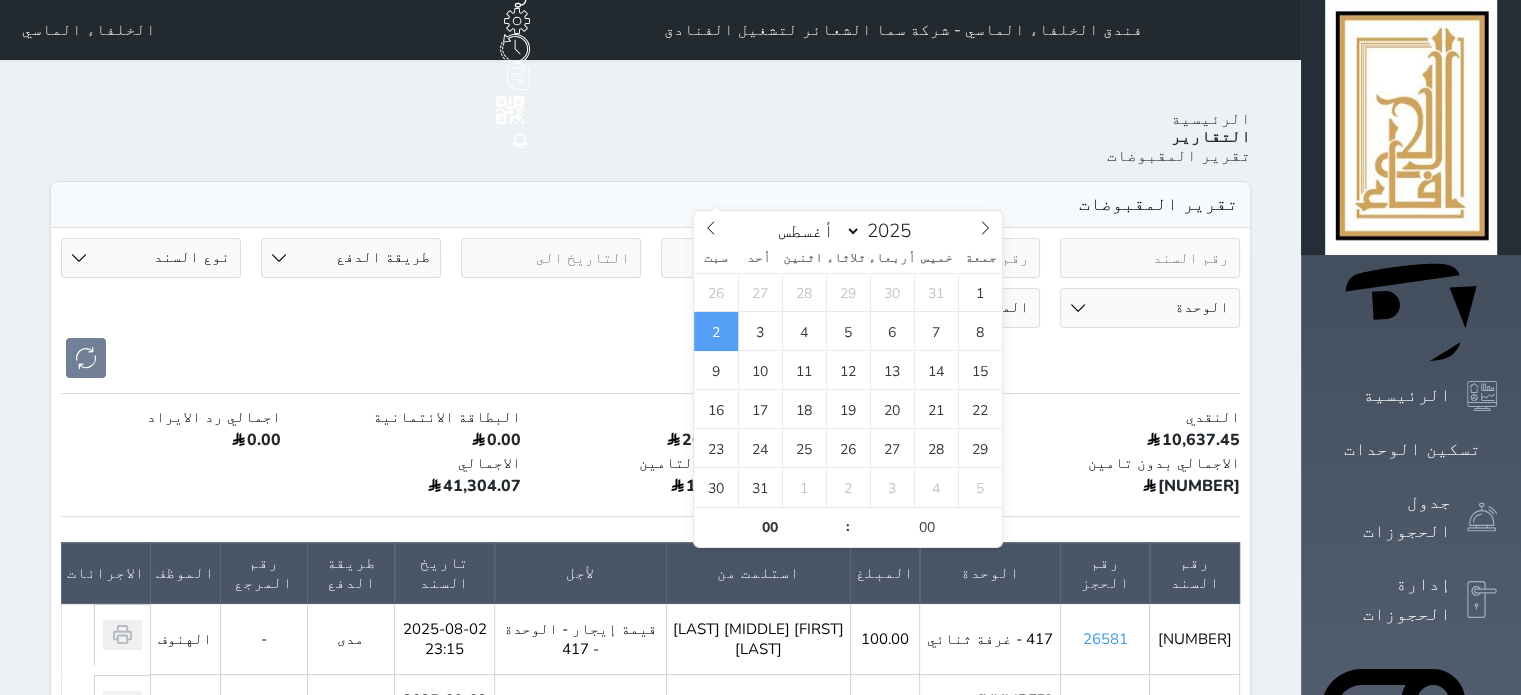 click on "2025-08-02 00:00" at bounding box center [751, 258] 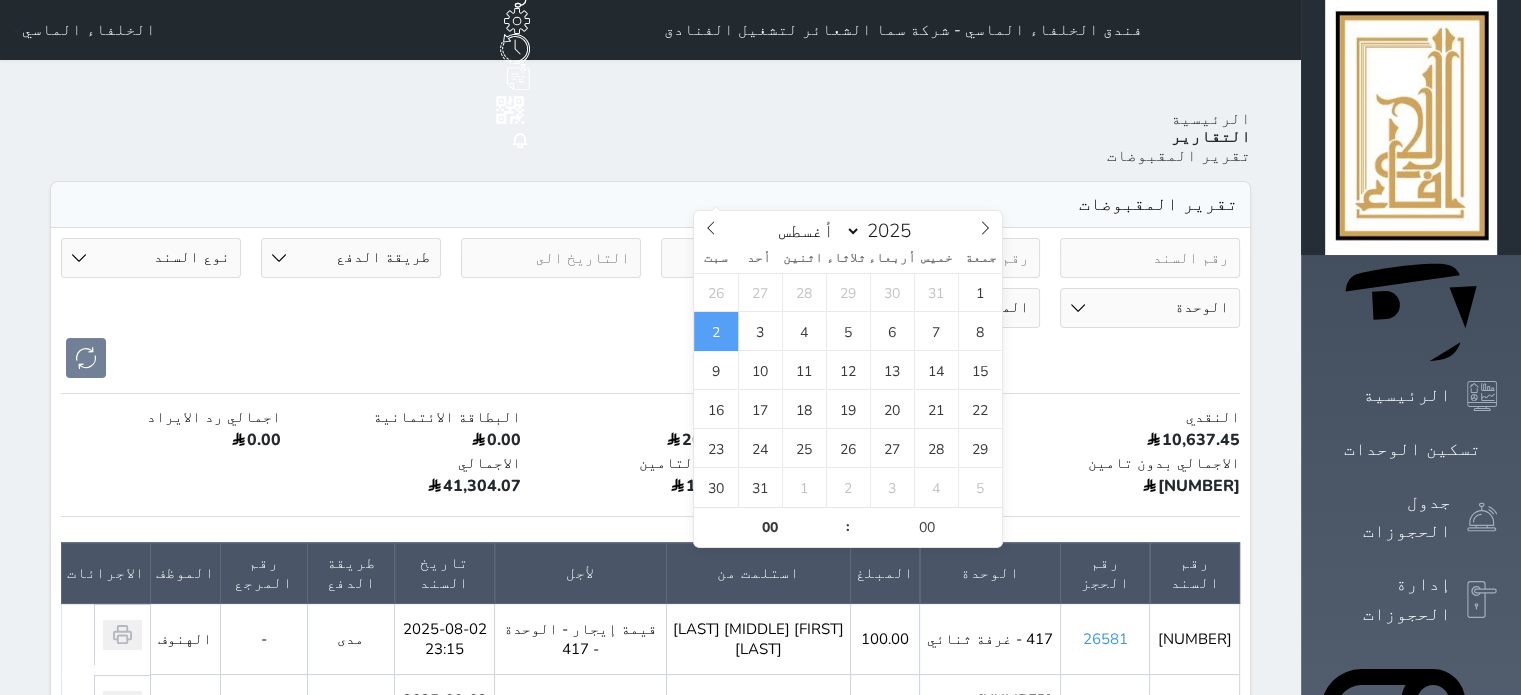 click on "2" at bounding box center [716, 331] 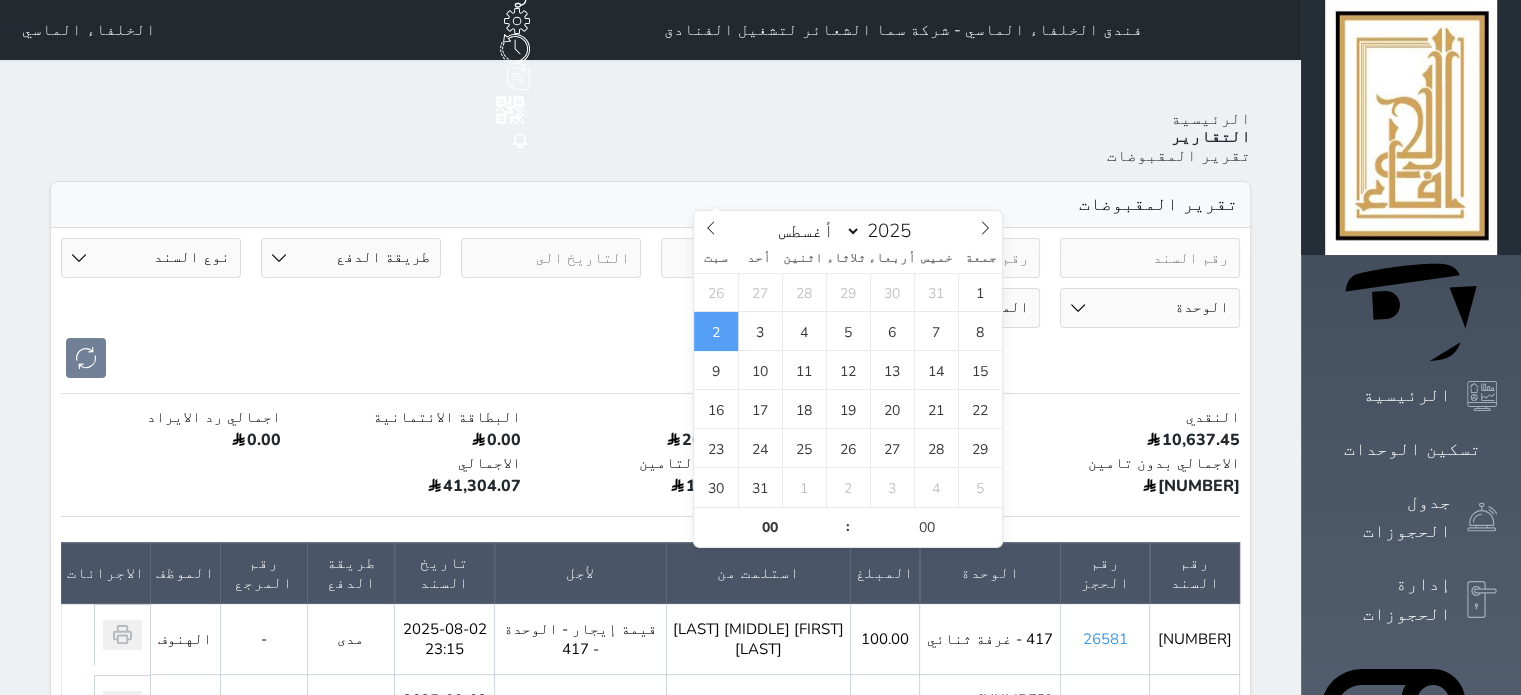click at bounding box center (650, 358) 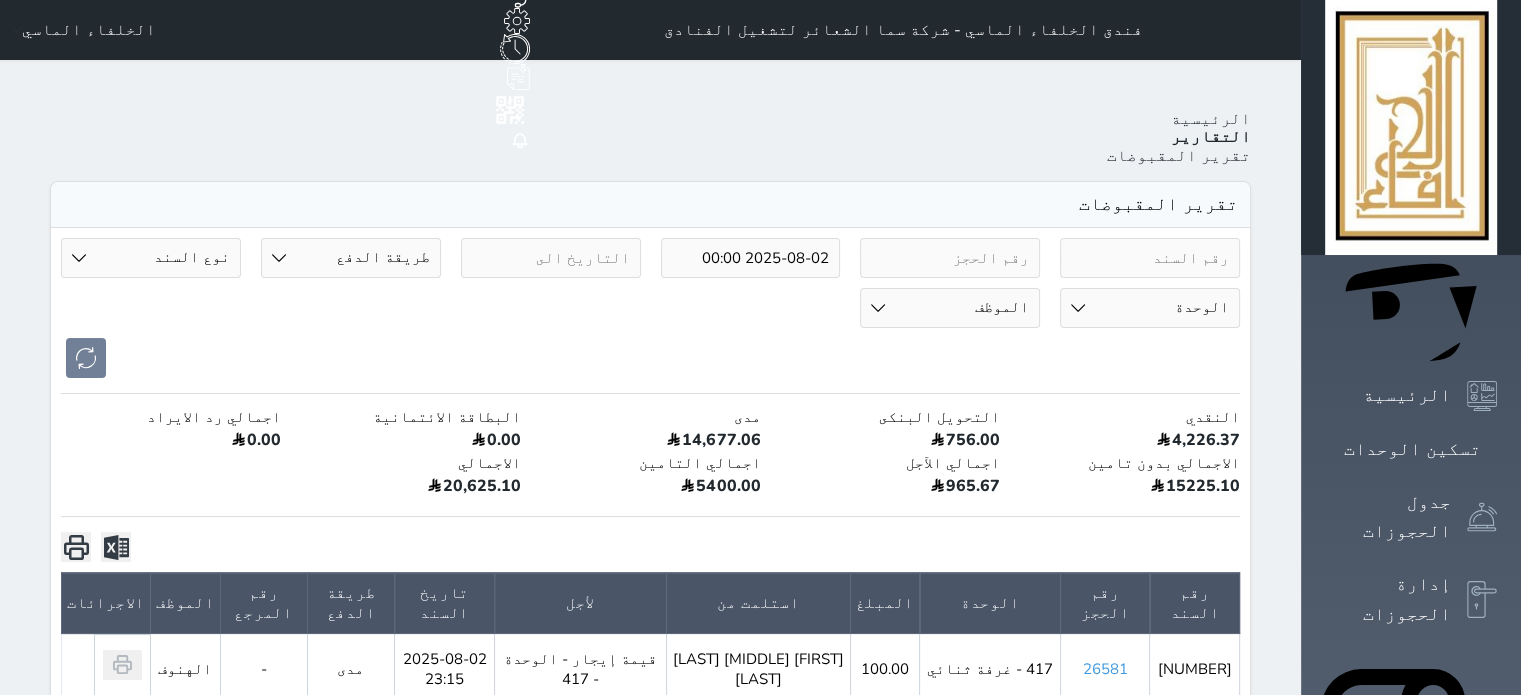 click on "2025-08-02 00:00     طريقة الدفع   دفع نقدى   تحويل بنكى   مدى   بطاقة ائتمان   آجل   رد ايراد   نوع السند   مقبوضات عامة قيمة إيجار فواتير تحويل من الادارة الى الصندوق خدمات تامين عربون آخر مغسلة واي فاي - الإنترنت مواقف السيارات طعام الأغذية والمشروبات مشروبات الإفطار غداء عشاء مخبز و كعك حمام سباحة الصالة الرياضية سرير إضافي بدل تلفيات تحصيل كمبيالة   الوحدة   101 - غرفة رباعية 102 - غرفة ثنائي 103 - غرفة ثلاثية 104 - غرفة ثنائي 105 - غرفة ثنائي 106 - غرفة ثلاثية 107 - غرفة ثنائى 108 - غرفة ثنائي 109 - غرفة ثنائى 110 - غرفة ثلاثية 111 - غرفة ثنائي 112 - غرفة رباعية 113 - غرفة رباعية 114 - غرفة ثنائي     Admin" at bounding box center [650, 1189] 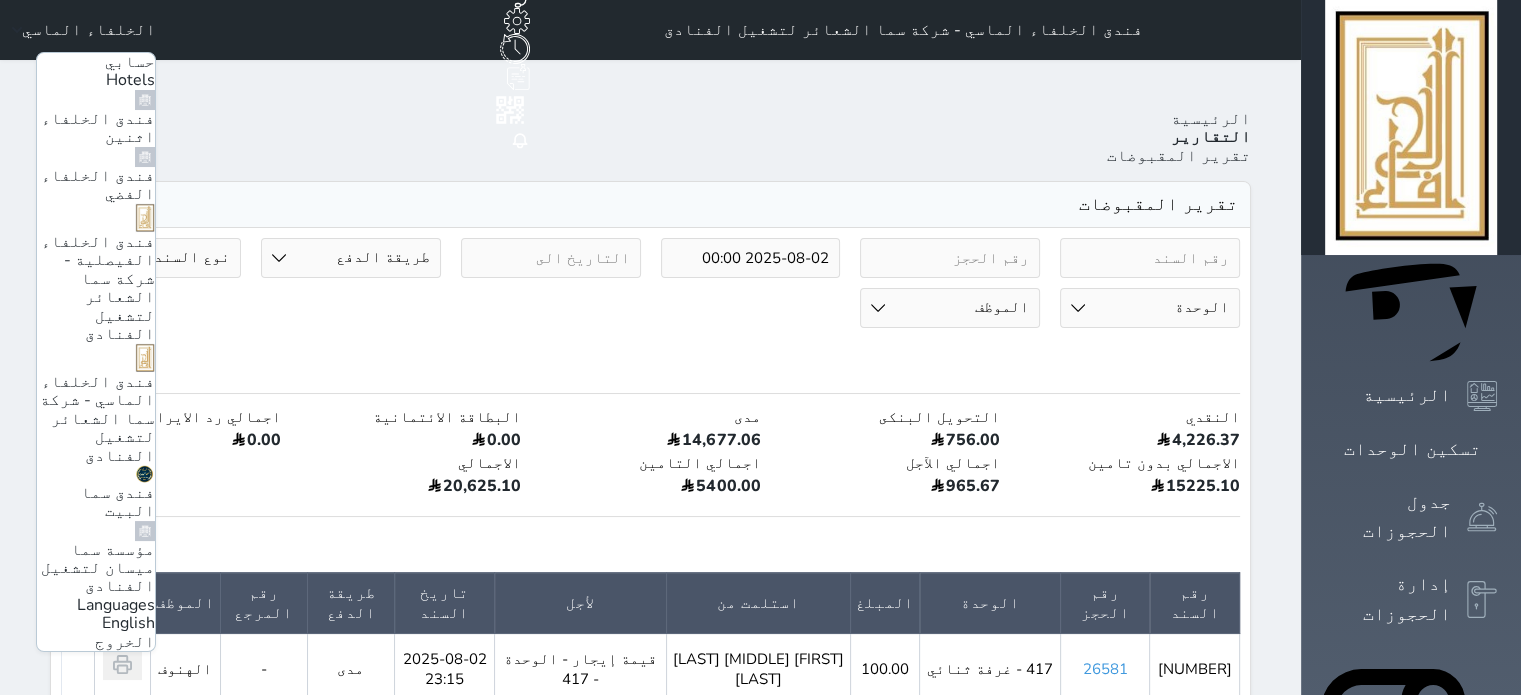 click on "فندق الخلفاء الفضي" at bounding box center (96, 176) 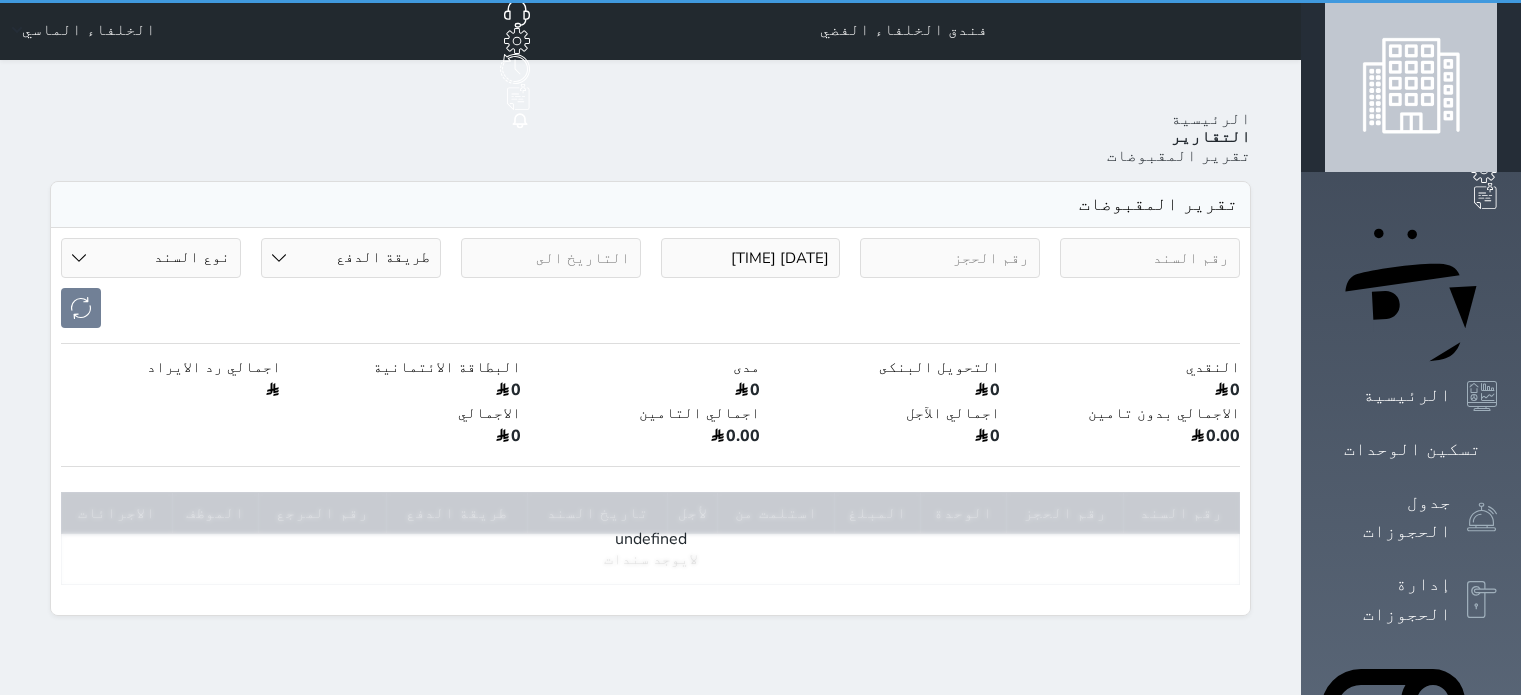select on "6" 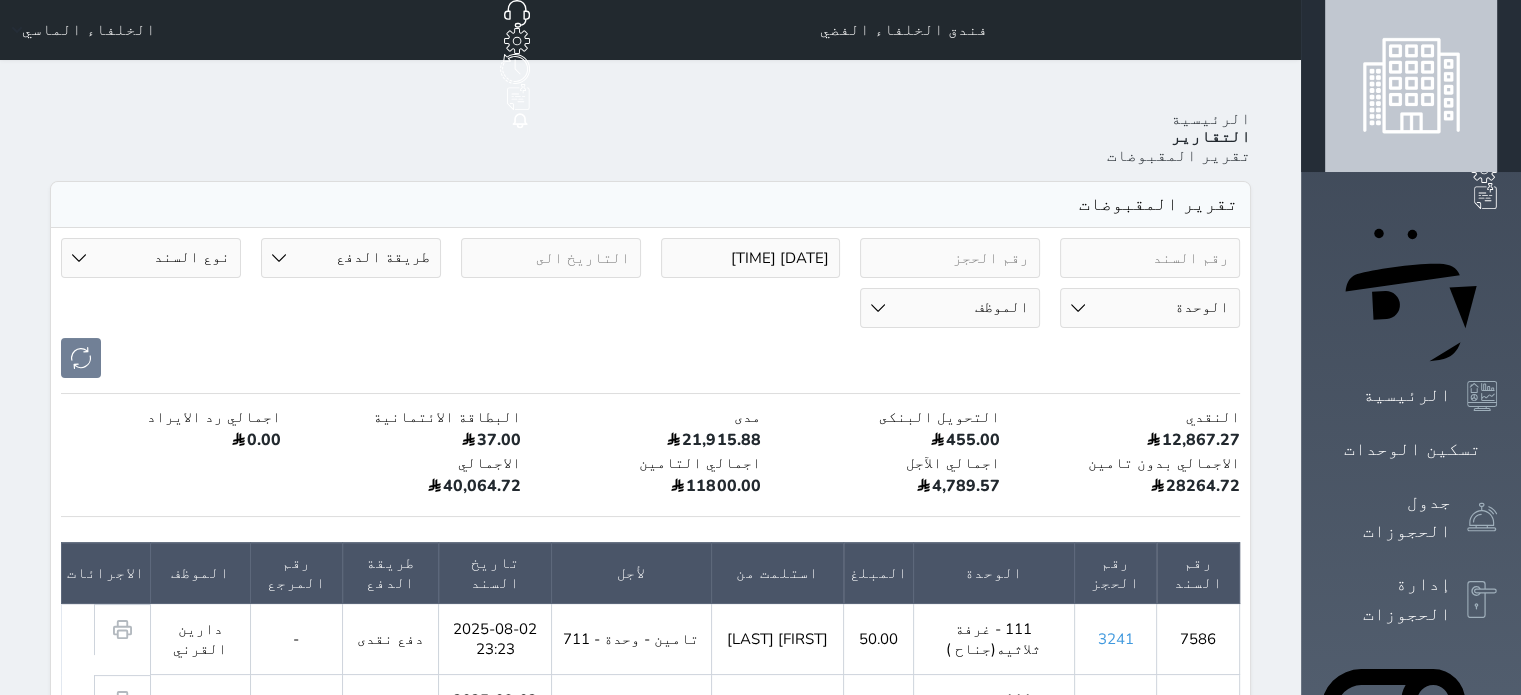 click on "[DATE] [TIME]" at bounding box center [751, 258] 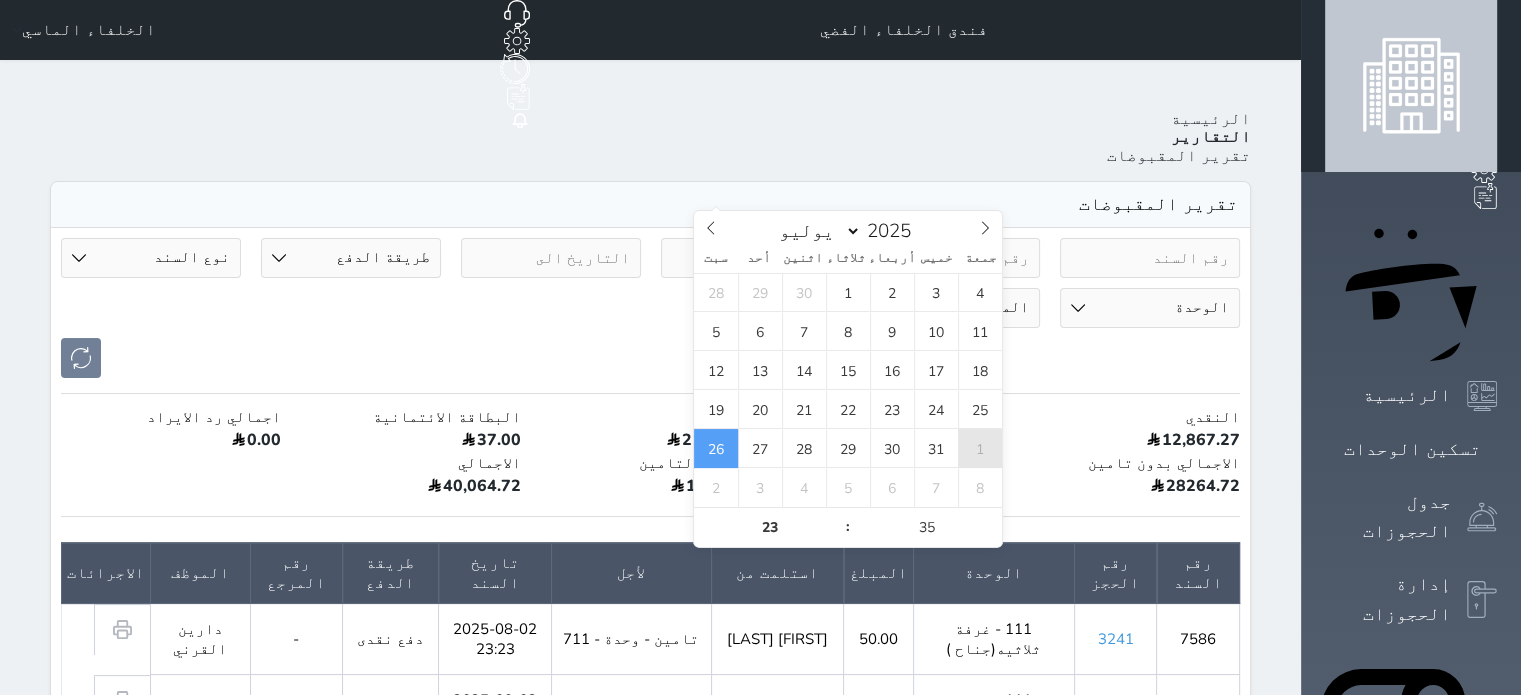 click on "1" at bounding box center (980, 448) 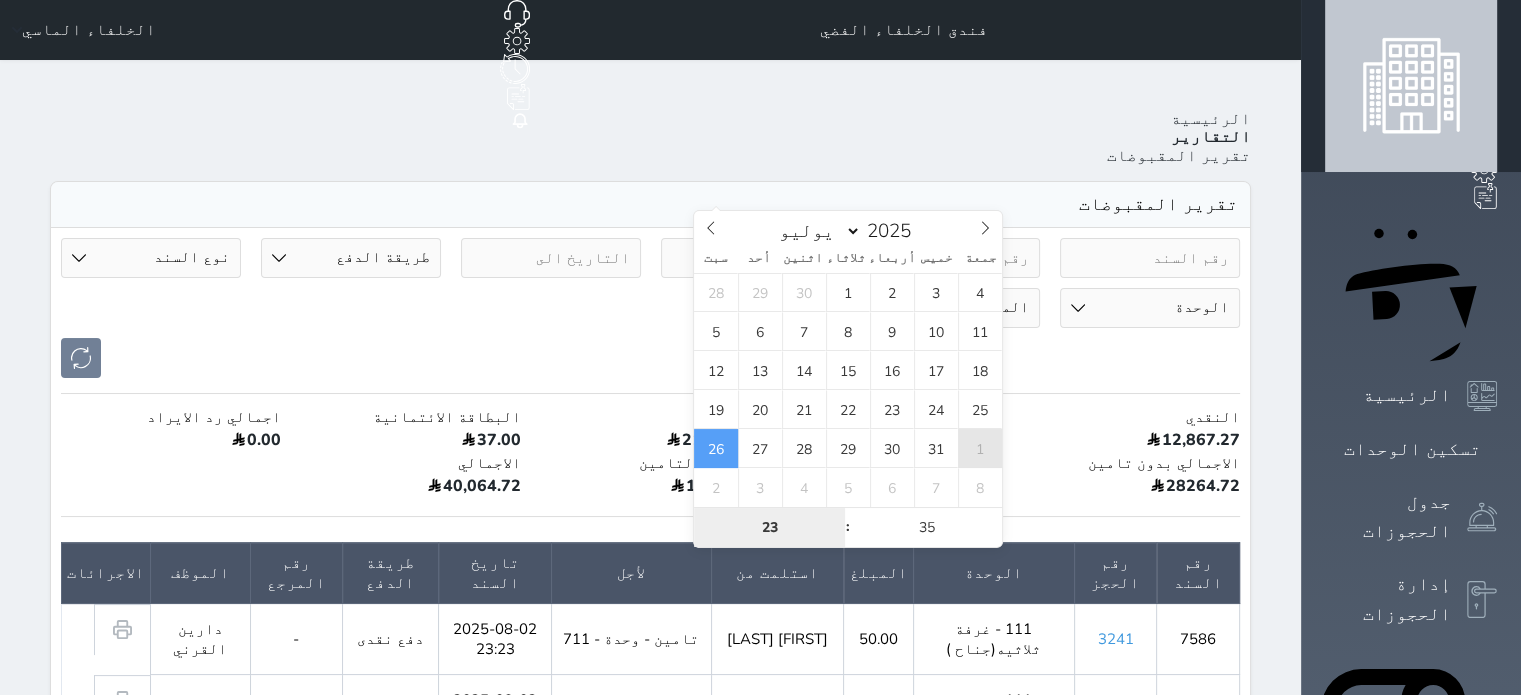select on "7" 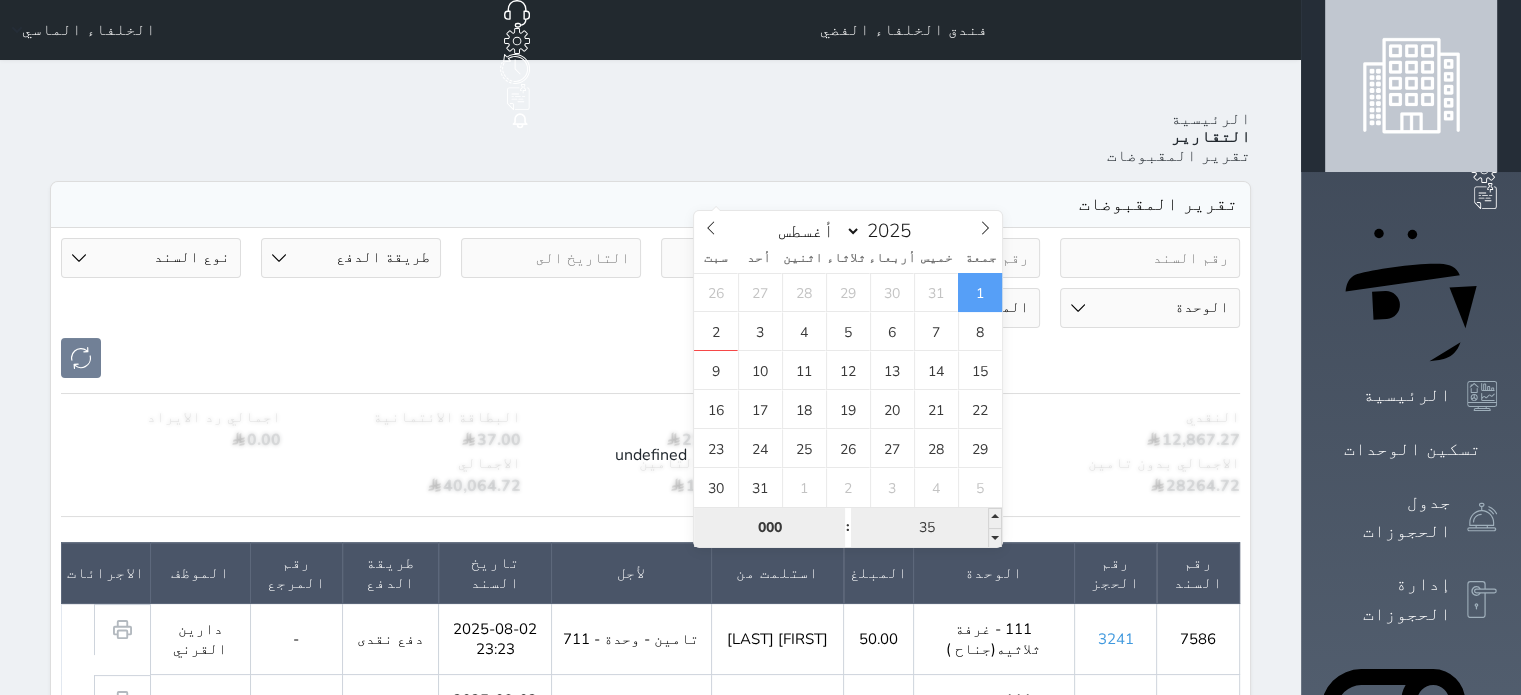 type on "000" 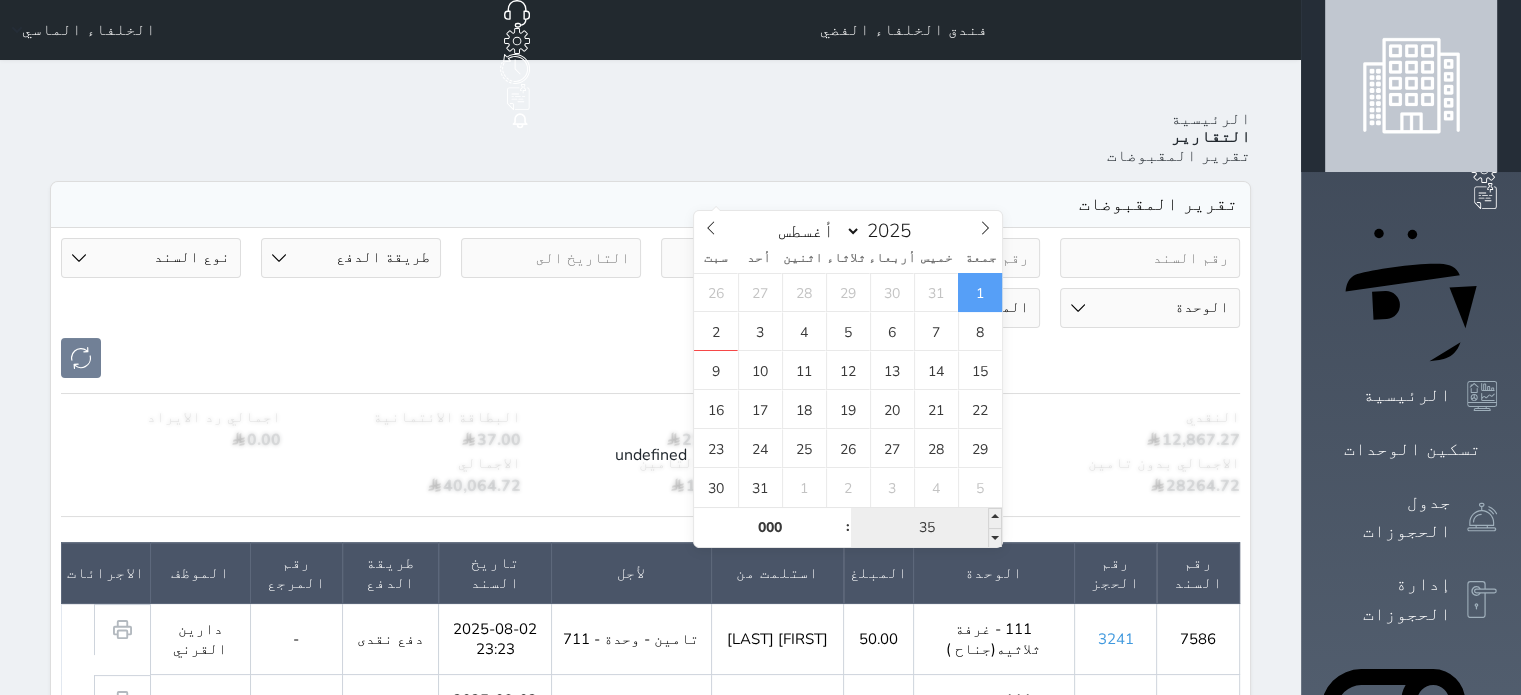 type on "2025-08-01 00:35" 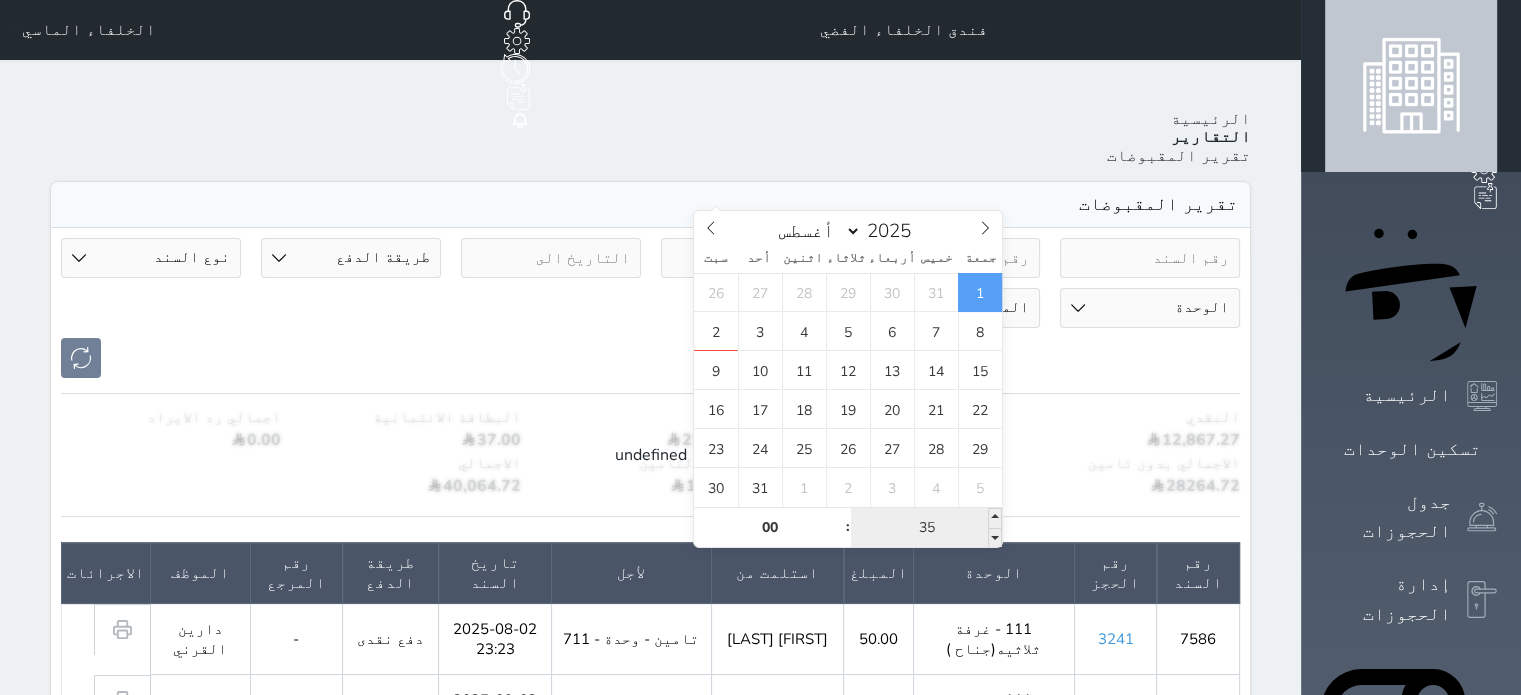click on "35" at bounding box center [926, 528] 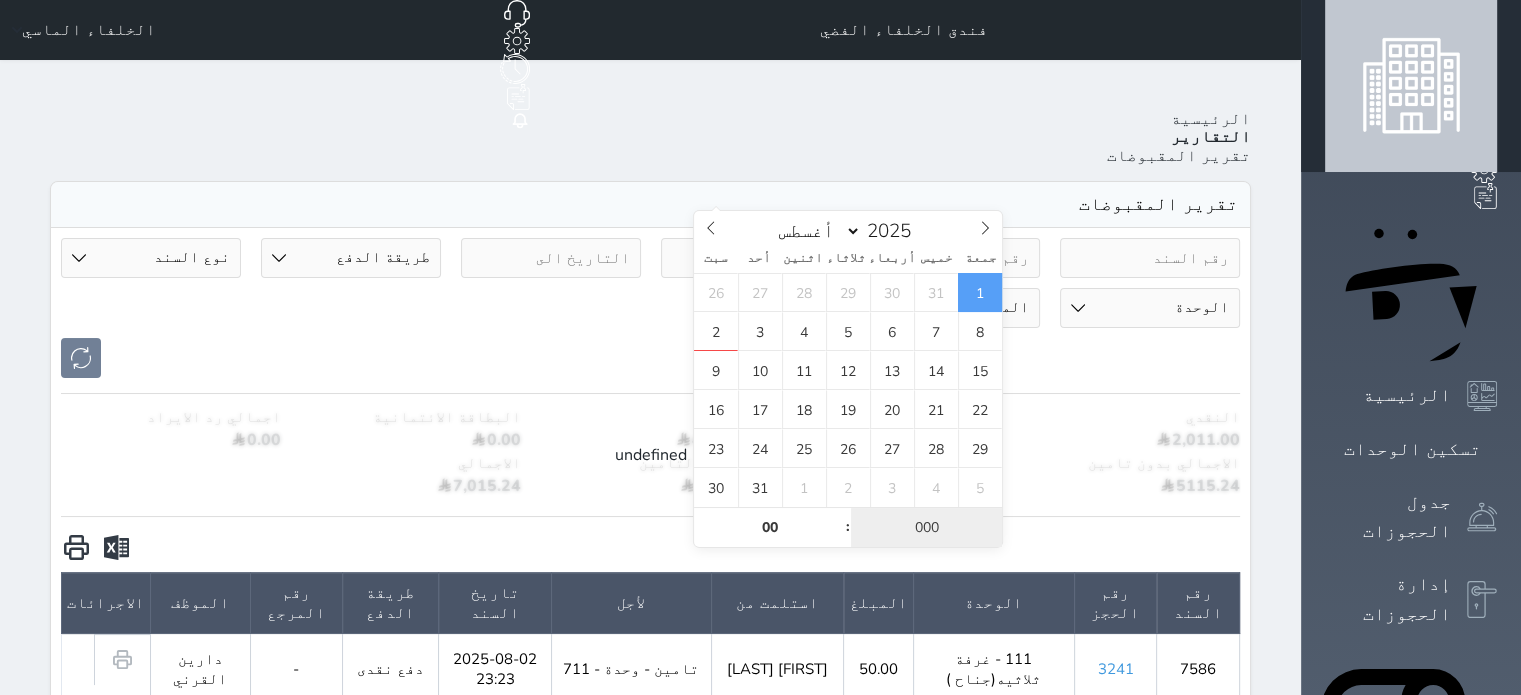 type on "00" 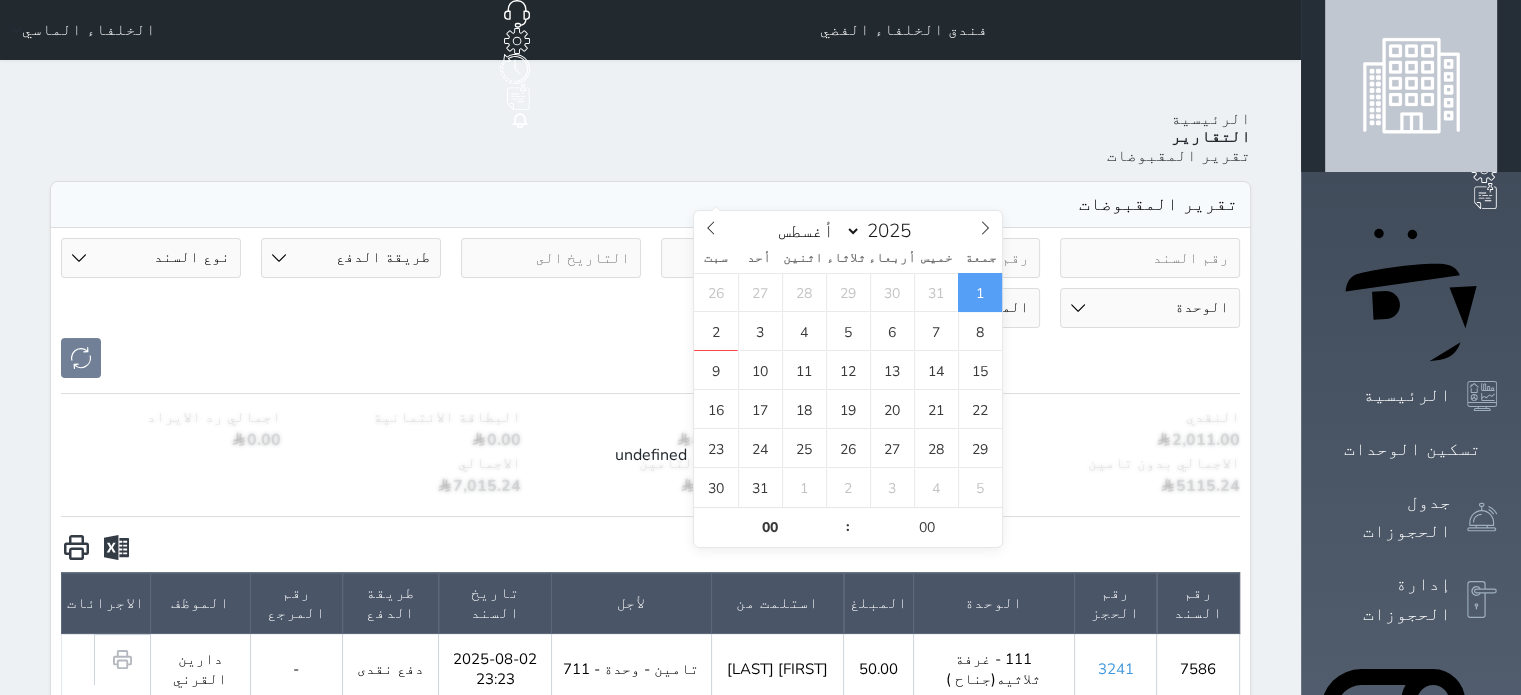 click on "[DATE] [TIME] طريقة الدفع دفع نقدى تحويل بنكى مدى بطاقة ائتمان آجل رد ايراد نوع السند مقبوضات عامة قيمة إيجار فواتير تحويل من الادارة الى الصندوق خدمات تامين عربون لا ينطبق آخر مغسلة واي فاي - الإنترنت مواقف السيارات طعام الأغذية والمشروبات مشروبات المشروبات الباردة المشروبات الساخنة الإفطار غداء عشاء مخبز و كعك حمام سباحة الصالة الرياضية سبا و خدمات الجمال اختيار وإسقاط (خدمات النقل) ميني بار كابل - تلفزيون سرير إضافي تصفيف الشعر التسوق خدمات الجولات السياحية المنظمة خدمات الدليل السياحي تحصيل كمبيالة الوحدة 101 - غرفه ثلاثيه 102 - غرفة ثلاثيه [FIRST]" at bounding box center [650, 308] 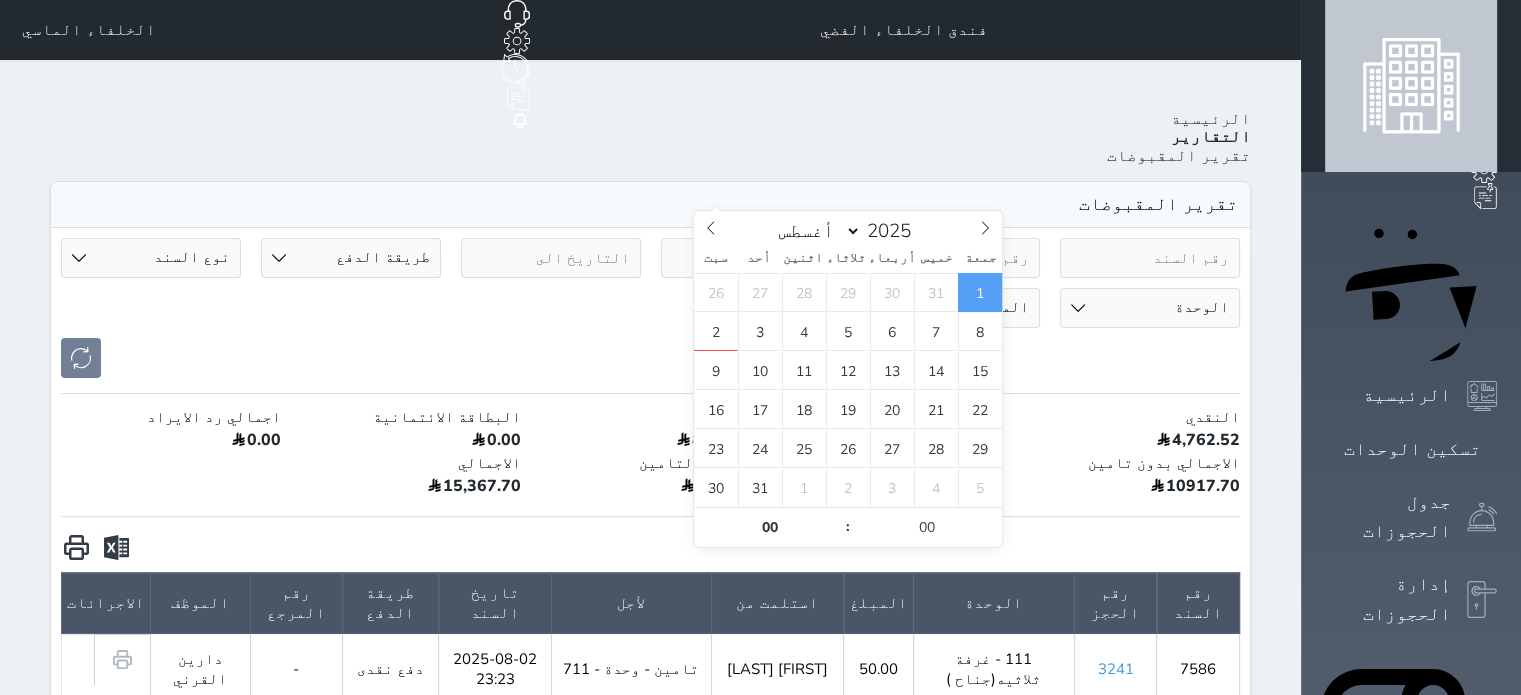 click on "2025-08-01 00:00" at bounding box center [751, 258] 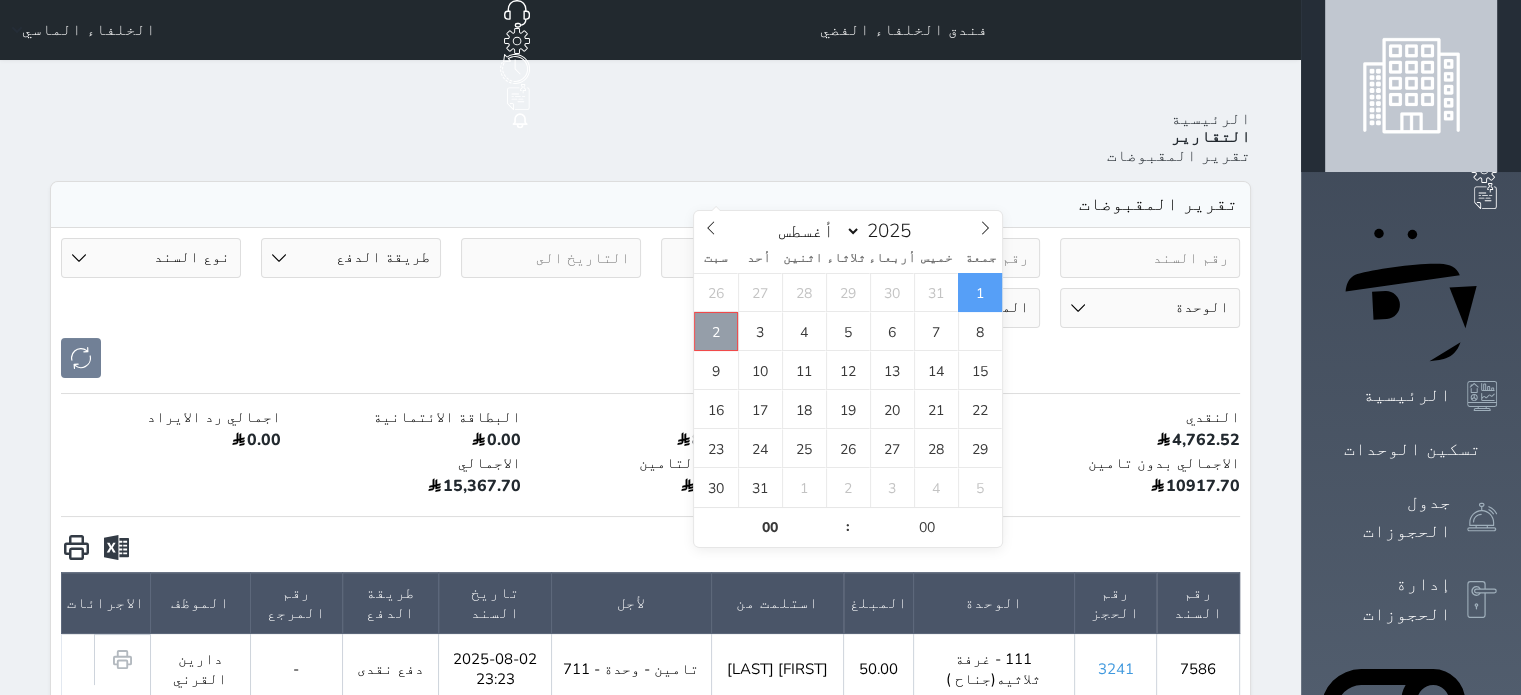click on "2" at bounding box center [716, 331] 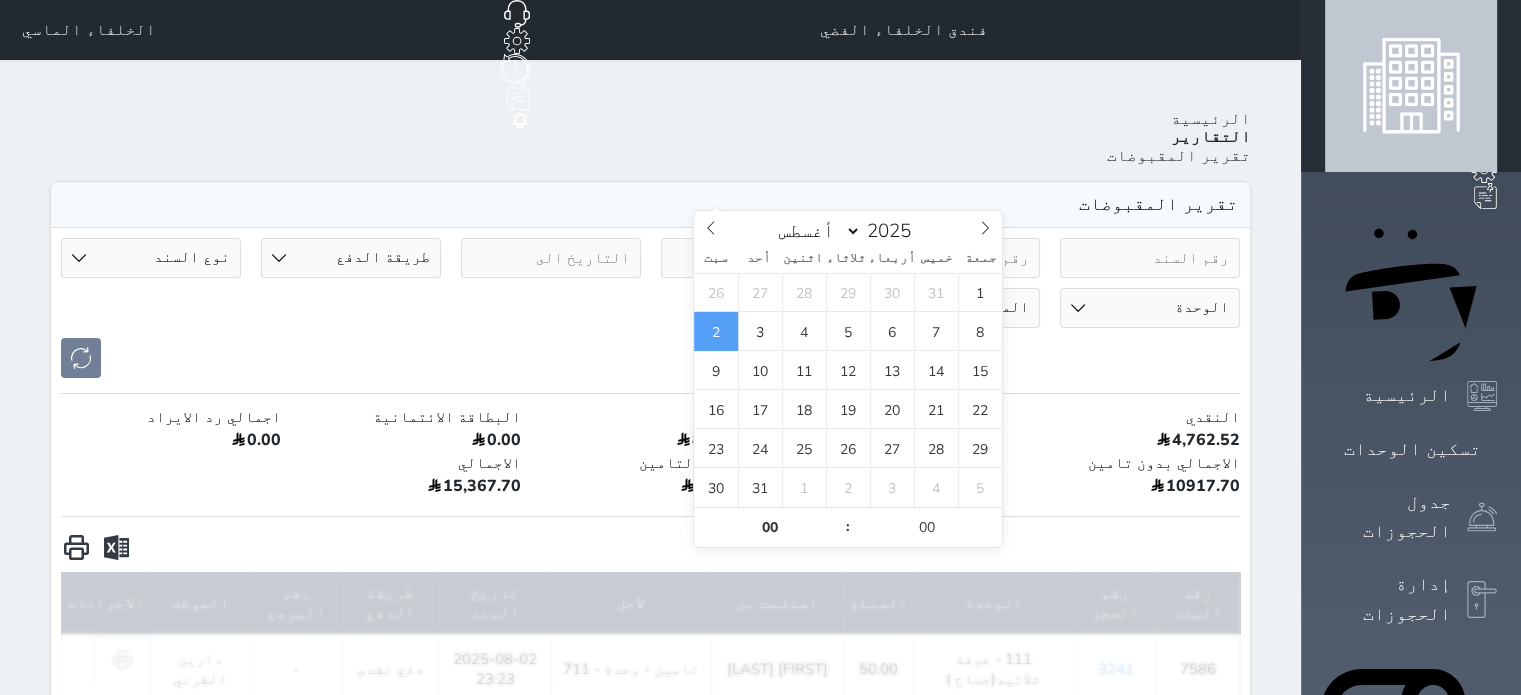 click on "[DATE] [TIME] طريقة الدفع دفع نقدى تحويل بنكى مدى بطاقة ائتمان آجل رد ايراد نوع السند مقبوضات عامة قيمة إيجار فواتير تحويل من الادارة الى الصندوق خدمات تامين عربون لا ينطبق آخر مغسلة واي فاي - الإنترنت مواقف السيارات طعام الأغذية والمشروبات مشروبات المشروبات الباردة المشروبات الساخنة الإفطار غداء عشاء مخبز و كعك حمام سباحة الصالة الرياضية سبا و خدمات الجمال اختيار وإسقاط (خدمات النقل) ميني بار كابل - تلفزيون سرير إضافي تصفيف الشعر التسوق خدمات الجولات السياحية المنظمة خدمات الدليل السياحي تحصيل كمبيالة الوحدة 101 - غرفه ثلاثيه 102 - غرفة ثلاثيه [FIRST]" at bounding box center [650, 308] 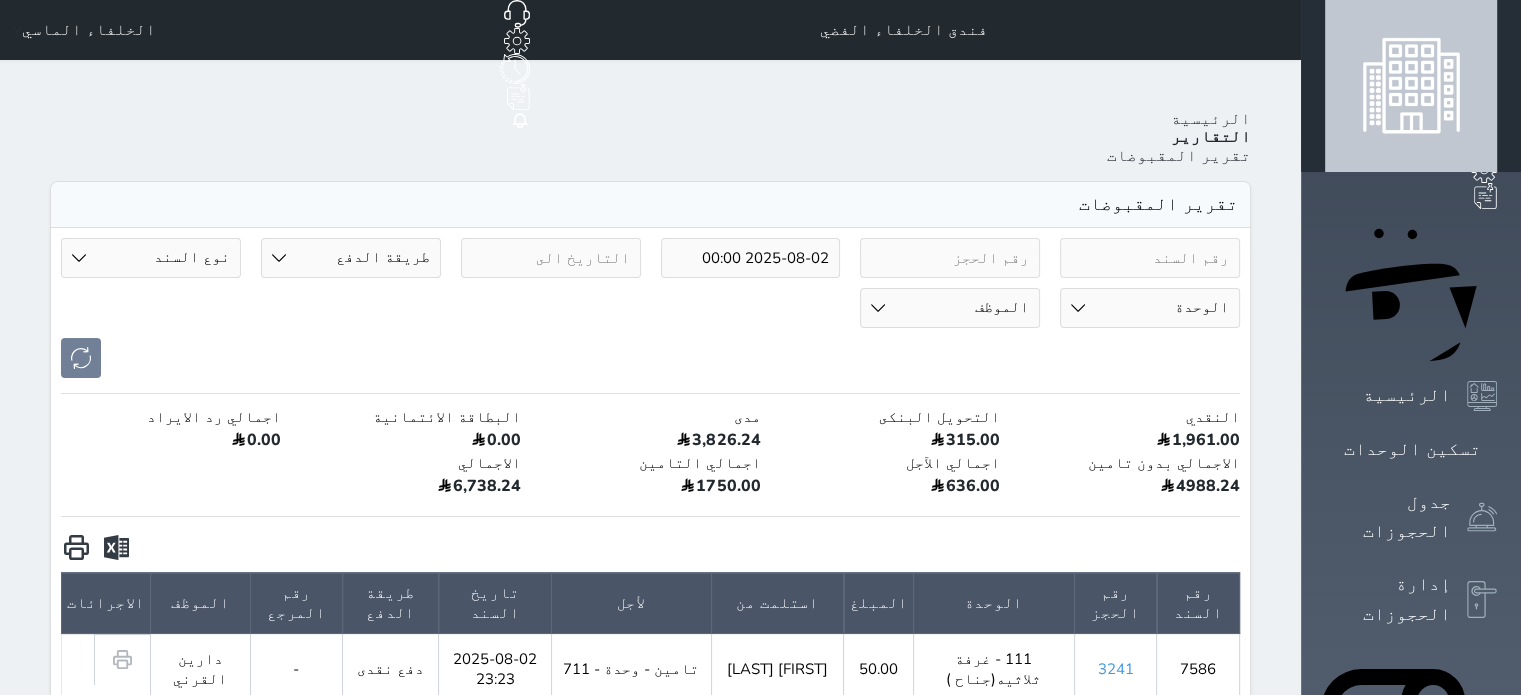 click on "الخلفاء الماسي" at bounding box center (89, 30) 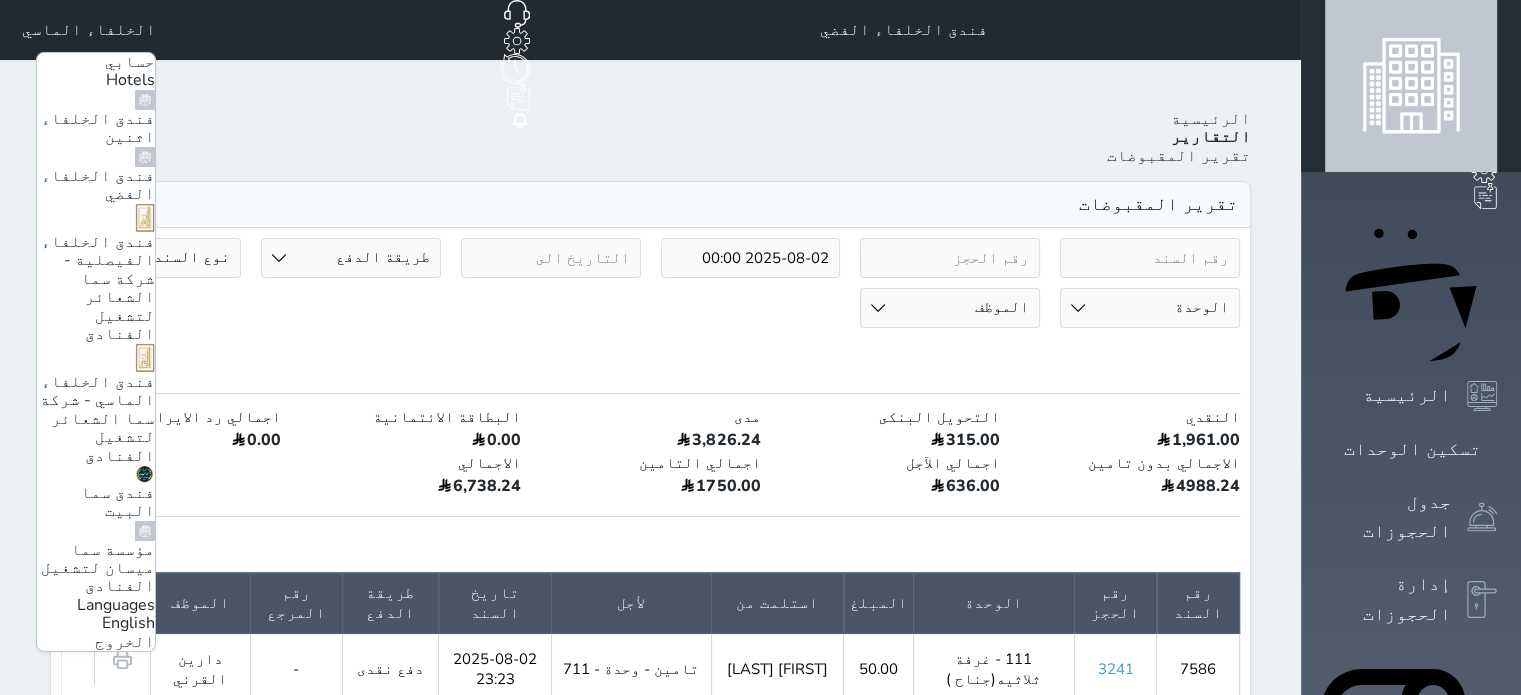 click on "فندق الخلفاء الفيصلية - شركة سما الشعائر لتشغيل الفنادق" at bounding box center [98, 288] 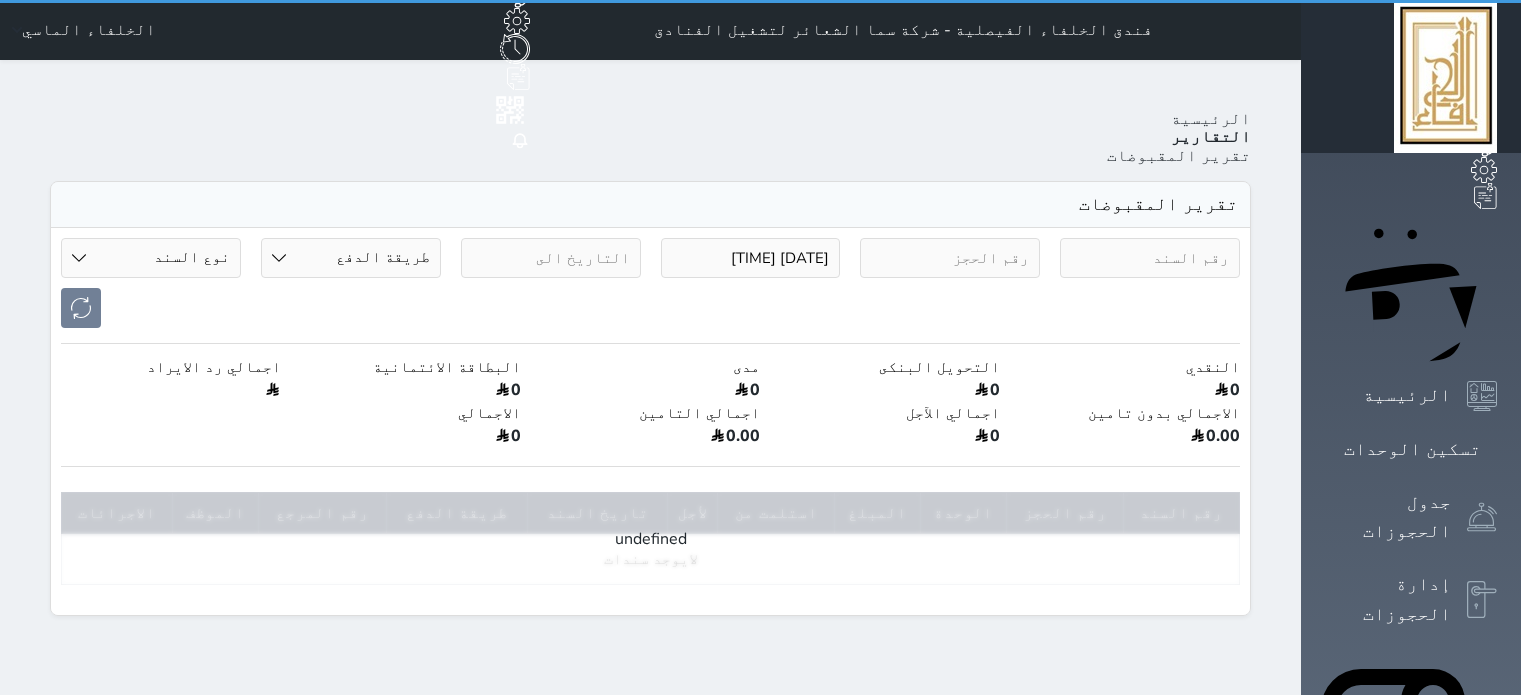 scroll, scrollTop: 0, scrollLeft: 0, axis: both 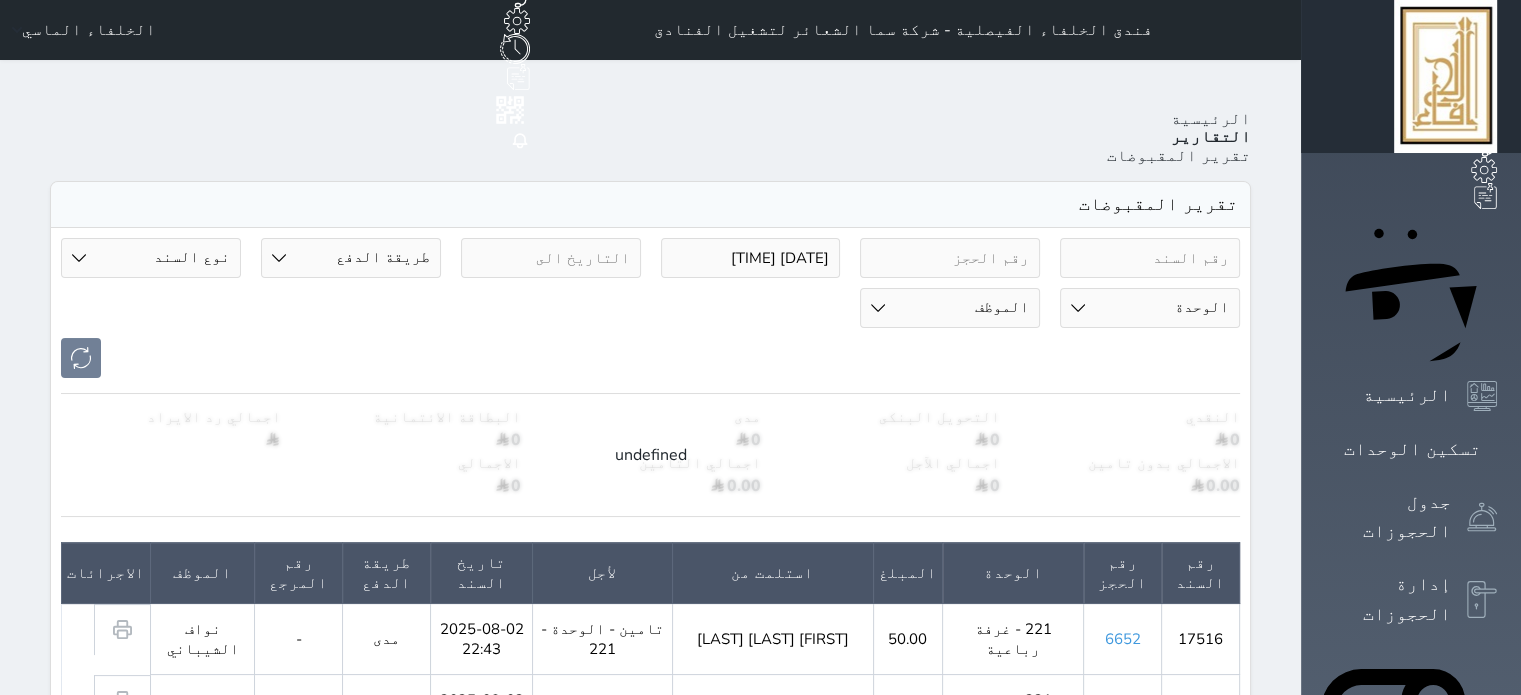 click on "[DATE] [TIME]" at bounding box center [751, 258] 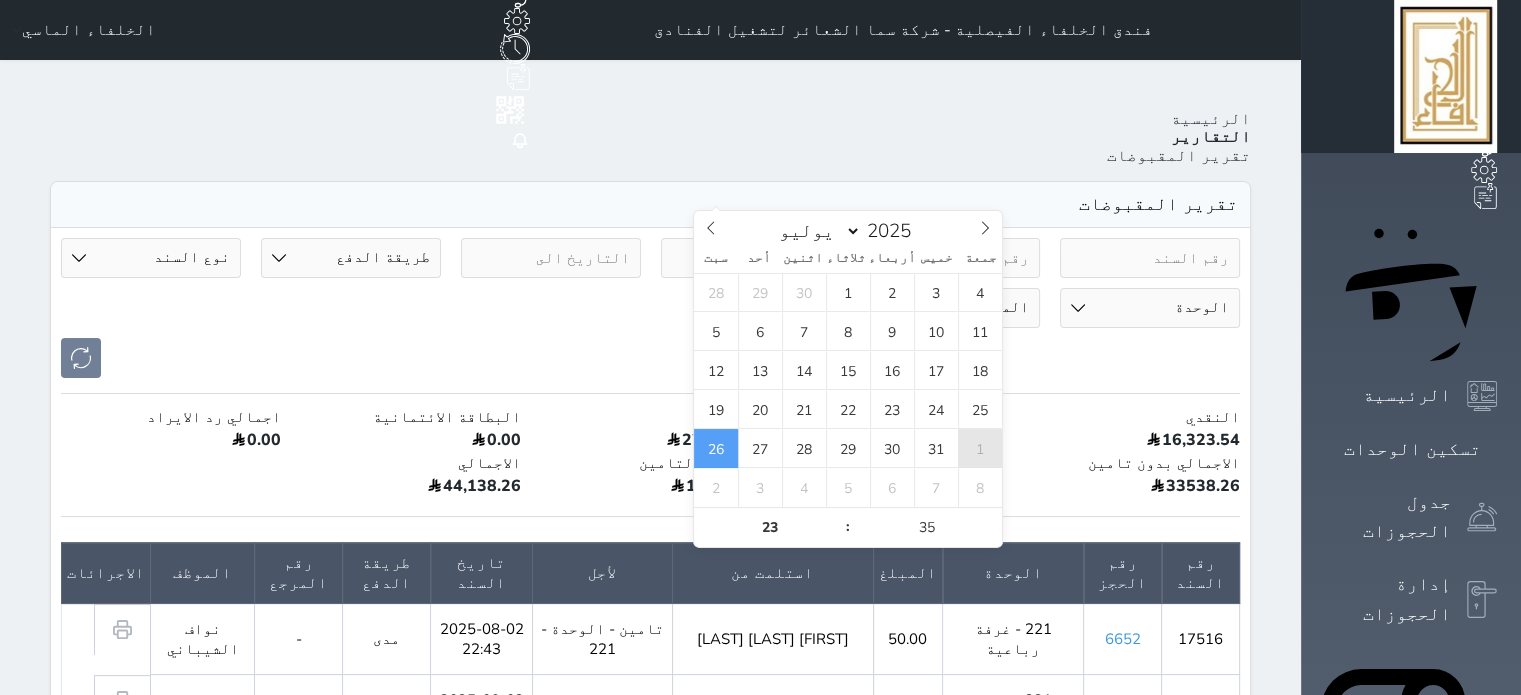 click on "1" at bounding box center (980, 448) 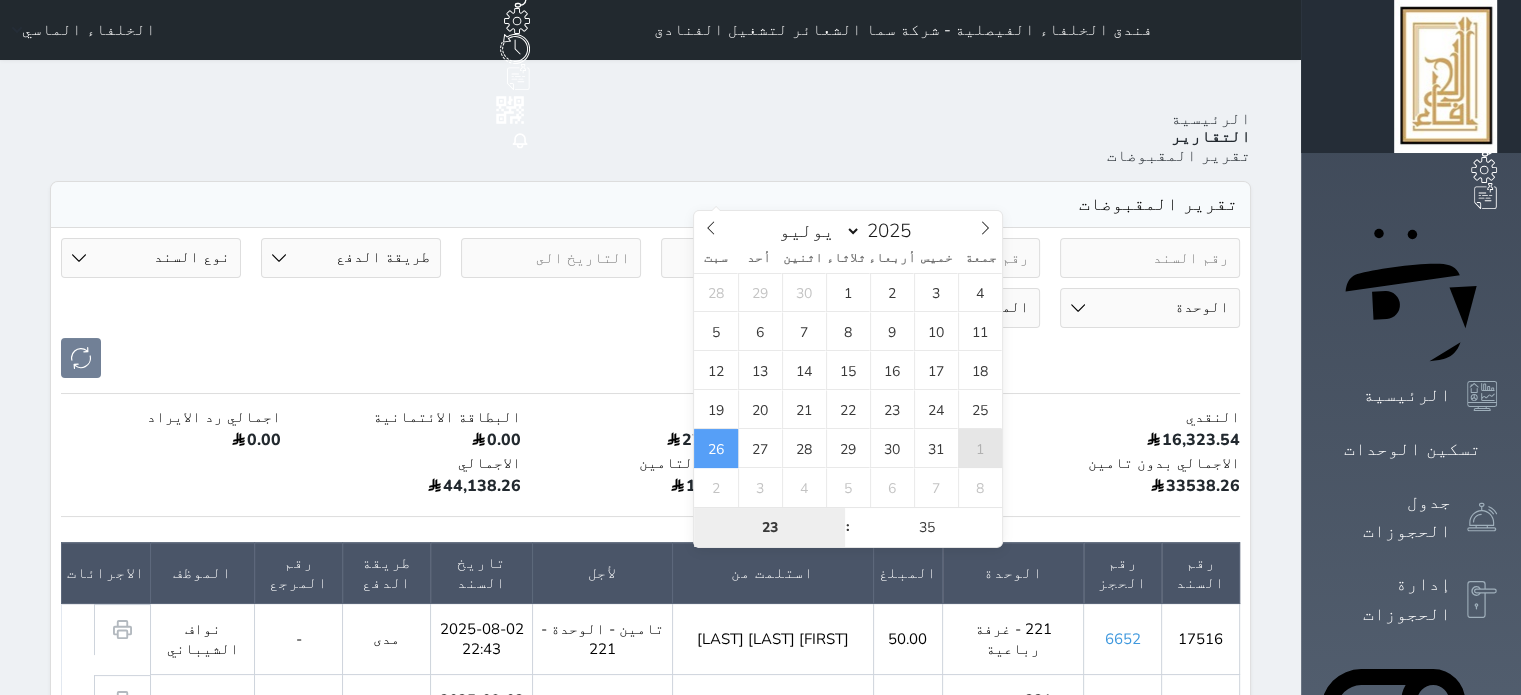 type on "2025-08-01 23:35" 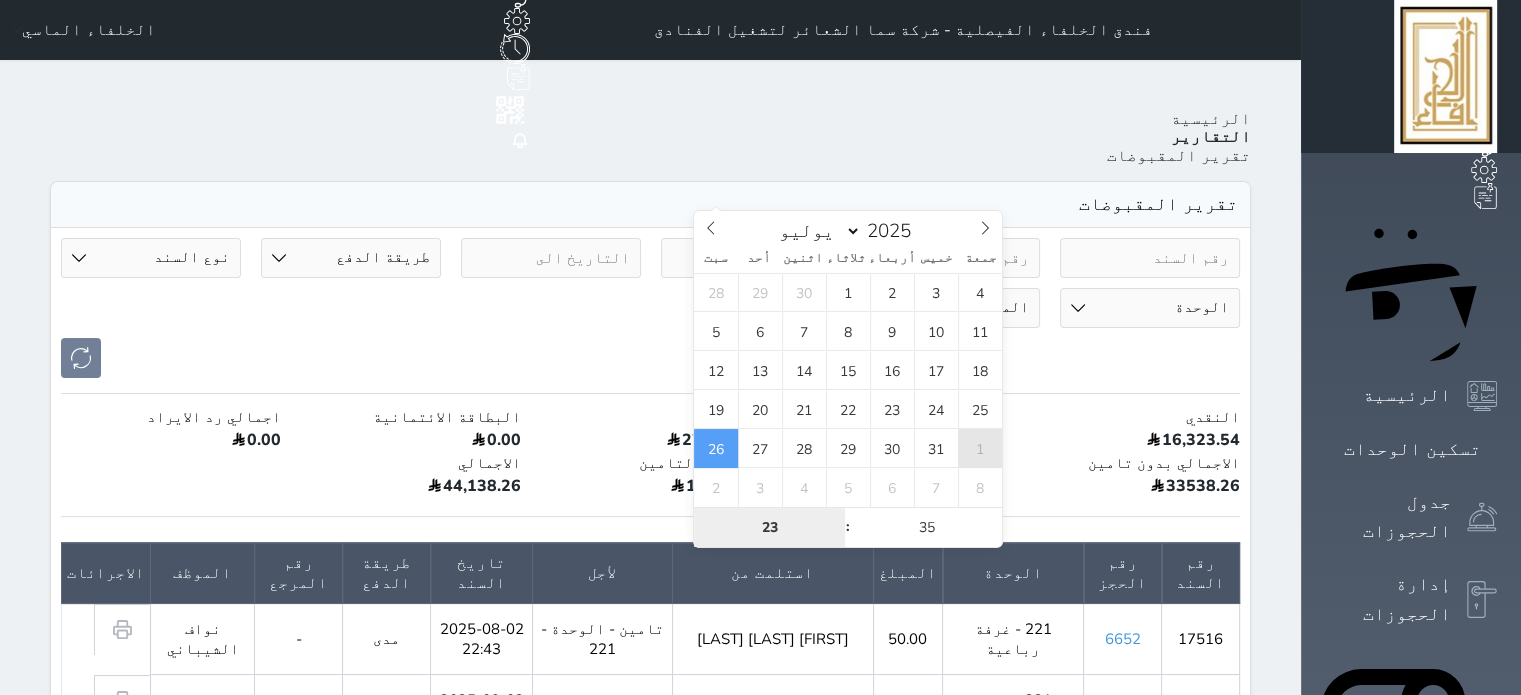select on "7" 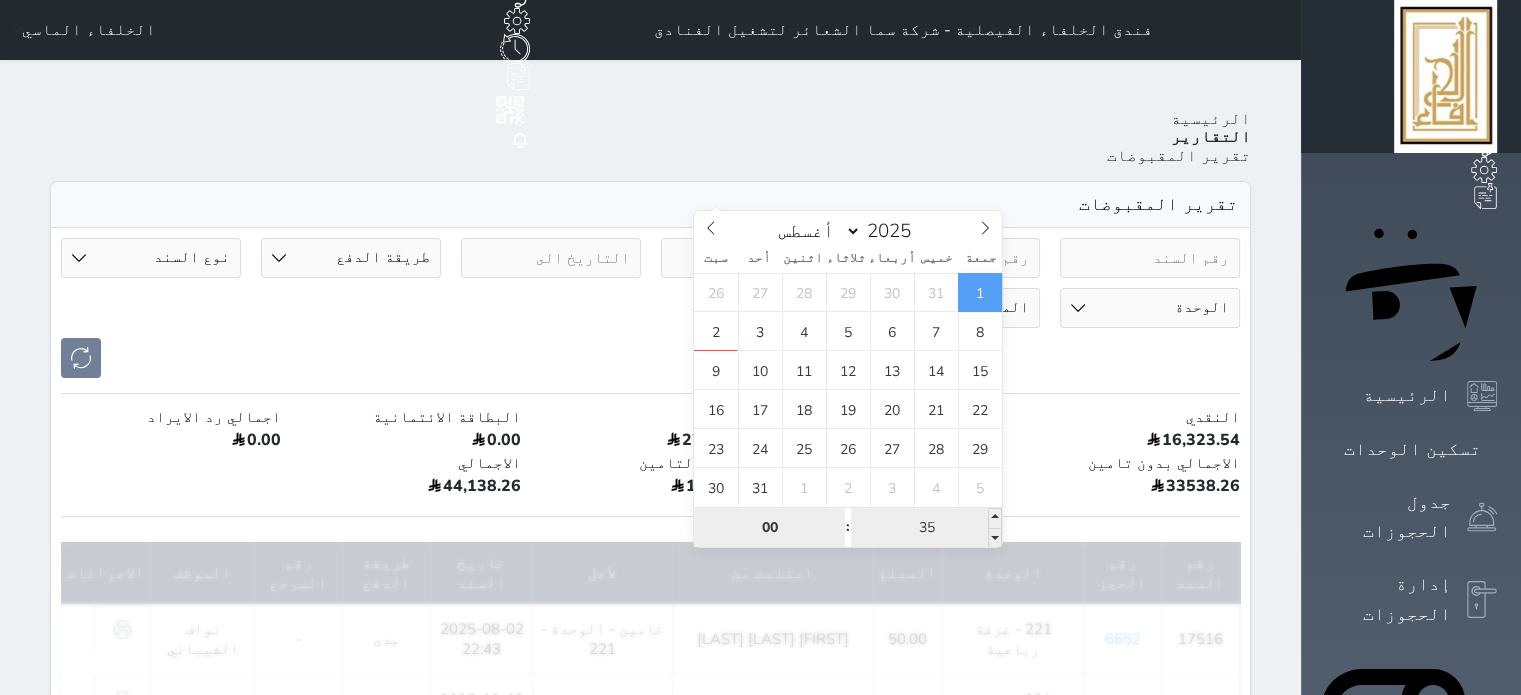 type on "00" 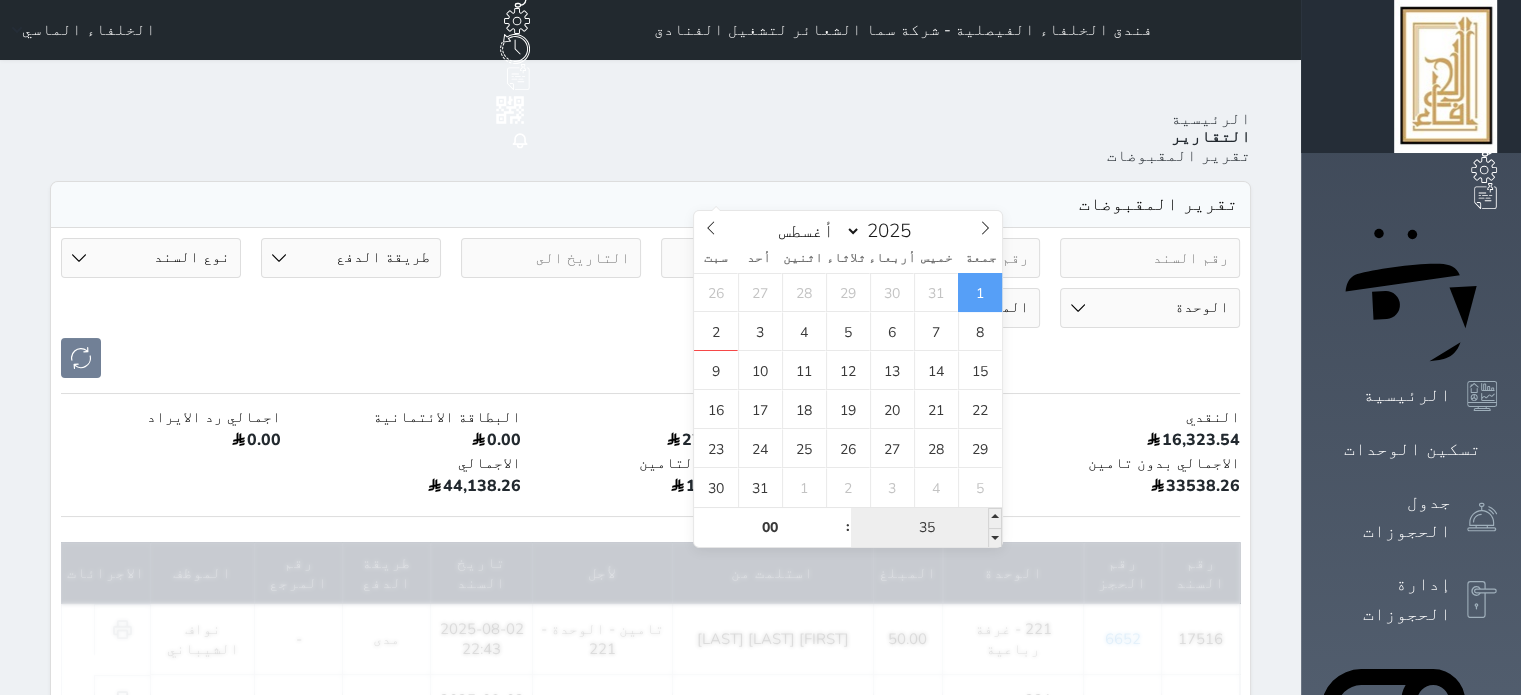 type on "2025-08-01 00:35" 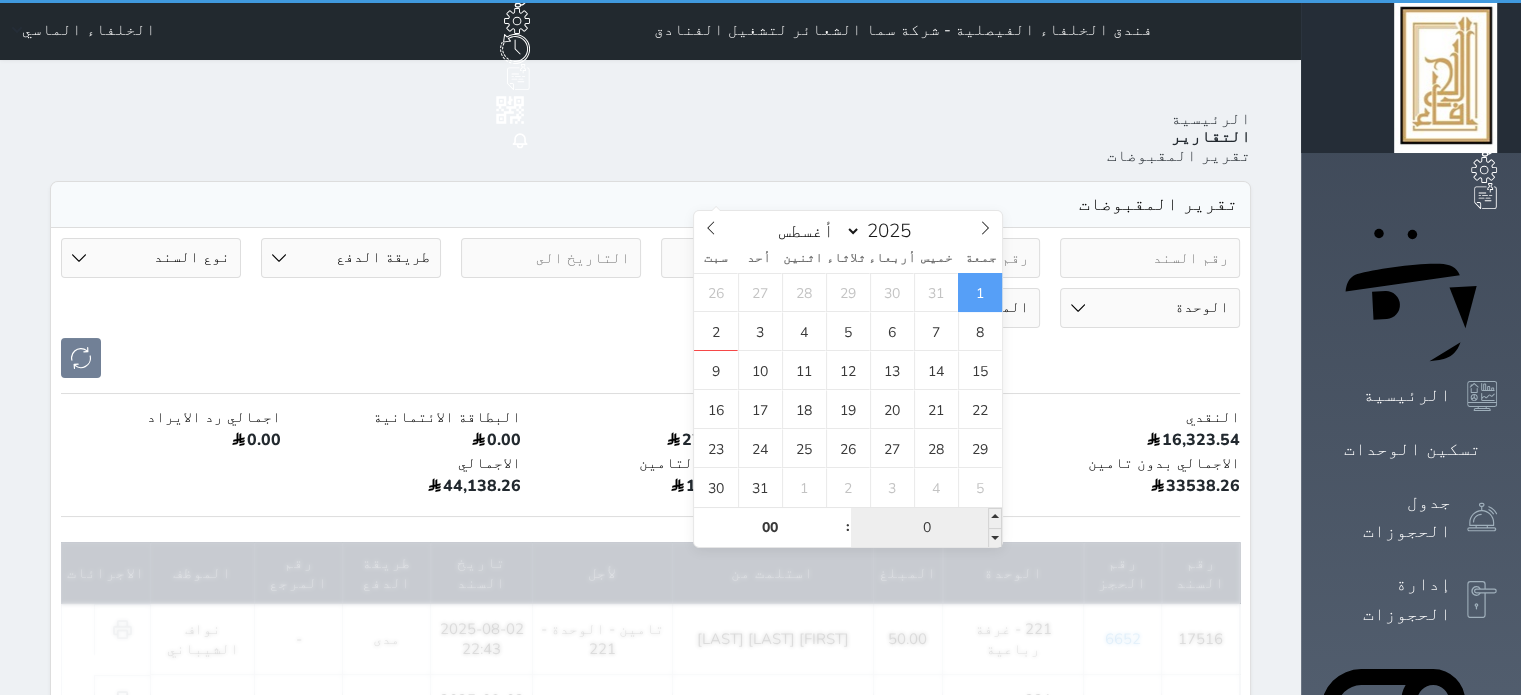 type on "00" 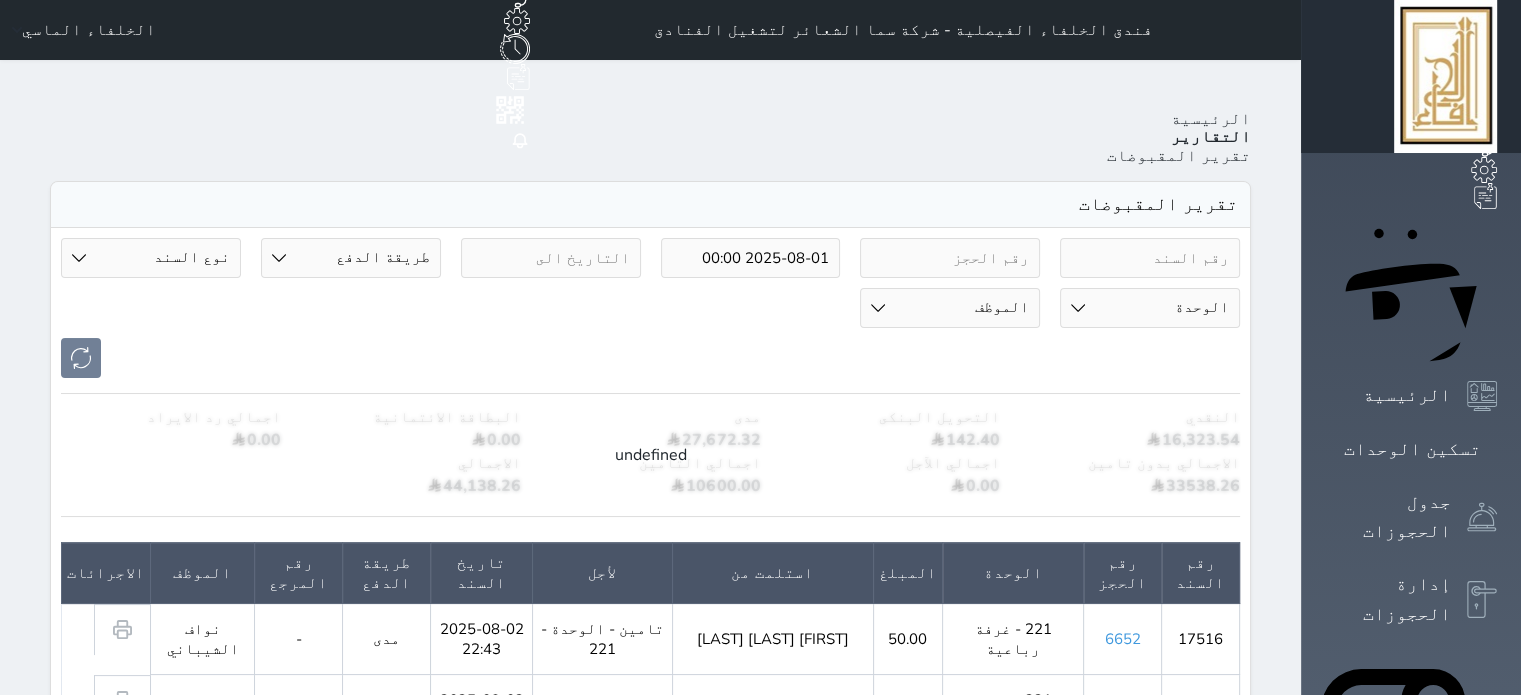 click at bounding box center [650, 358] 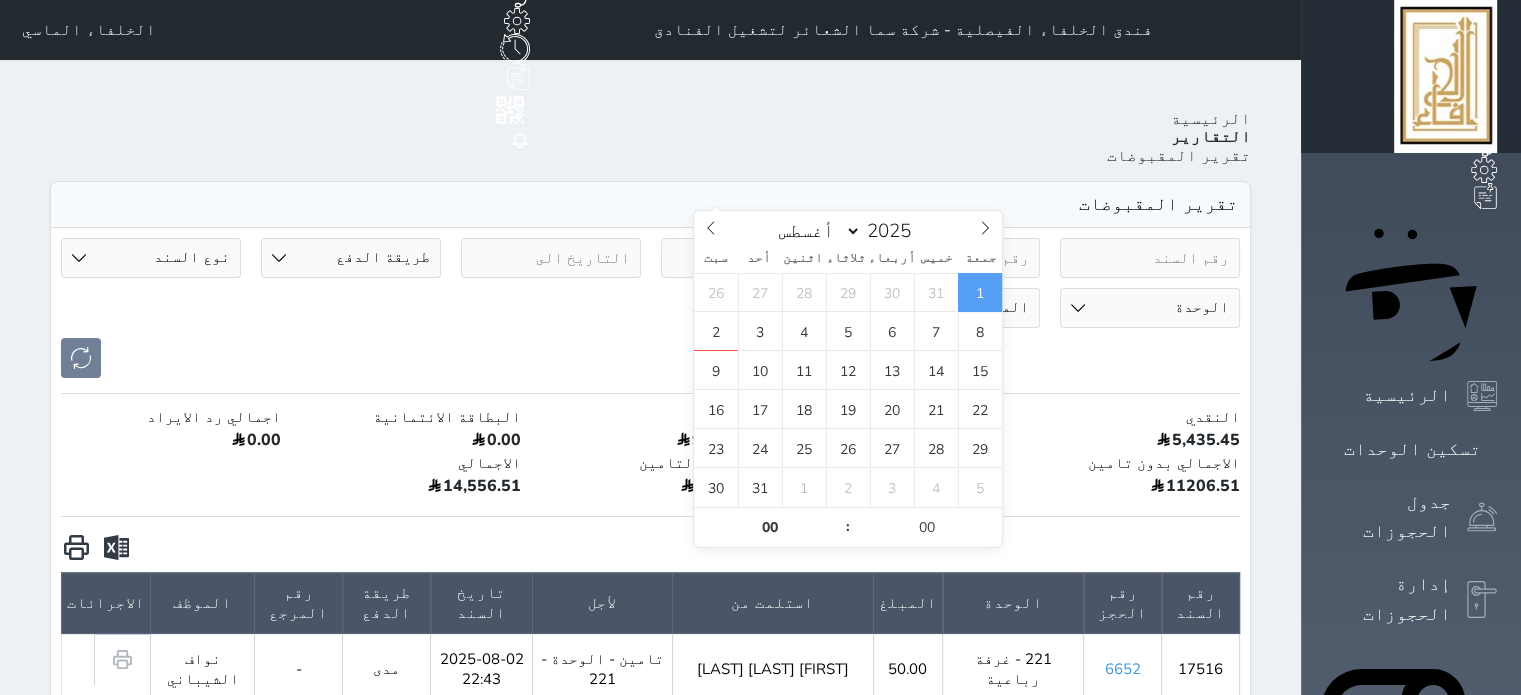 click on "2025-08-01 00:00" at bounding box center (751, 258) 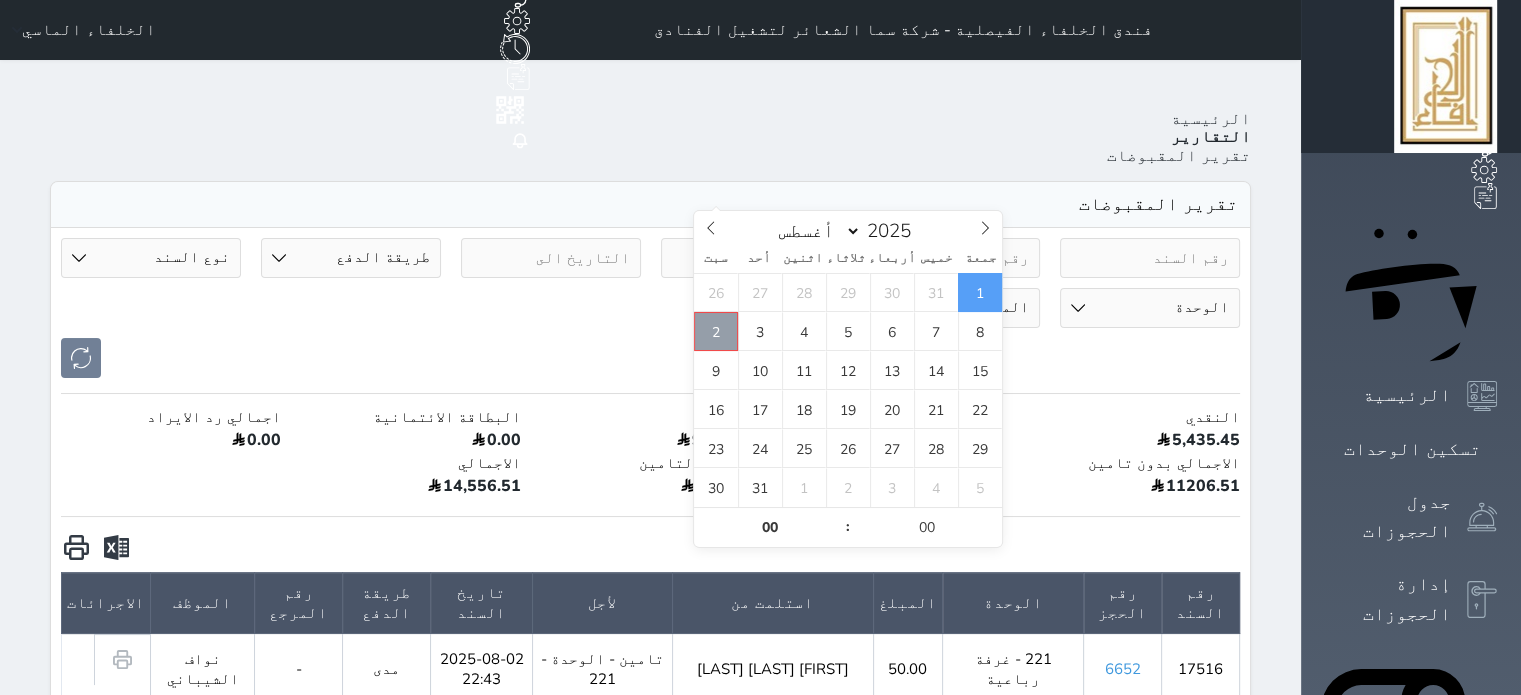 click on "2" at bounding box center (716, 331) 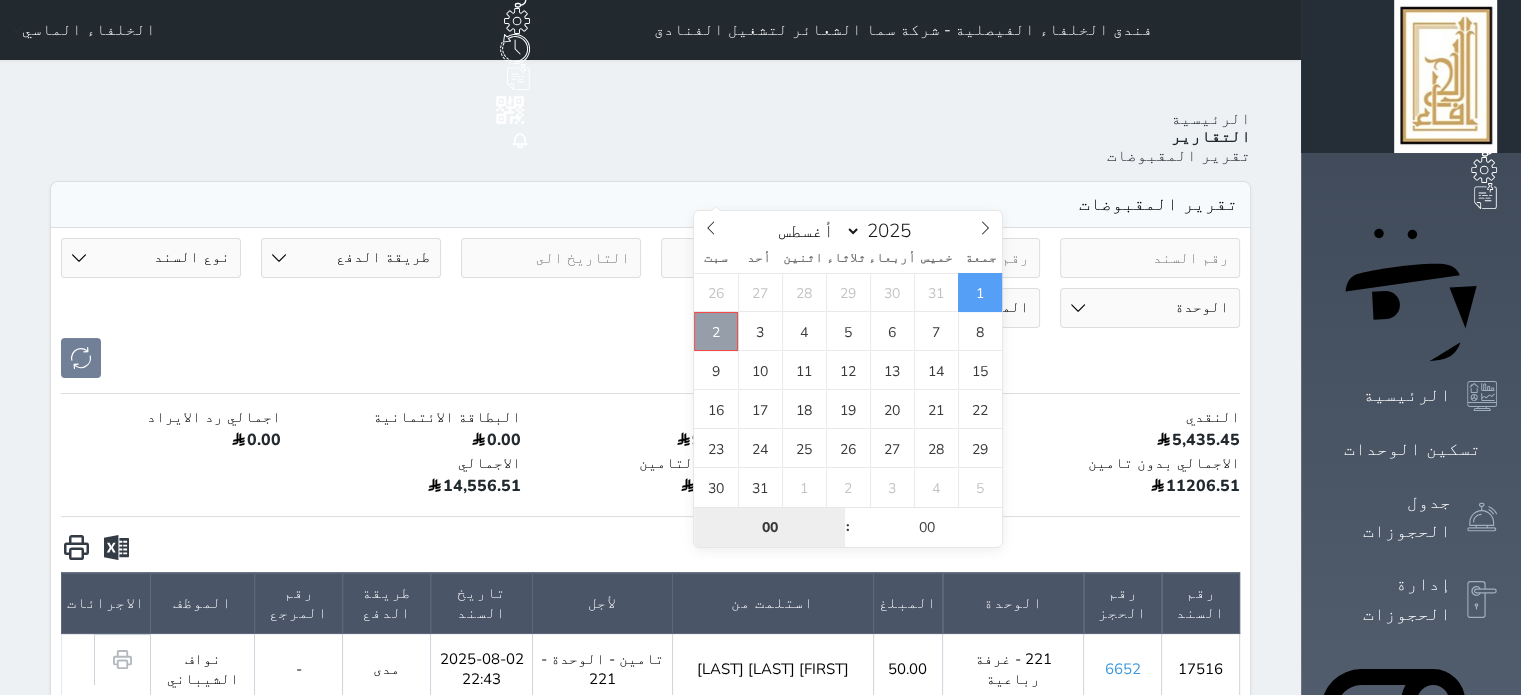 type on "2025-08-02 00:00" 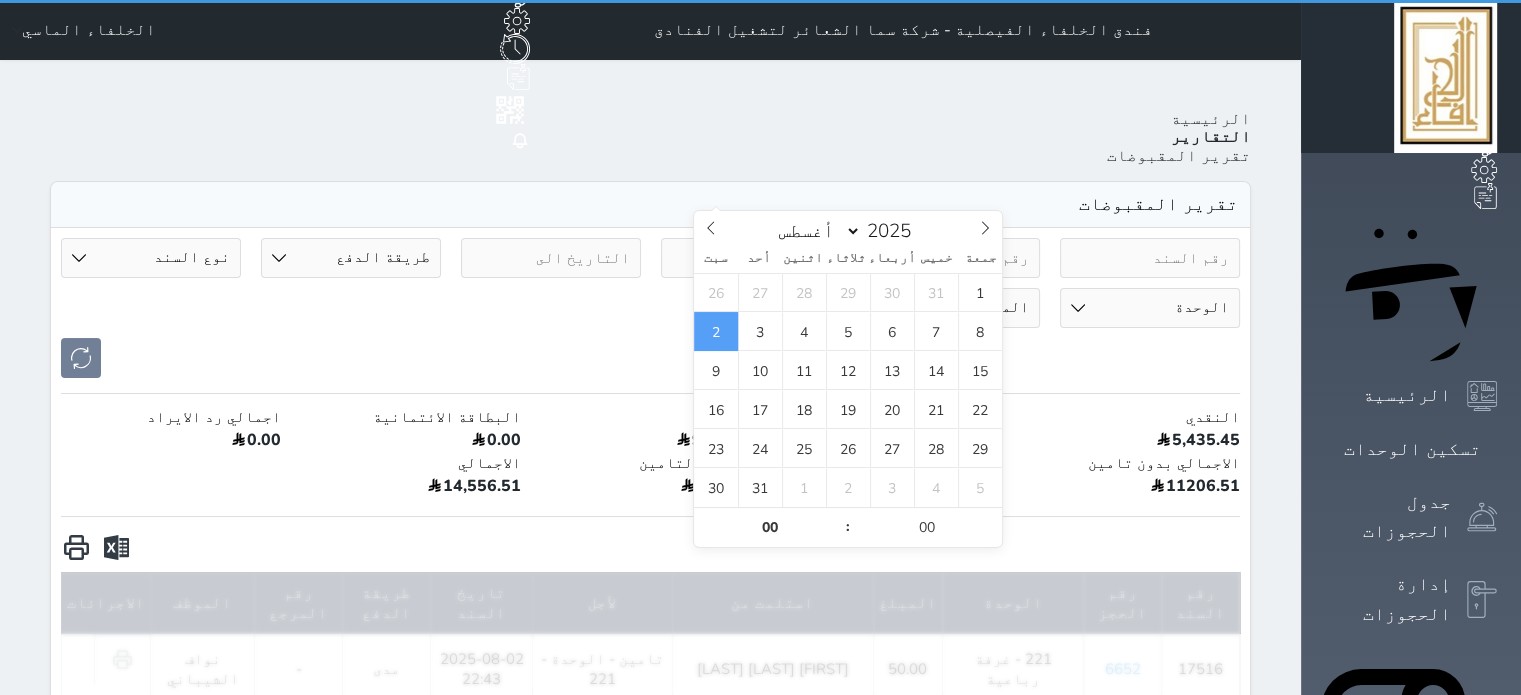 click on "2025-08-02 00:00     طريقة الدفع   دفع نقدى   تحويل بنكى   مدى   بطاقة ائتمان   آجل   رد ايراد   نوع السند   مقبوضات عامة قيمة إيجار فواتير تحويل من الادارة الى الصندوق خدمات تامين عربون لا ينطبق آخر مغسلة واي فاي - الإنترنت مواقف السيارات طعام الأغذية والمشروبات مشروبات المشروبات الباردة المشروبات الساخنة الإفطار غداء عشاء مخبز و كعك حمام سباحة الصالة الرياضية سبا و خدمات الجمال اختيار وإسقاط (خدمات النقل) ميني بار كابل - تلفزيون سرير إضافي تصفيف الشعر التسوق خدمات الجولات السياحية المنظمة خدمات الدليل السياحي تحصيل كمبيالة خروج متأخر بدل تلفيات   الوحدة   103 - مجلس     Ahmed" at bounding box center [650, 308] 